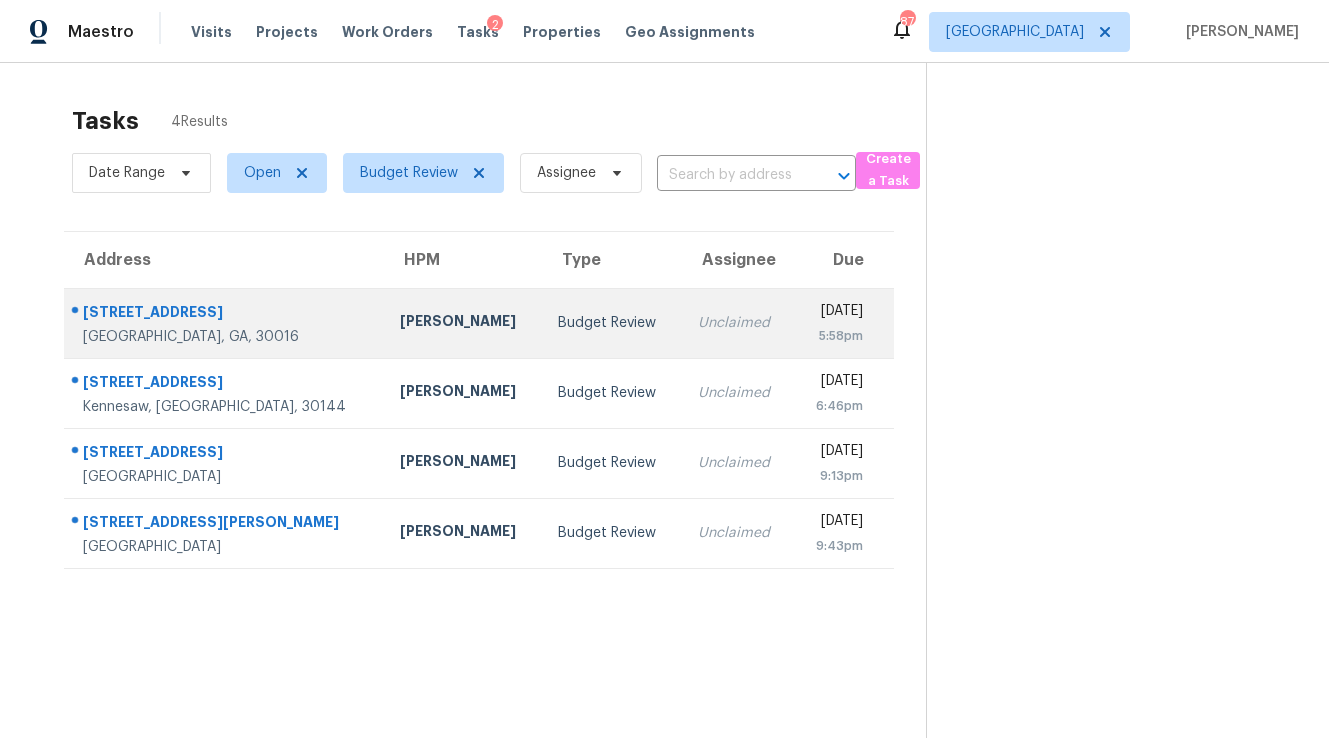 scroll, scrollTop: 0, scrollLeft: 0, axis: both 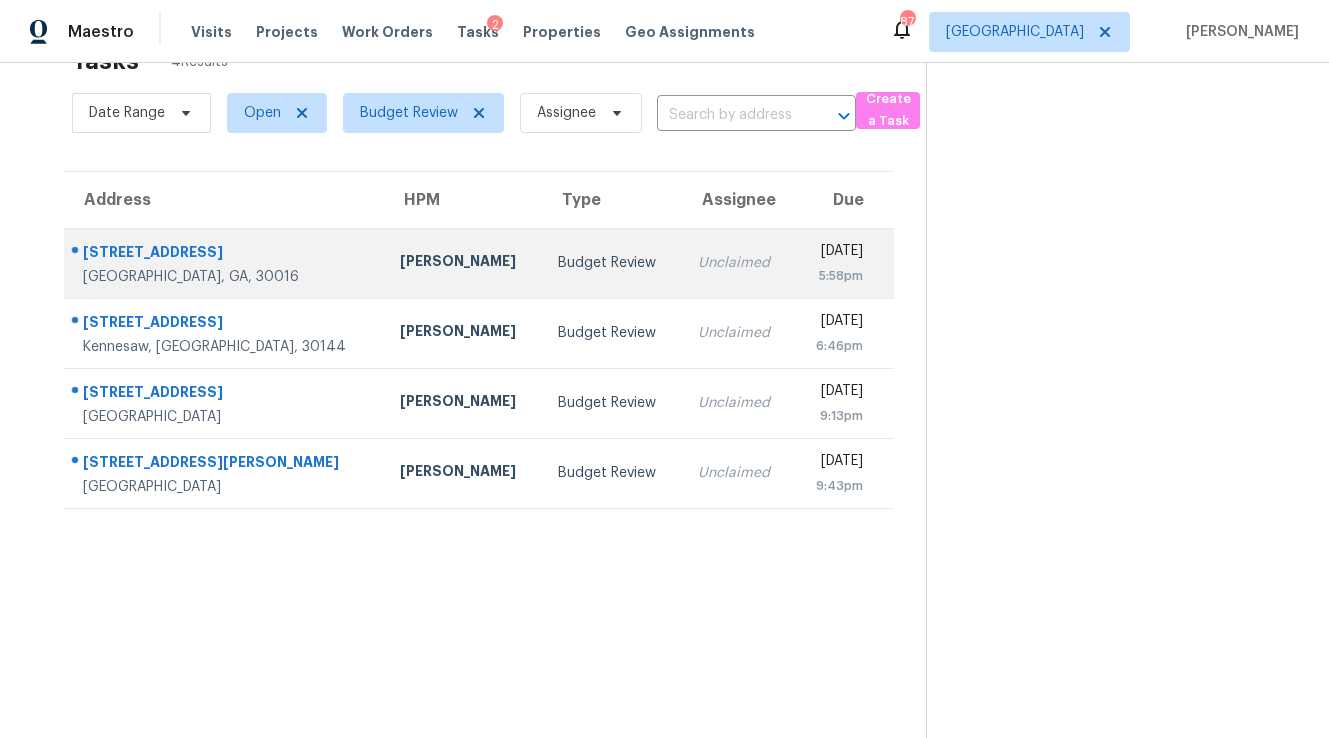 click on "Budget Review" at bounding box center (611, 263) 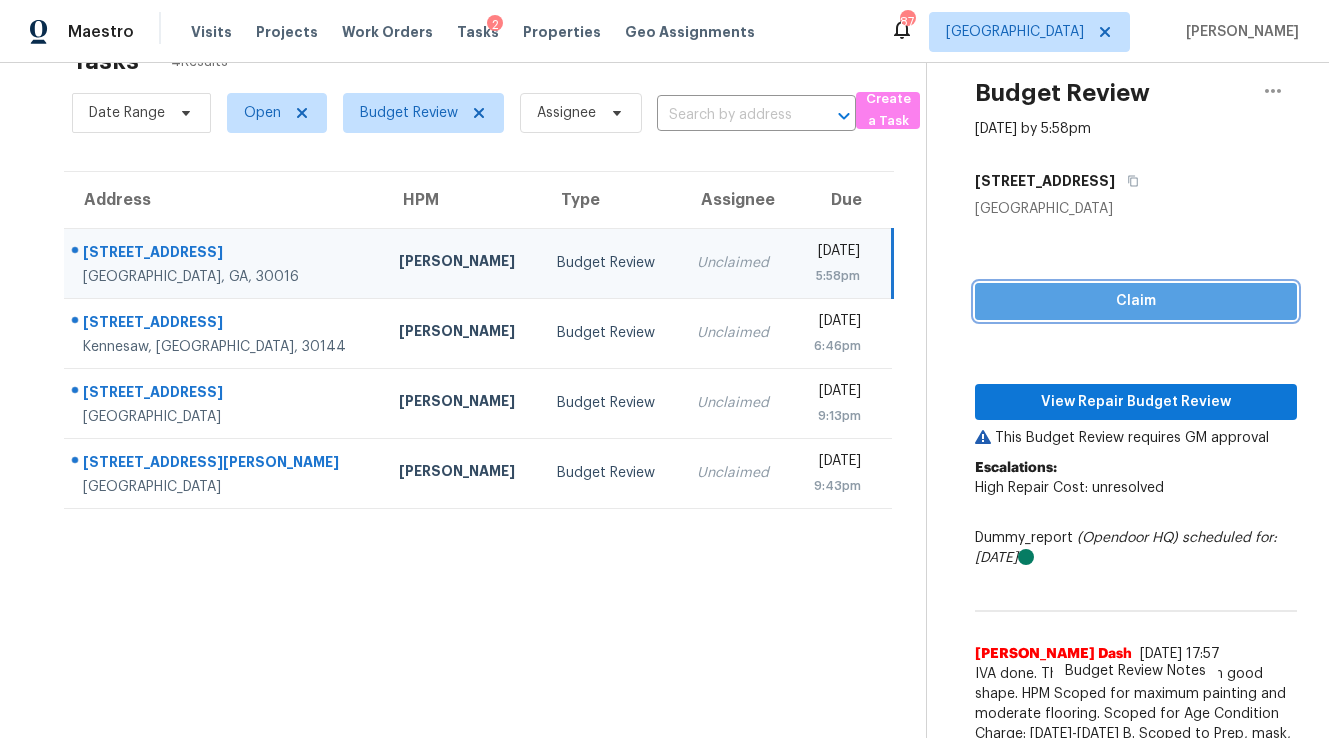 click on "Claim" at bounding box center [1136, 301] 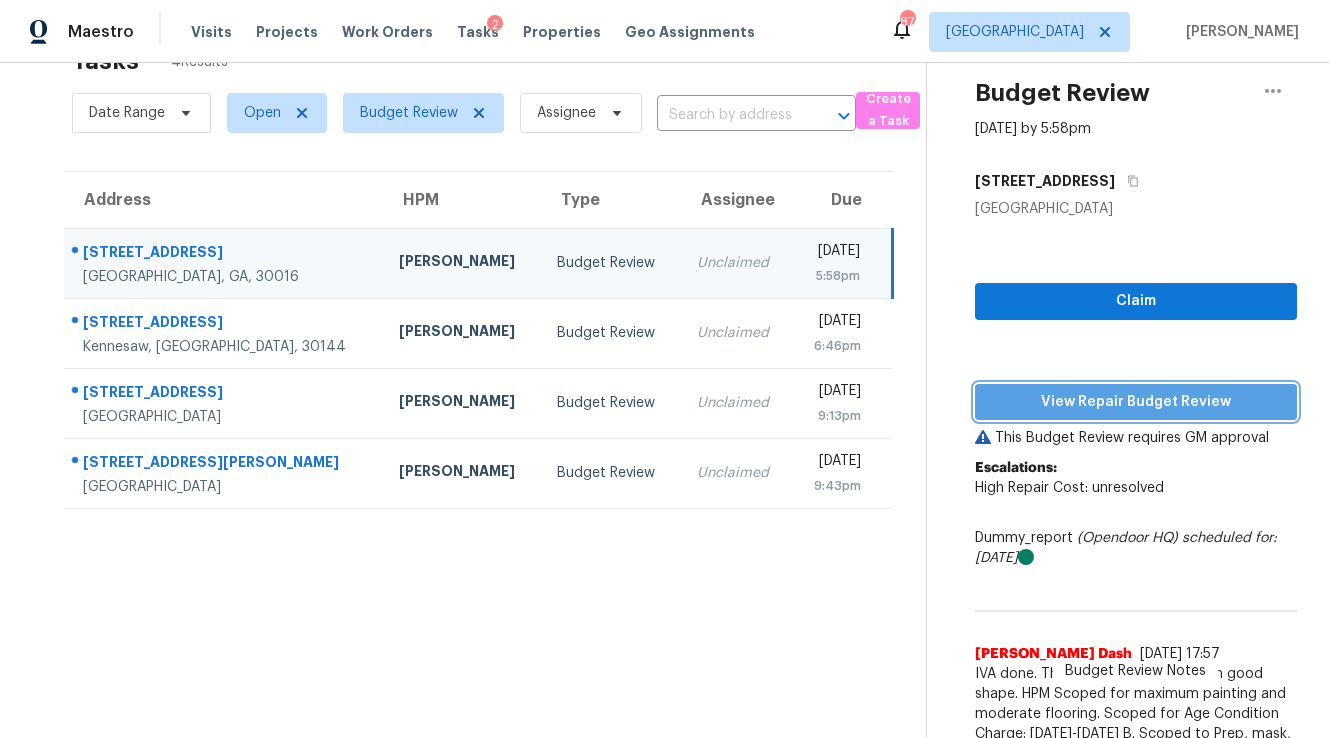 click on "View Repair Budget Review" at bounding box center (1136, 402) 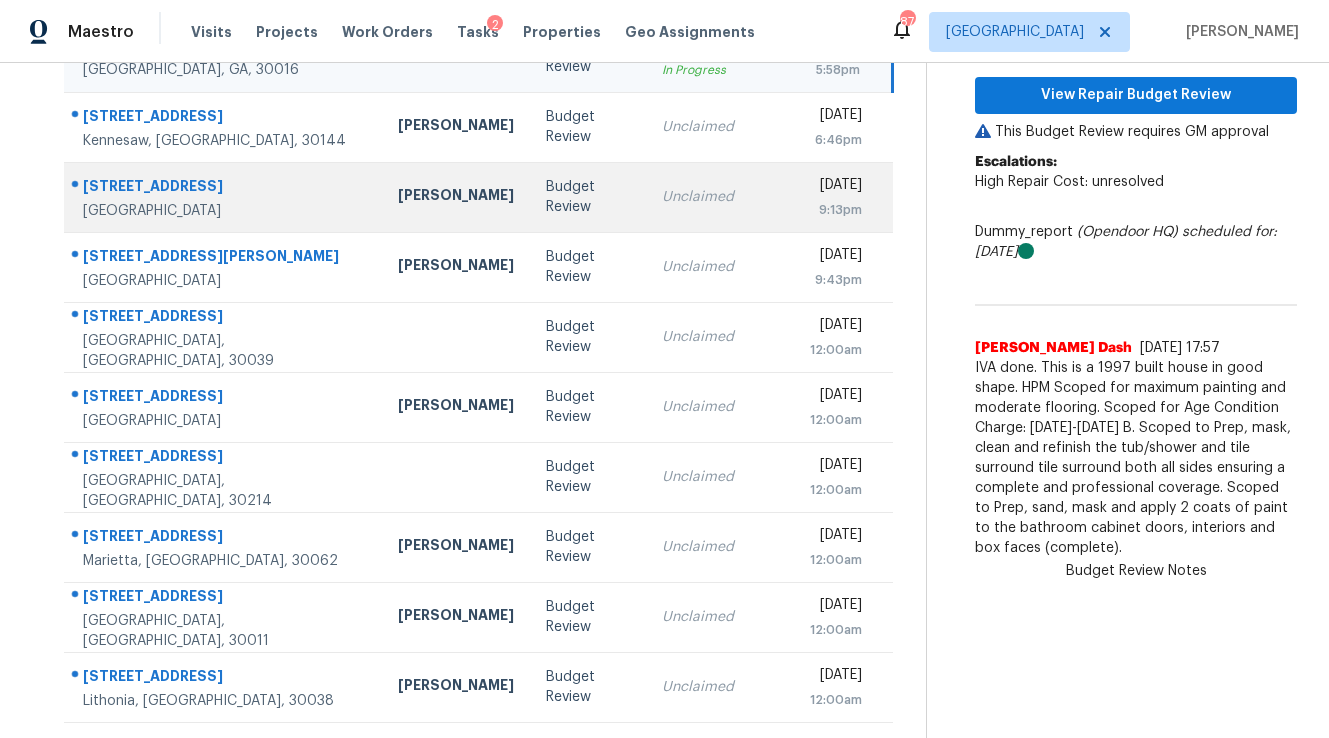 scroll, scrollTop: 0, scrollLeft: 0, axis: both 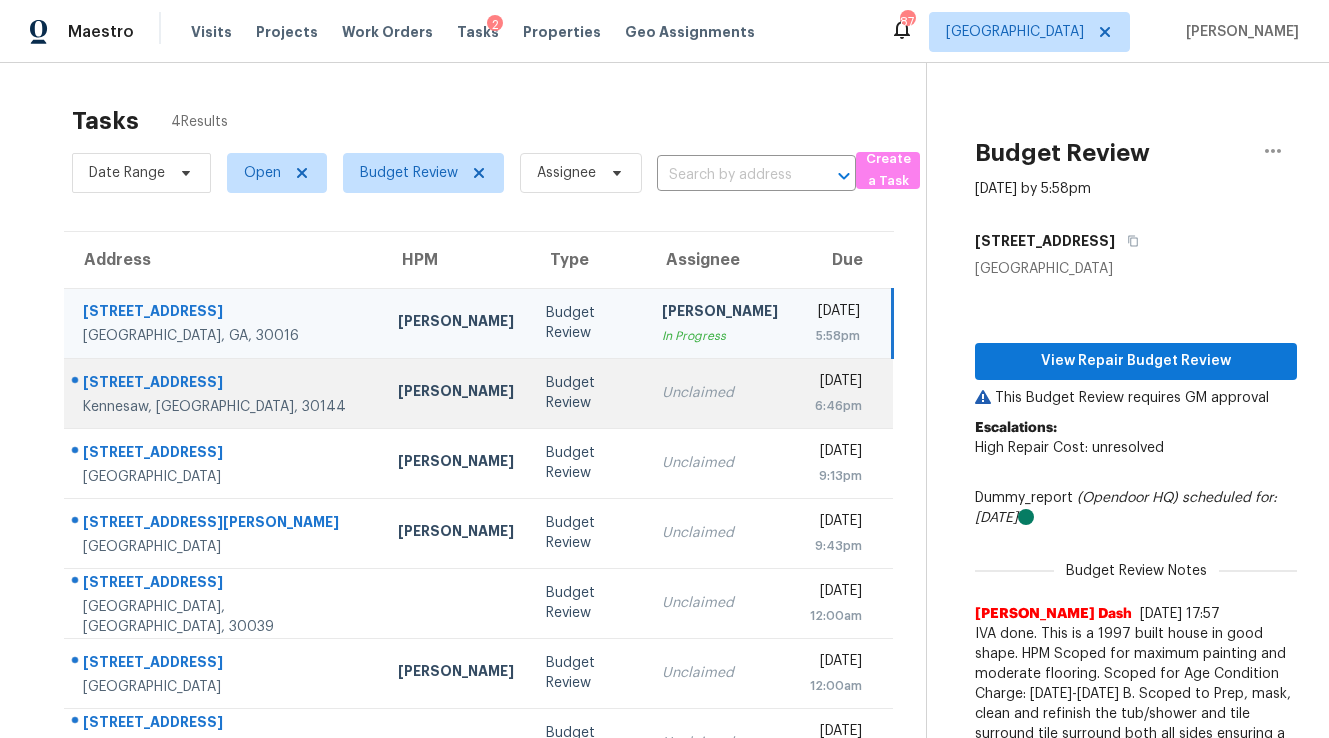 click on "Unclaimed" at bounding box center [720, 393] 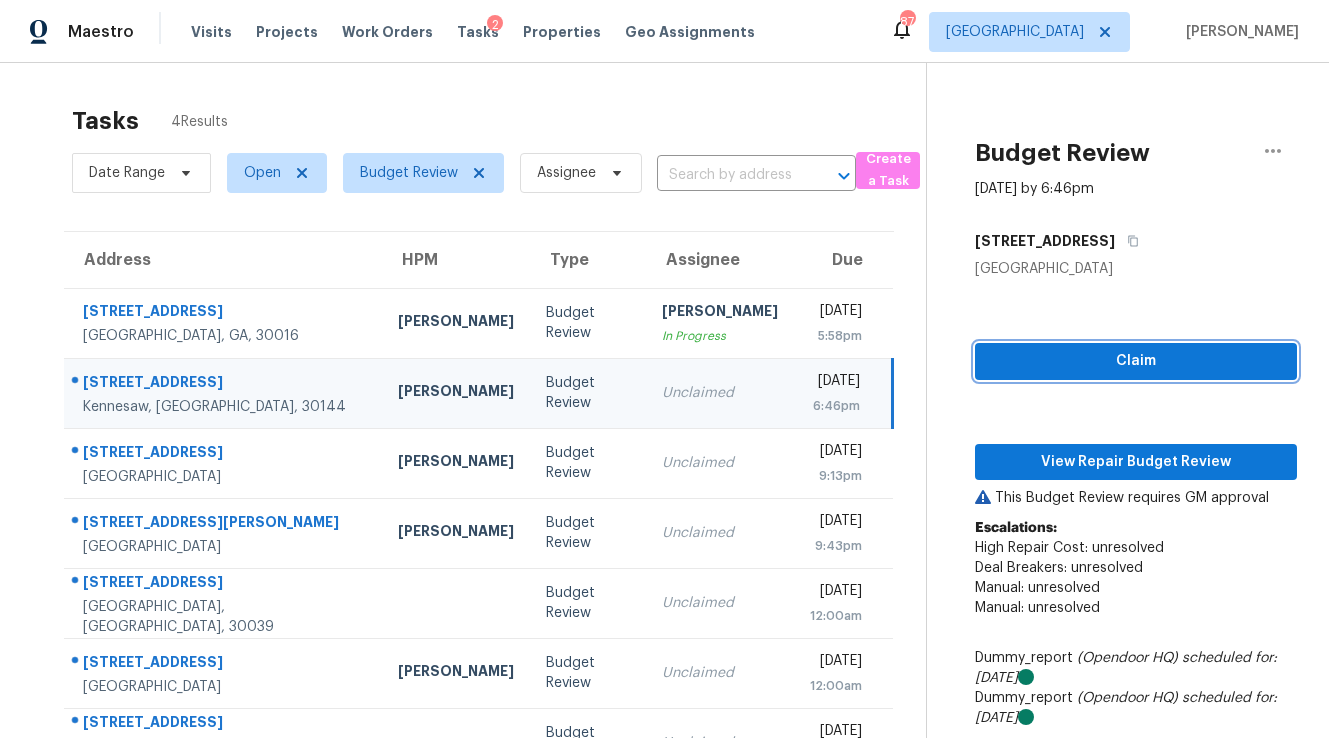 click on "Claim" at bounding box center [1136, 361] 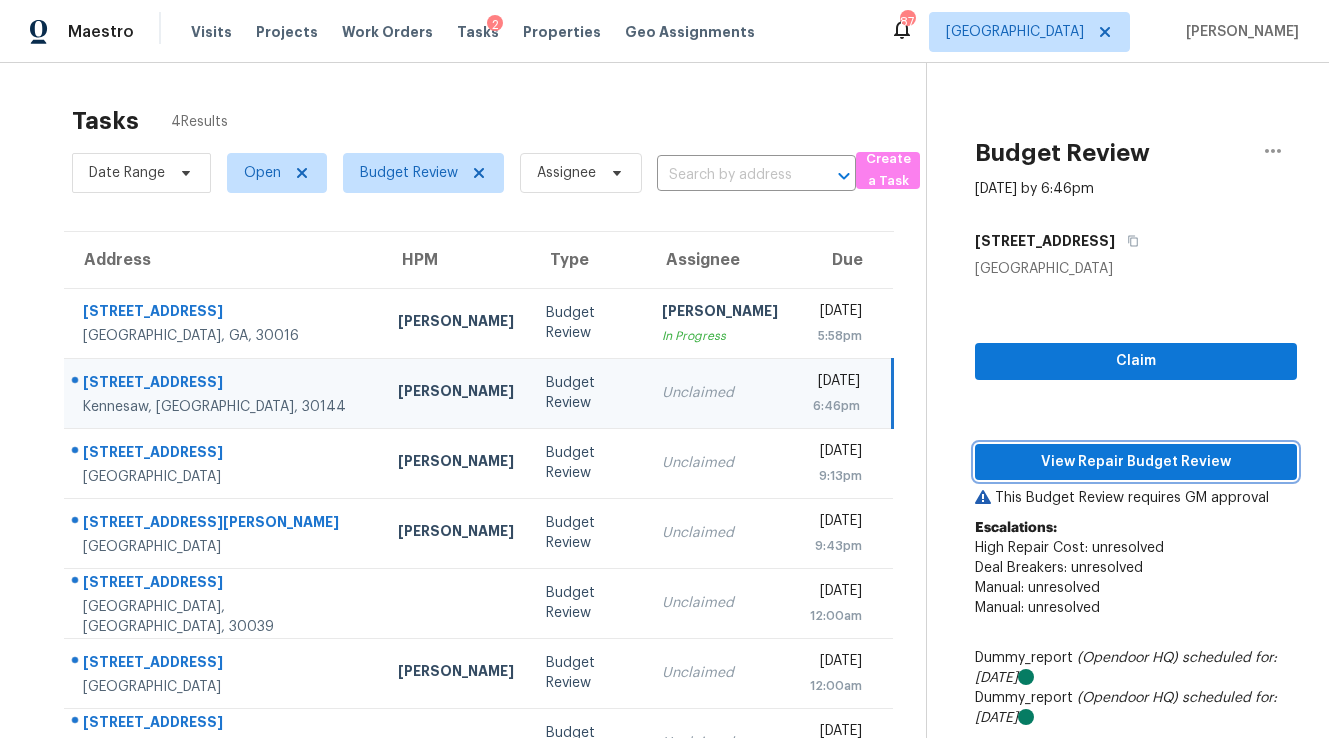 click on "View Repair Budget Review" at bounding box center [1136, 462] 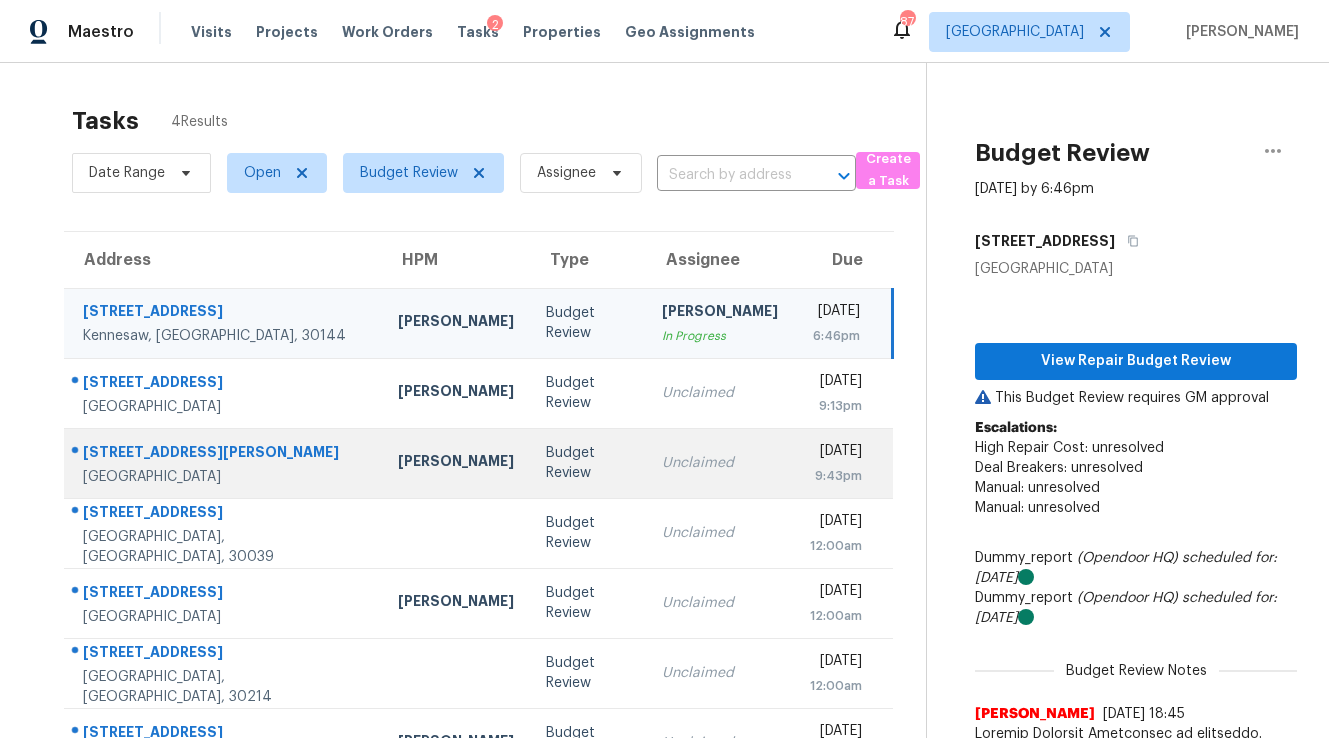 click on "[PERSON_NAME]" at bounding box center [456, 463] 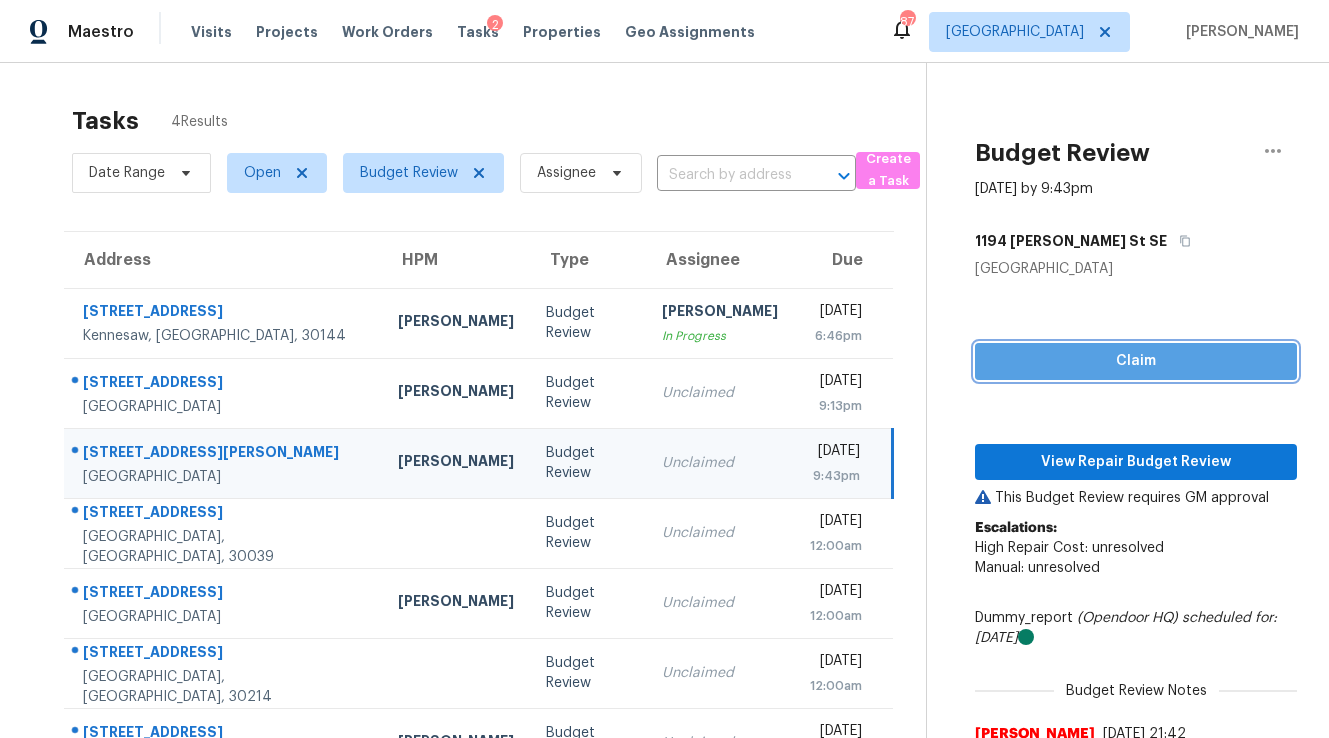 click on "Claim" at bounding box center (1136, 361) 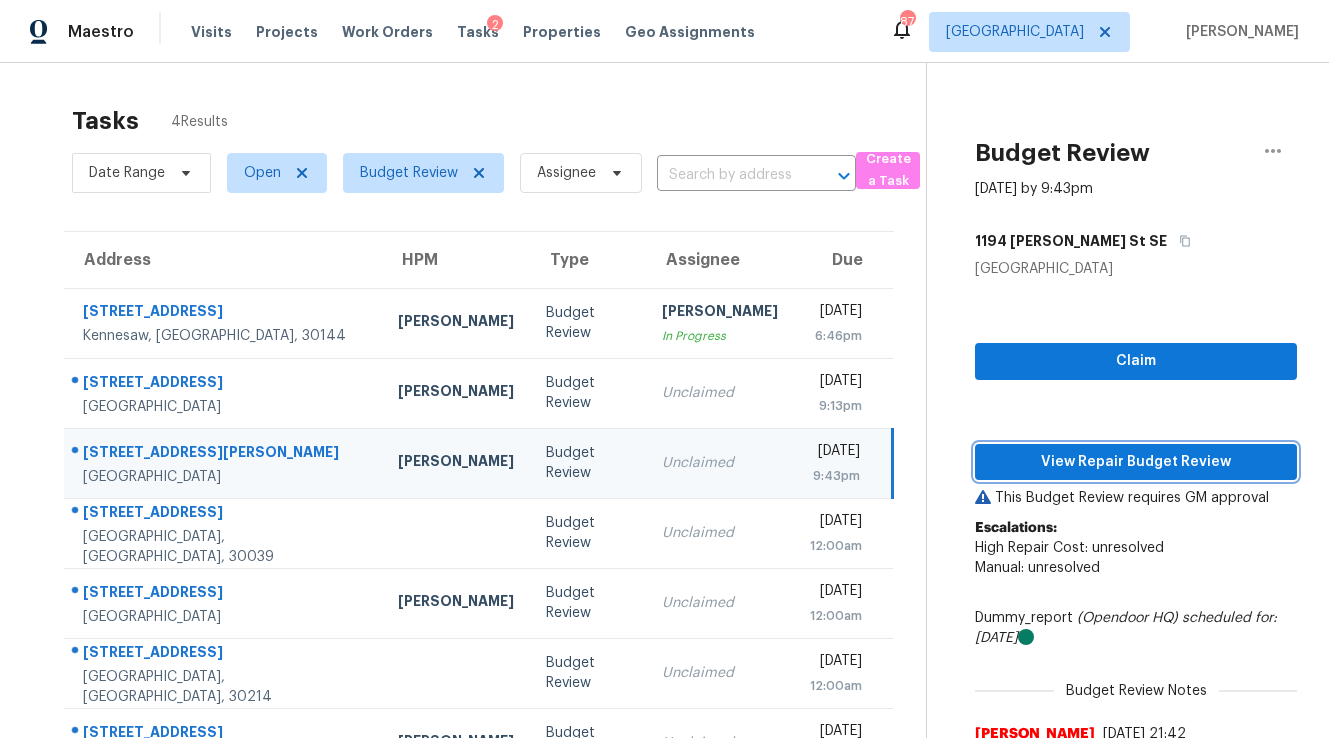 click on "View Repair Budget Review" at bounding box center (1136, 462) 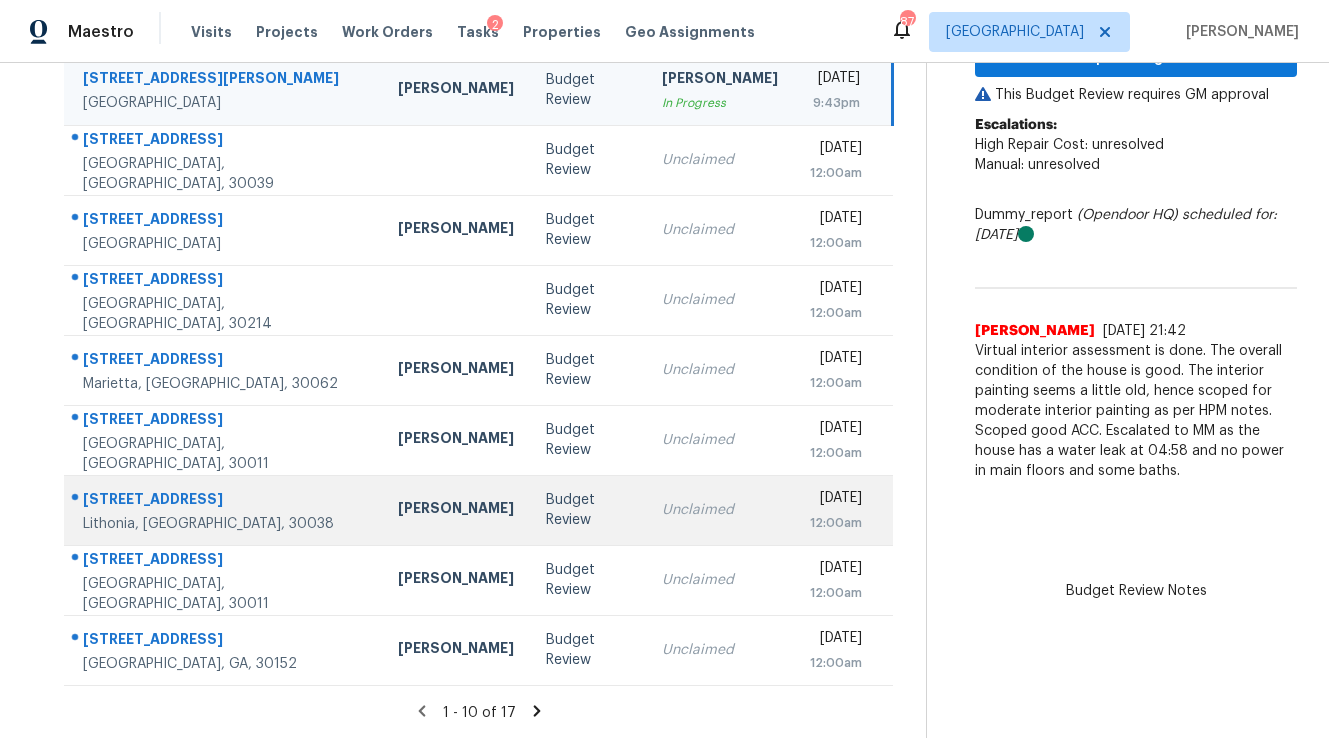 scroll, scrollTop: 0, scrollLeft: 0, axis: both 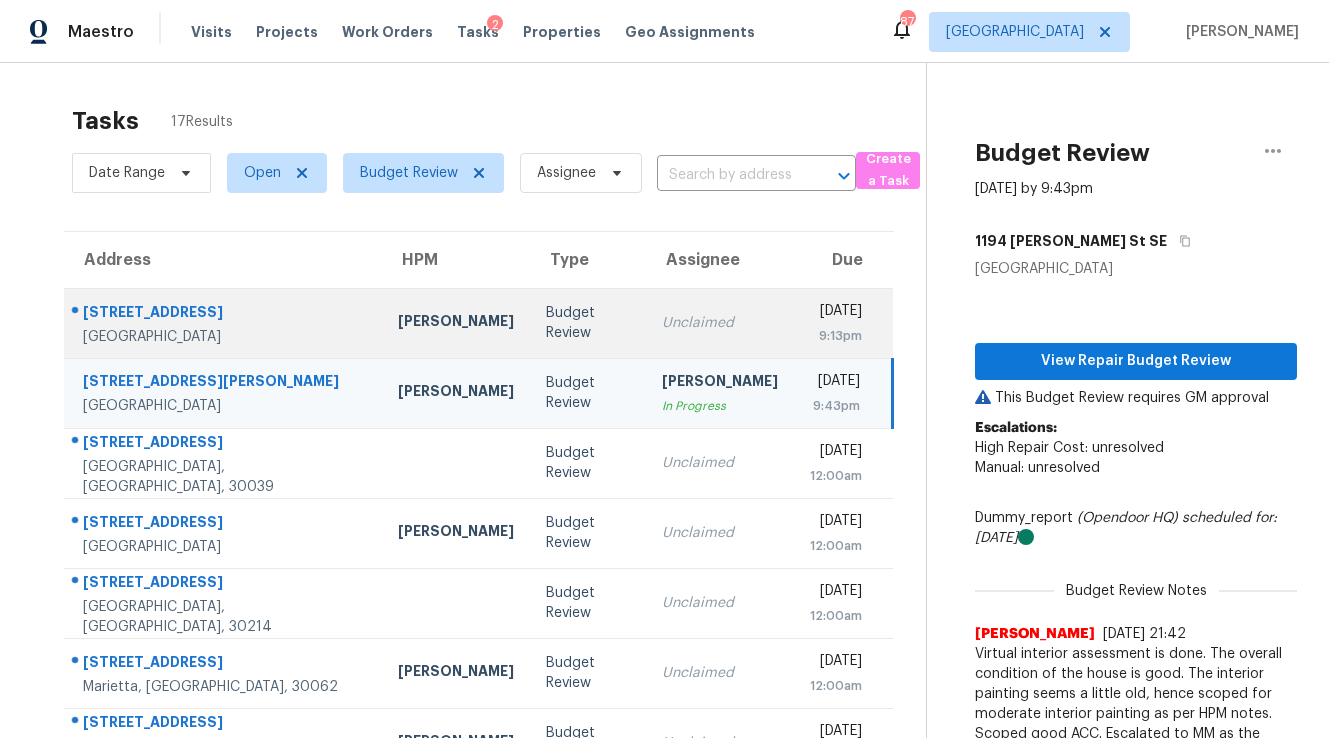 click on "Unclaimed" at bounding box center (720, 323) 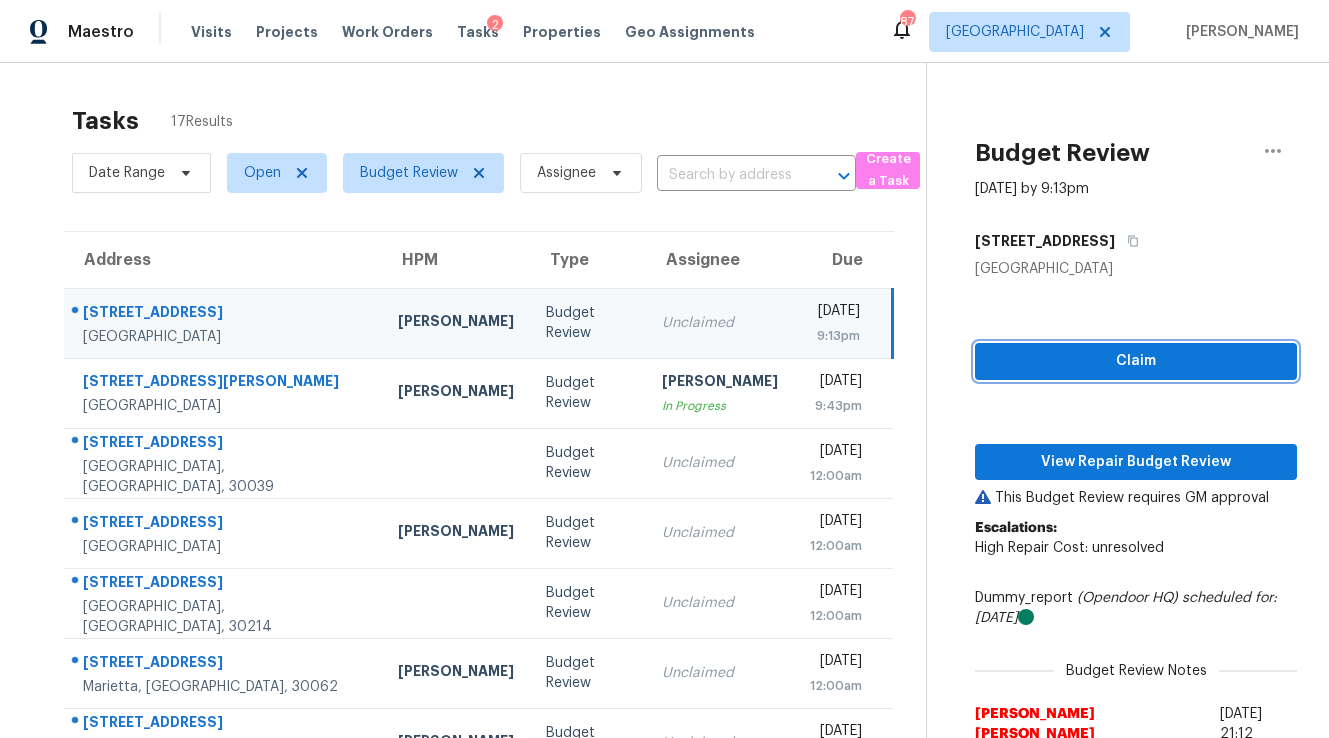 click on "Claim" at bounding box center [1136, 361] 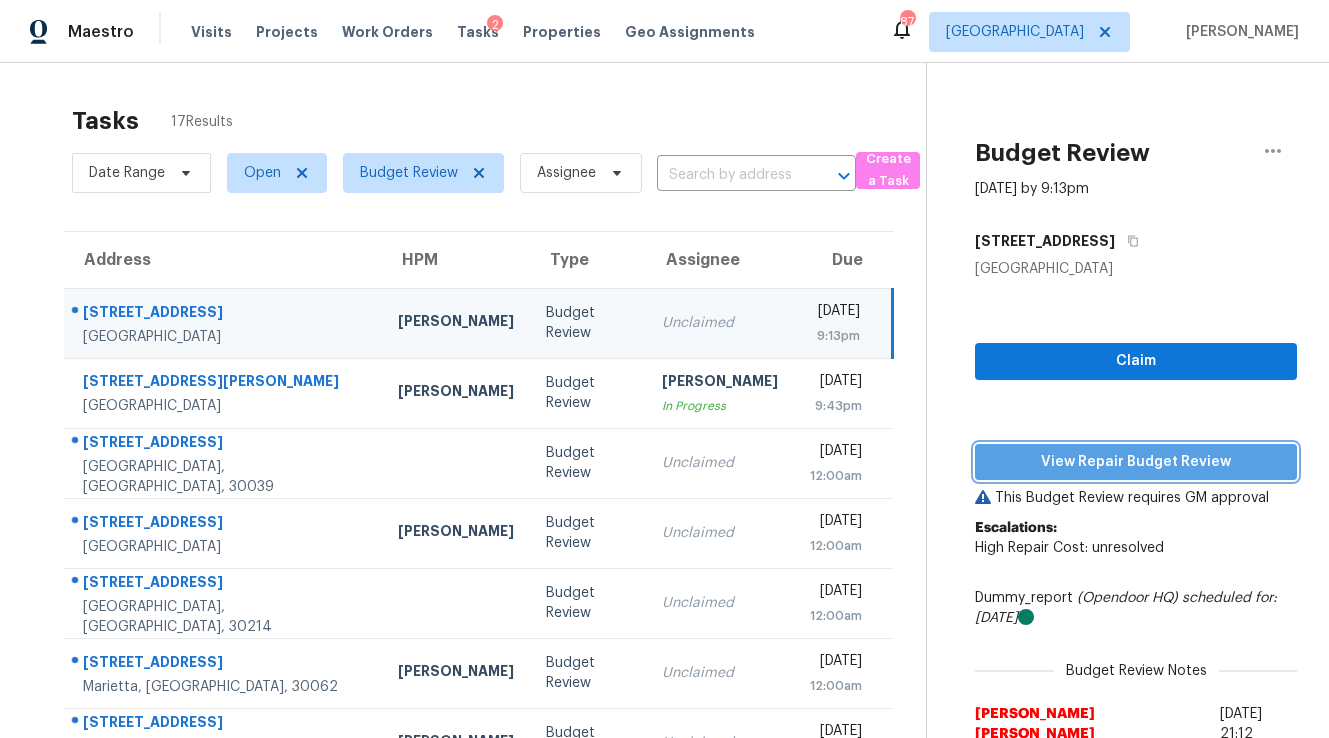 click on "View Repair Budget Review" at bounding box center (1136, 462) 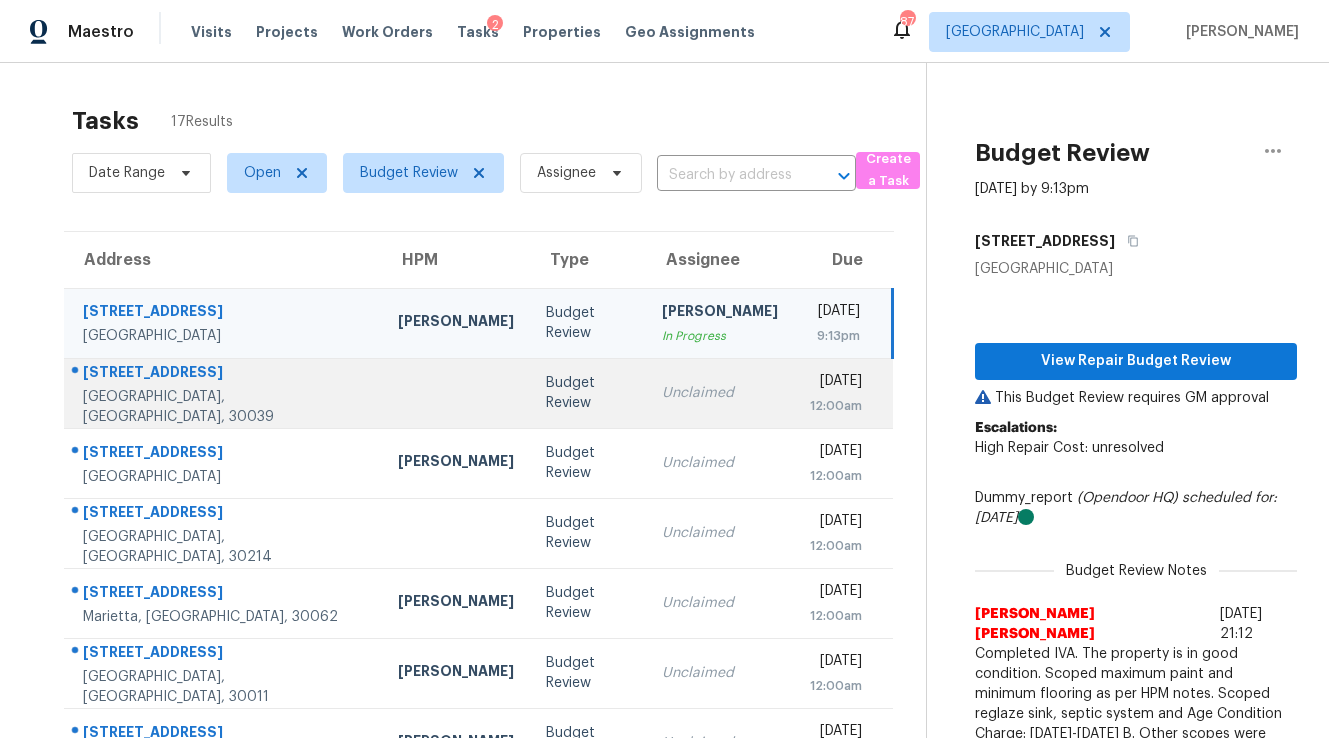 click on "Unclaimed" at bounding box center [720, 393] 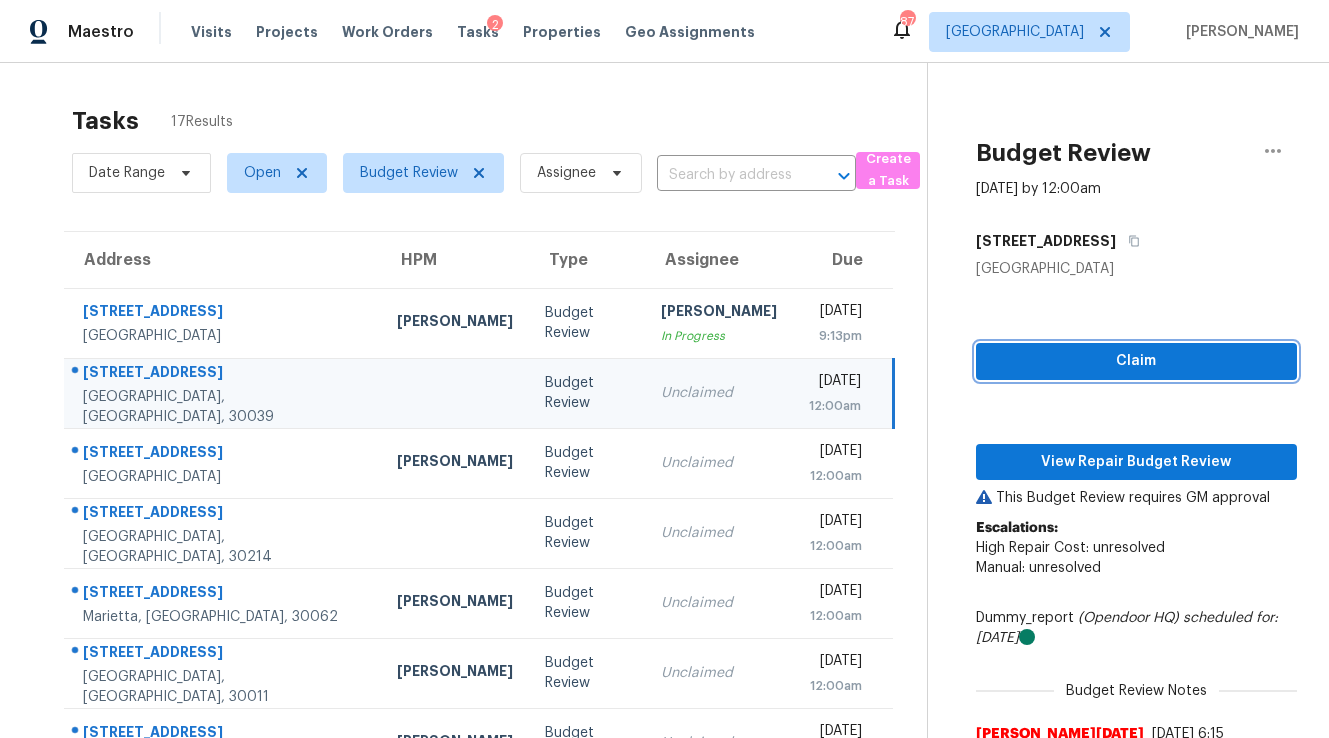 click on "Claim" at bounding box center [1136, 361] 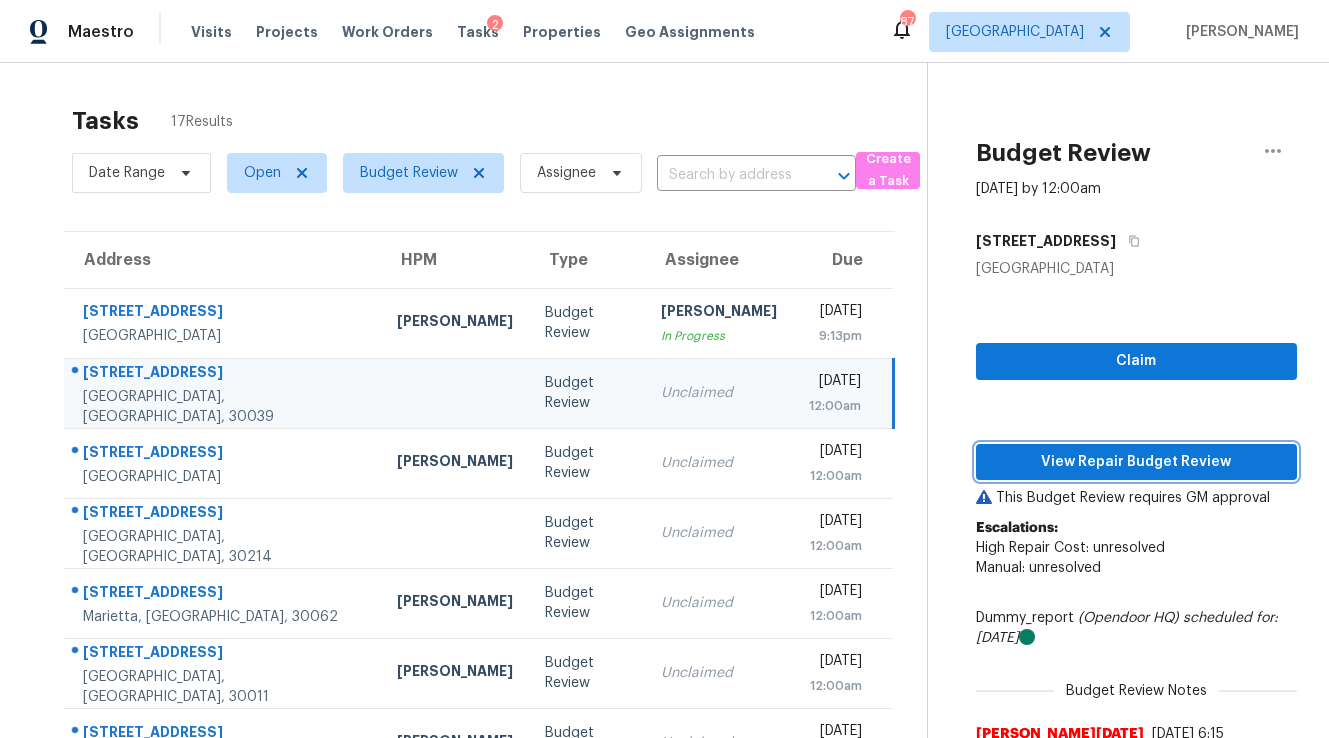 click on "View Repair Budget Review" at bounding box center (1136, 462) 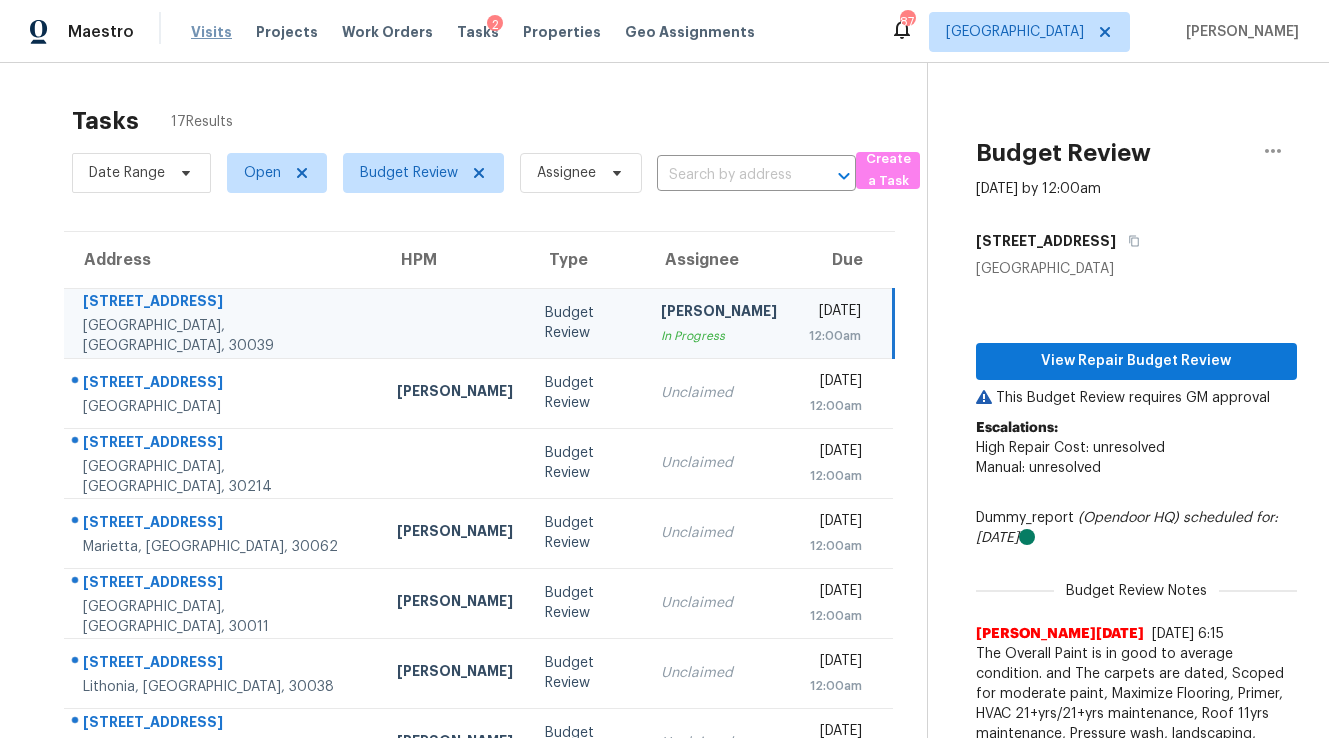 click on "Visits" at bounding box center [211, 32] 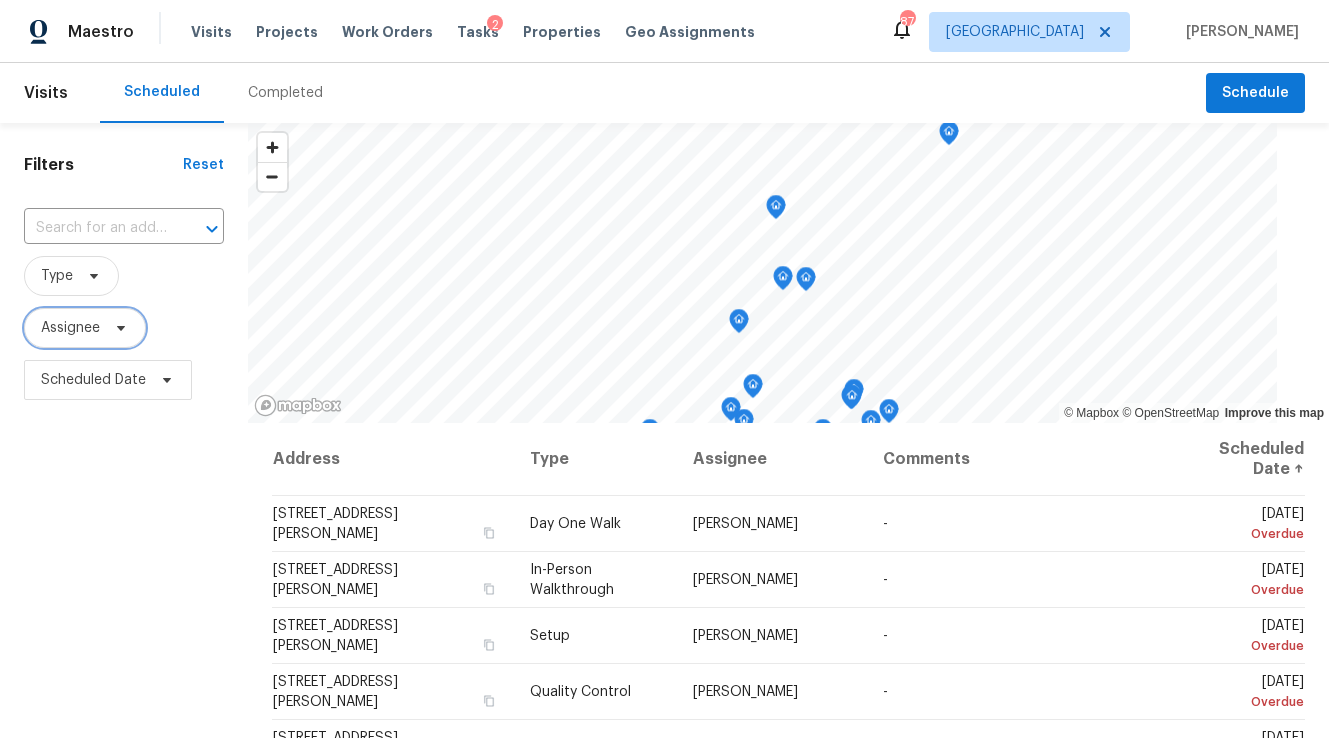 click on "Assignee" at bounding box center [70, 328] 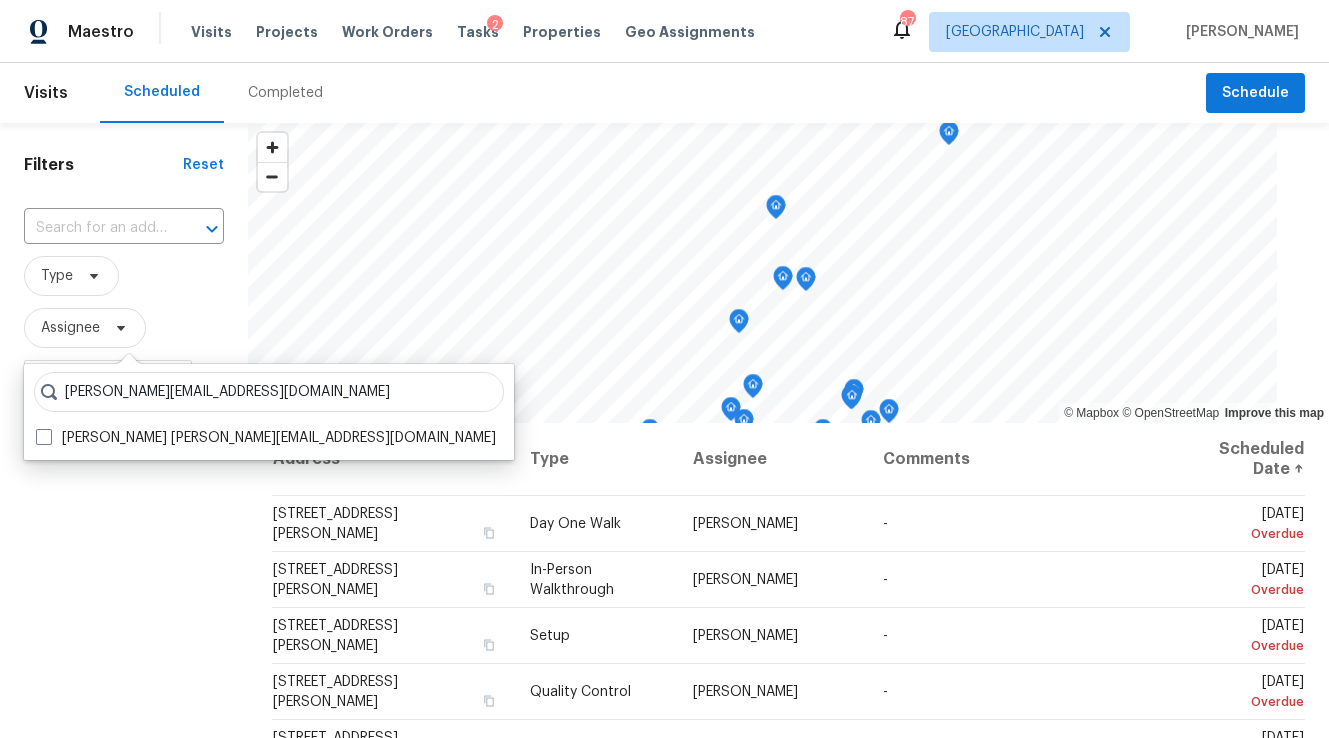 scroll, scrollTop: 0, scrollLeft: 0, axis: both 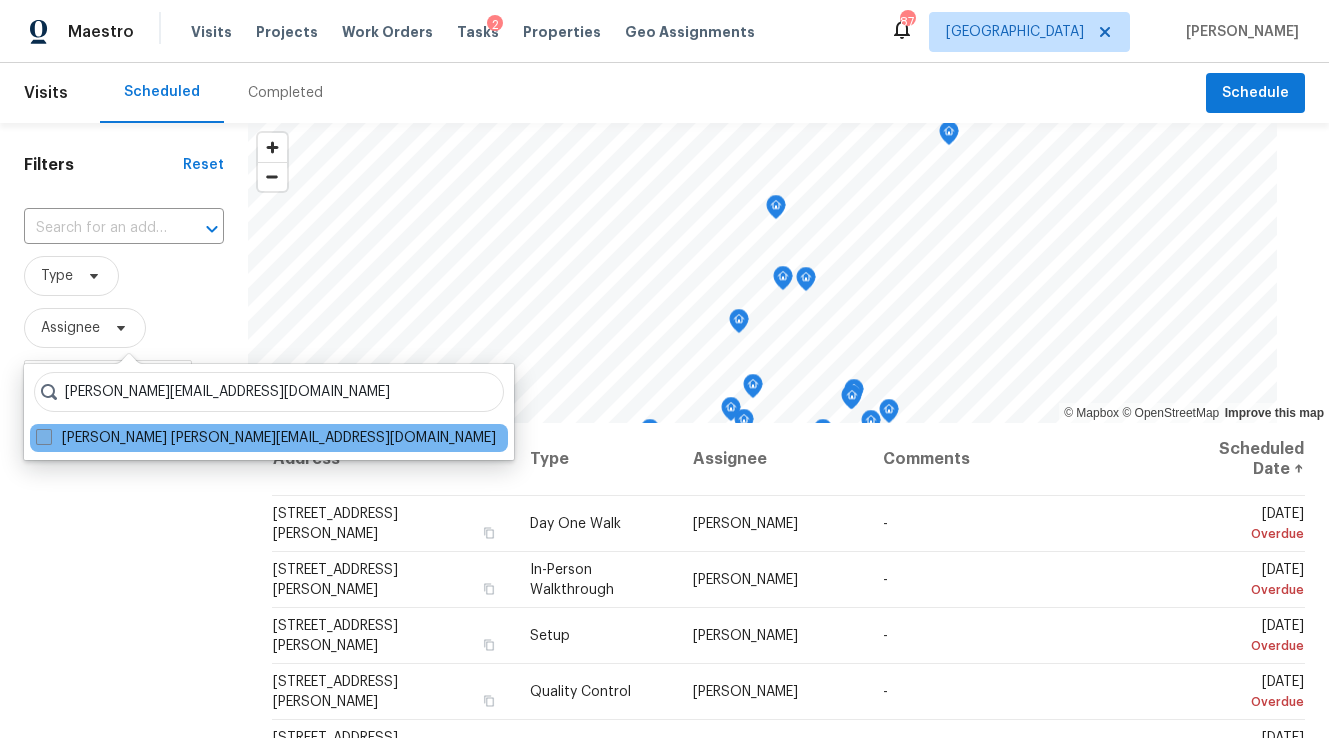 type on "[PERSON_NAME][EMAIL_ADDRESS][DOMAIN_NAME]" 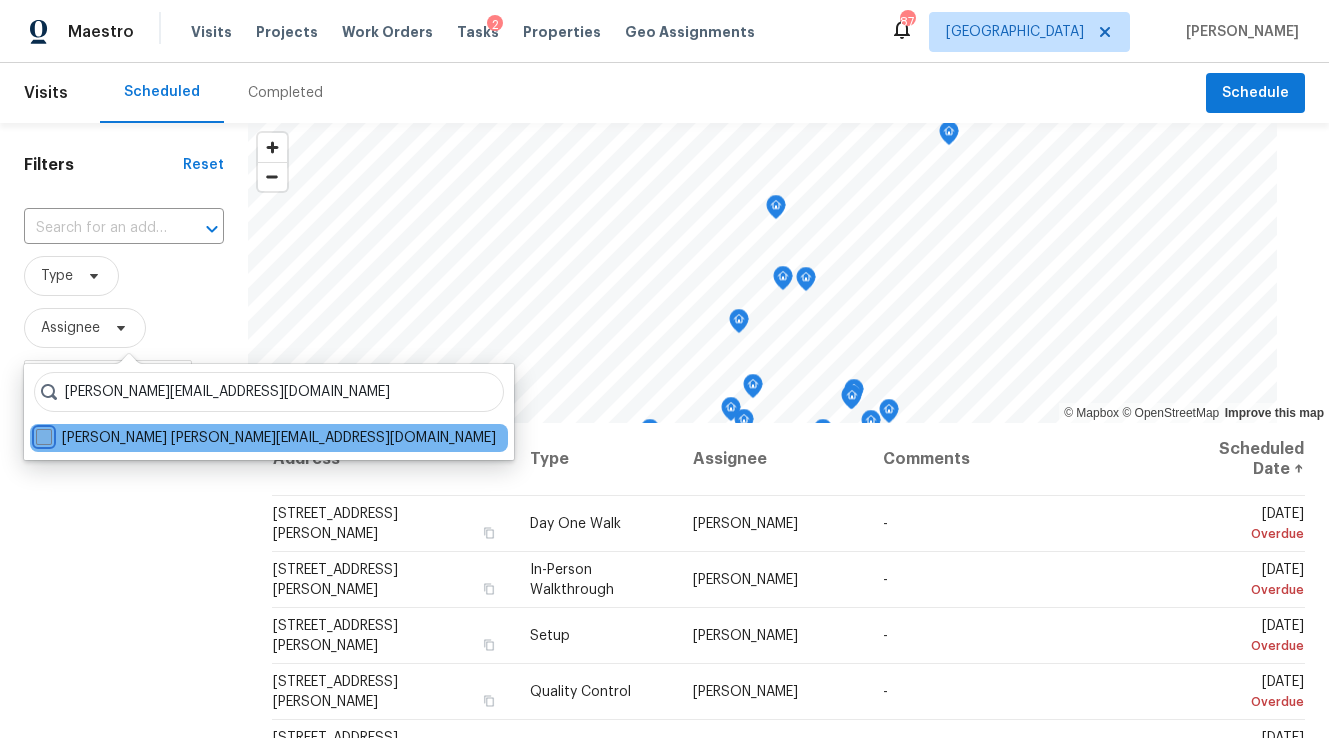 click on "[PERSON_NAME]
[PERSON_NAME][EMAIL_ADDRESS][DOMAIN_NAME]" at bounding box center (42, 434) 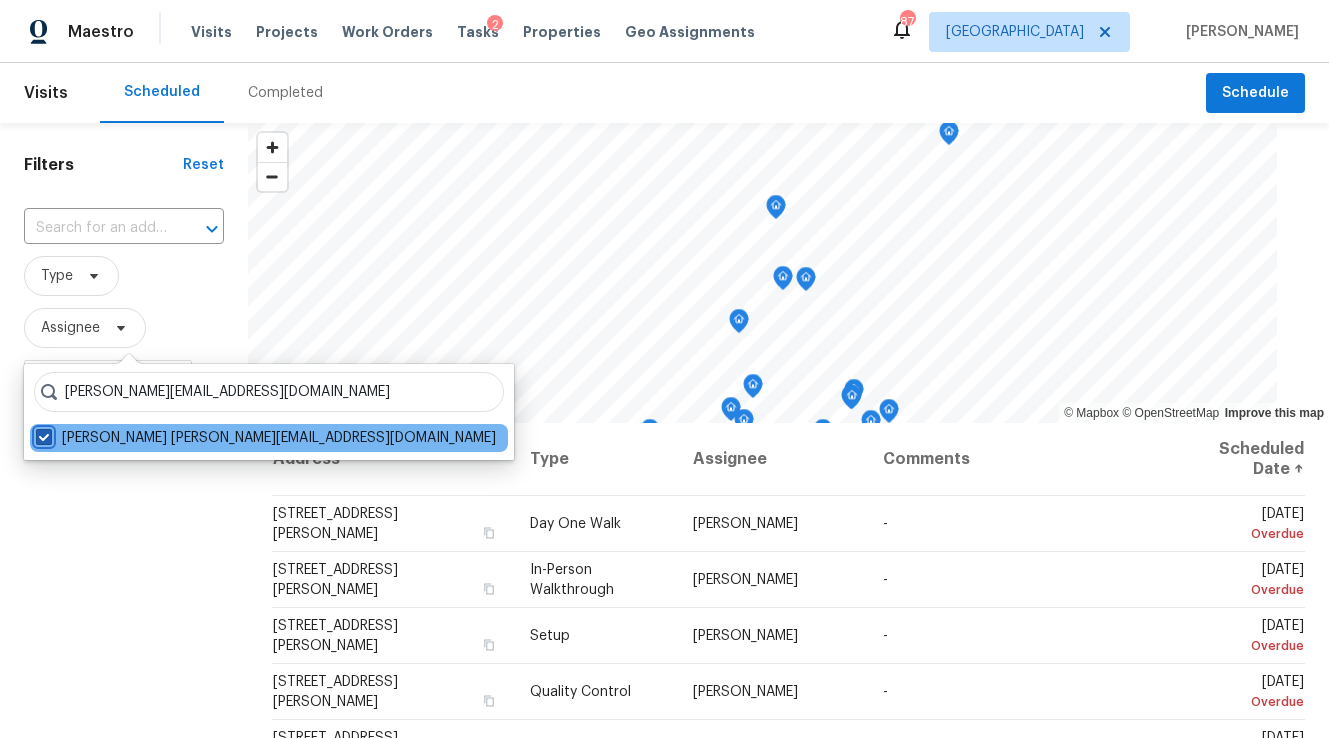 checkbox on "true" 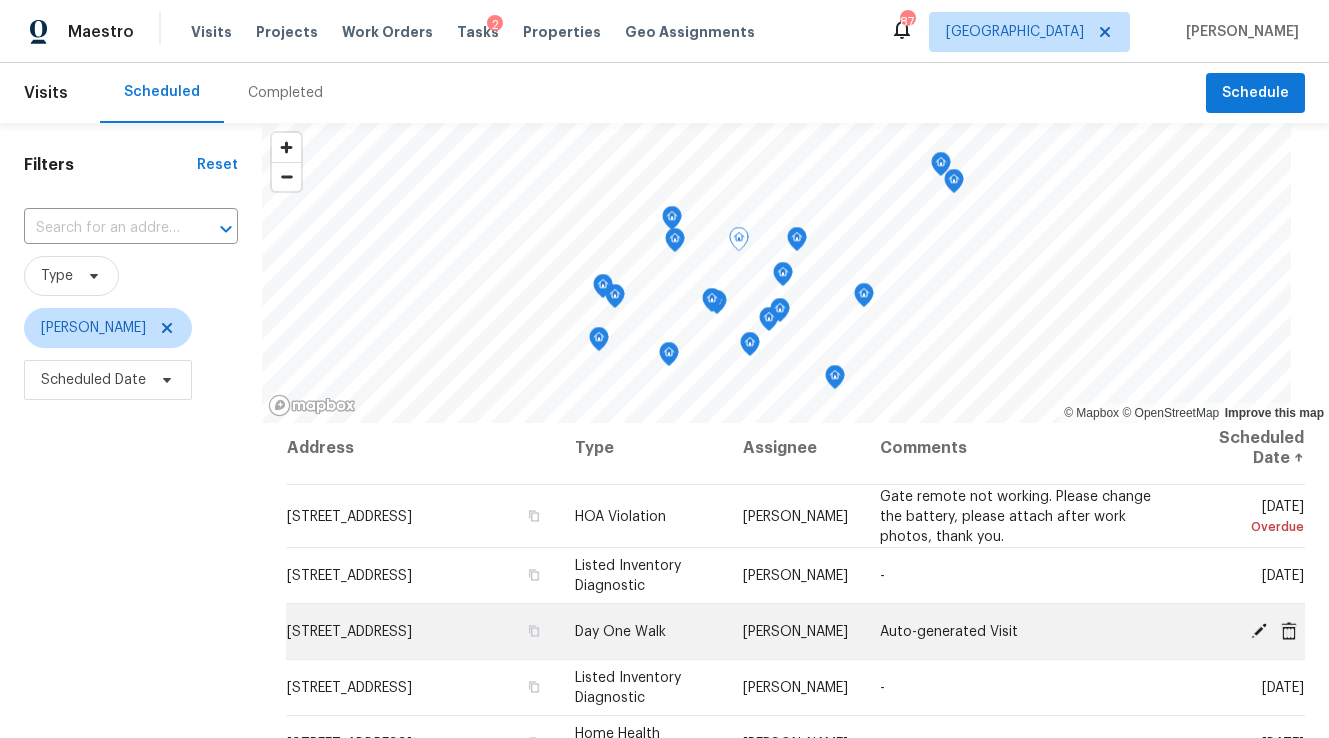 scroll, scrollTop: 0, scrollLeft: 0, axis: both 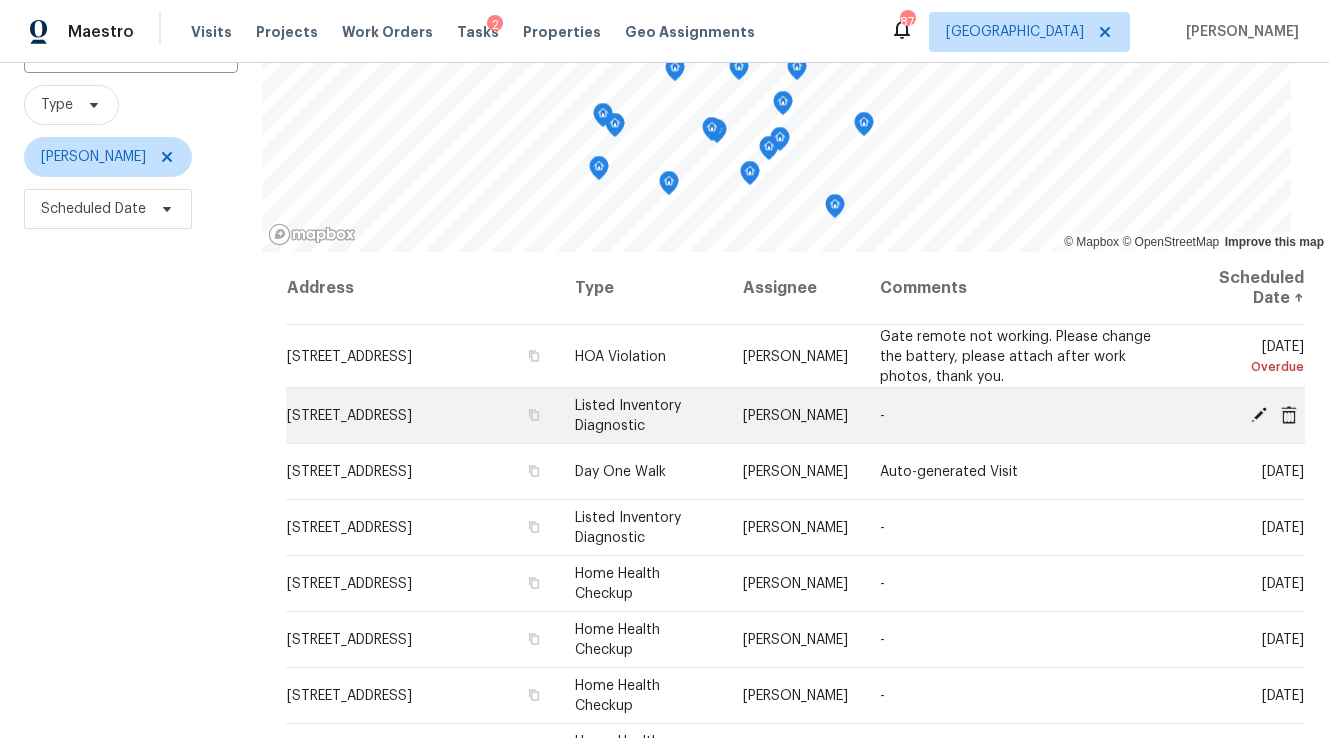 click 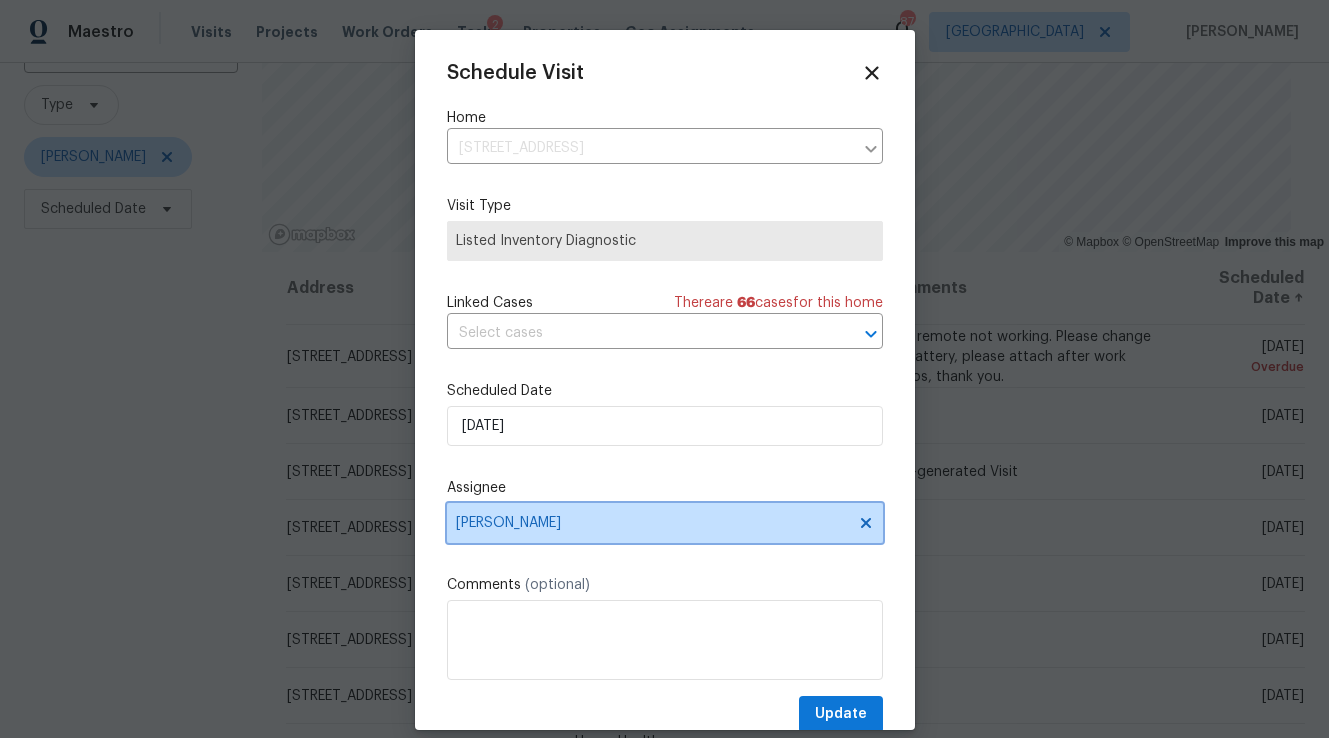 click on "[PERSON_NAME]" at bounding box center [652, 523] 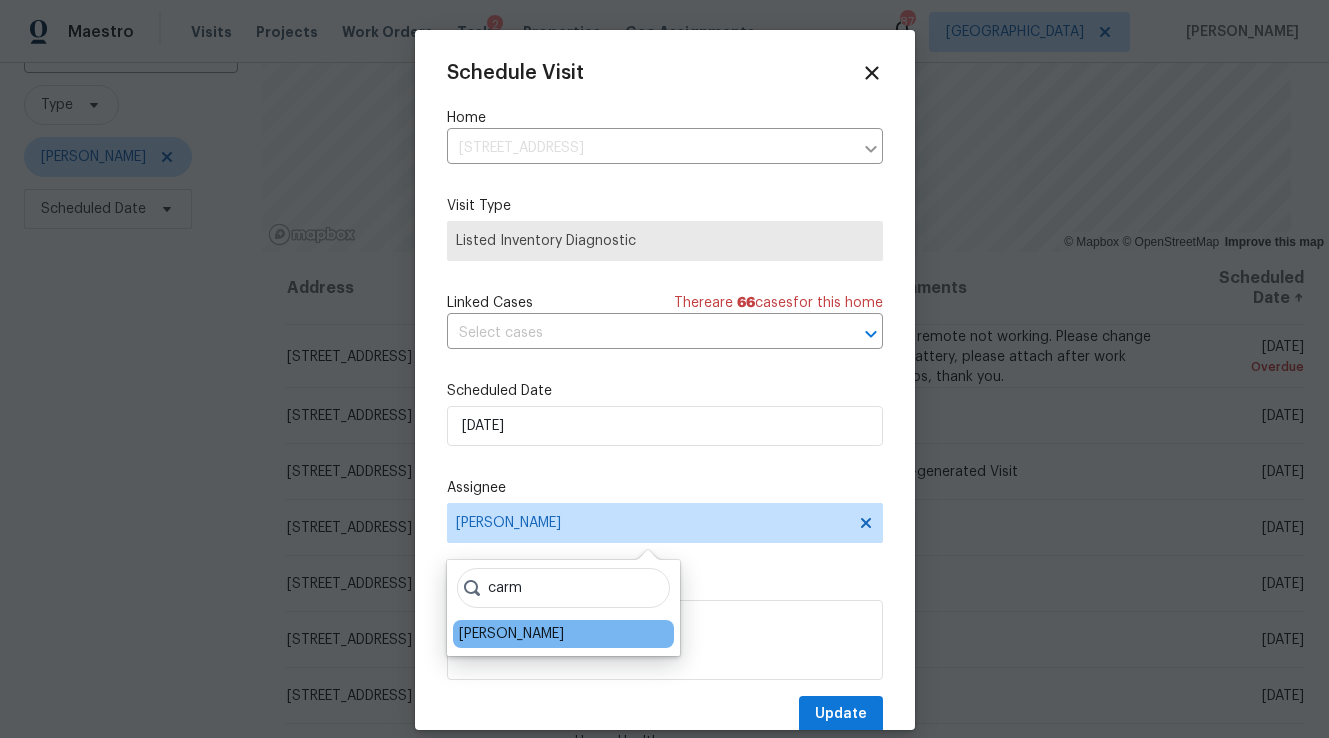 type on "carm" 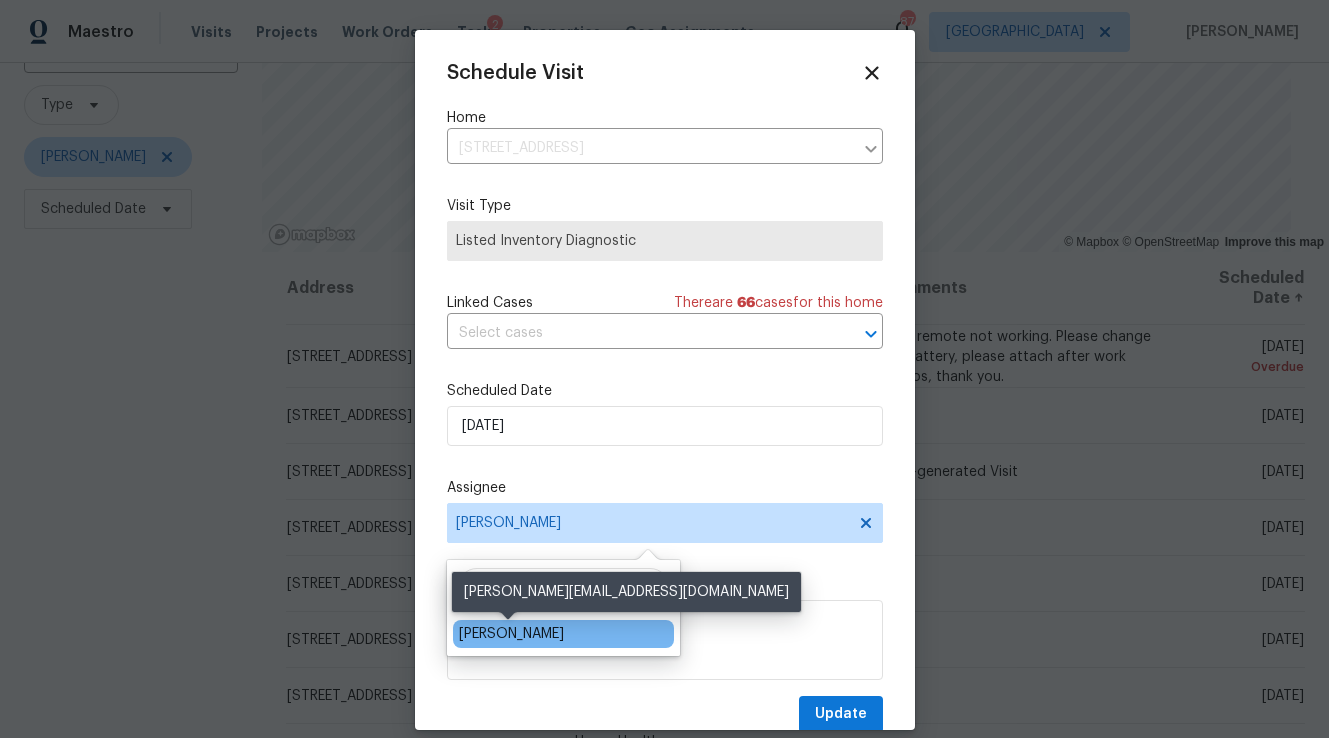 click on "[PERSON_NAME]" at bounding box center [511, 634] 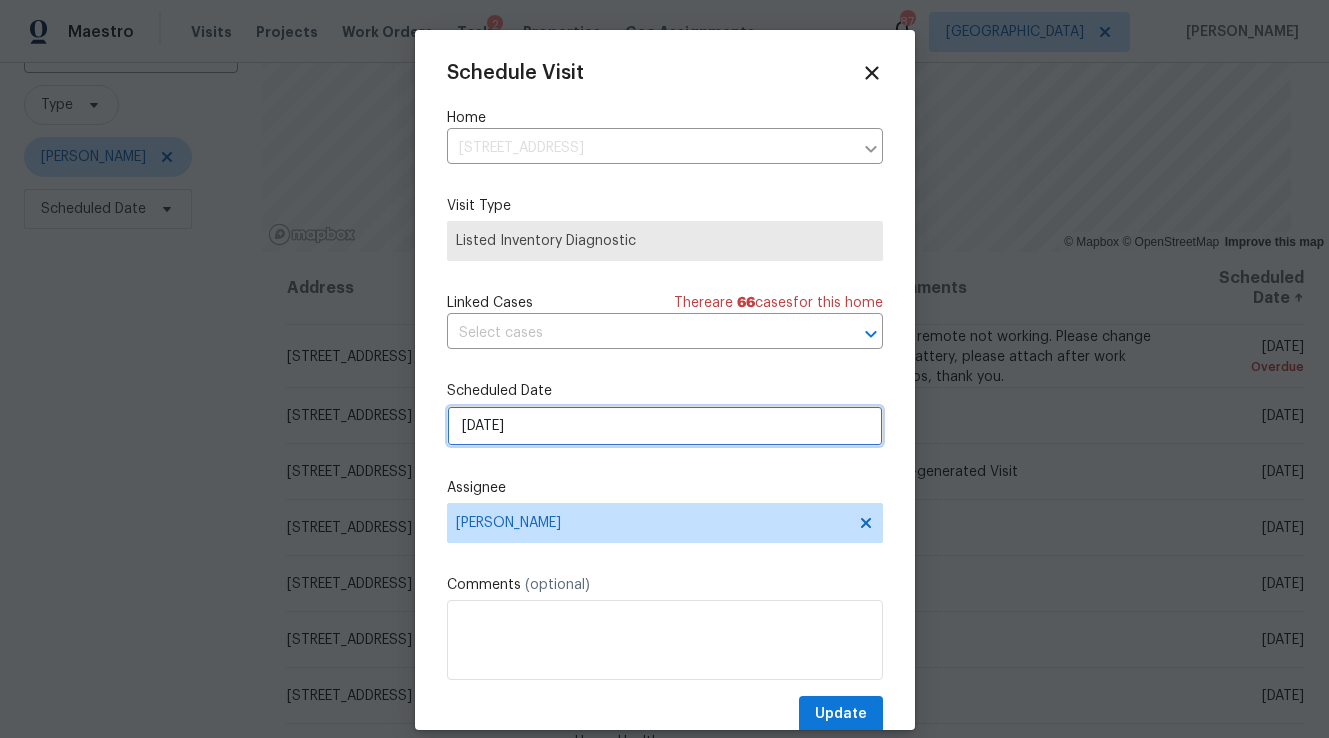 click on "[DATE]" at bounding box center [665, 426] 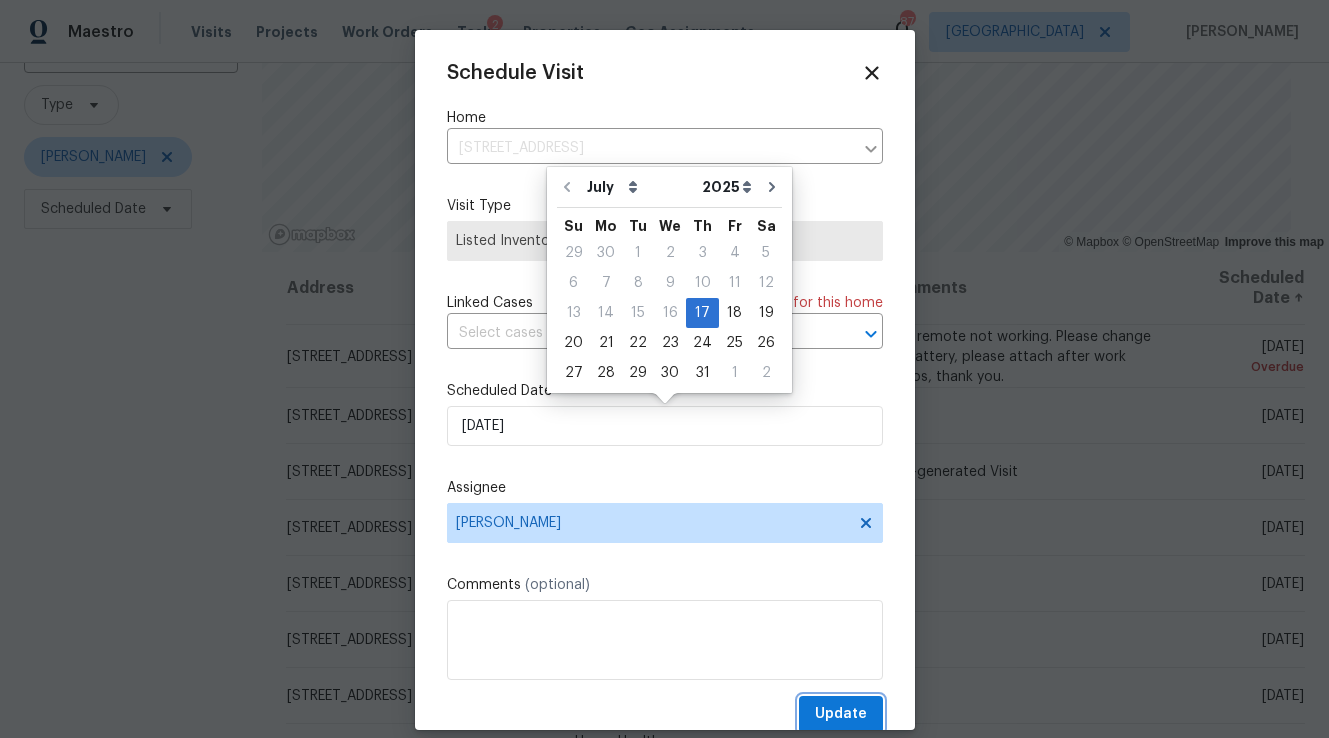 click on "Update" at bounding box center (841, 714) 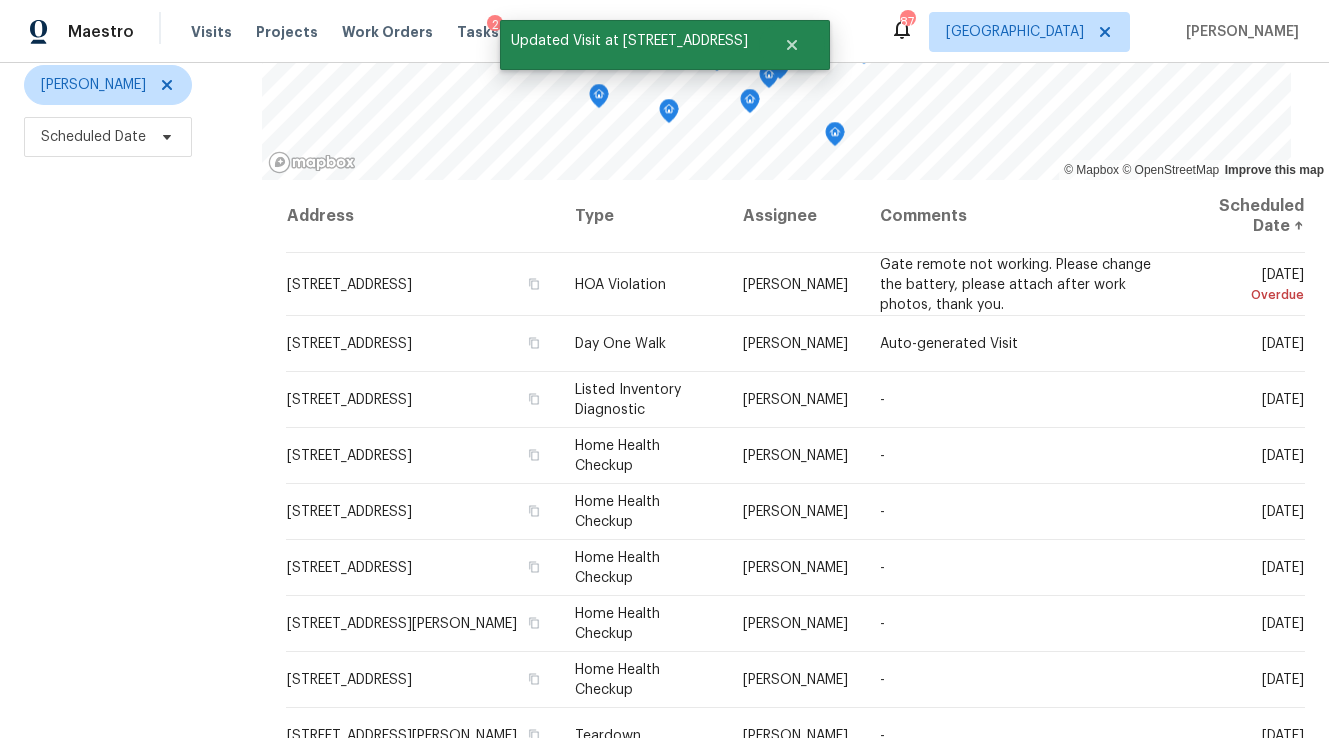 scroll, scrollTop: 275, scrollLeft: 0, axis: vertical 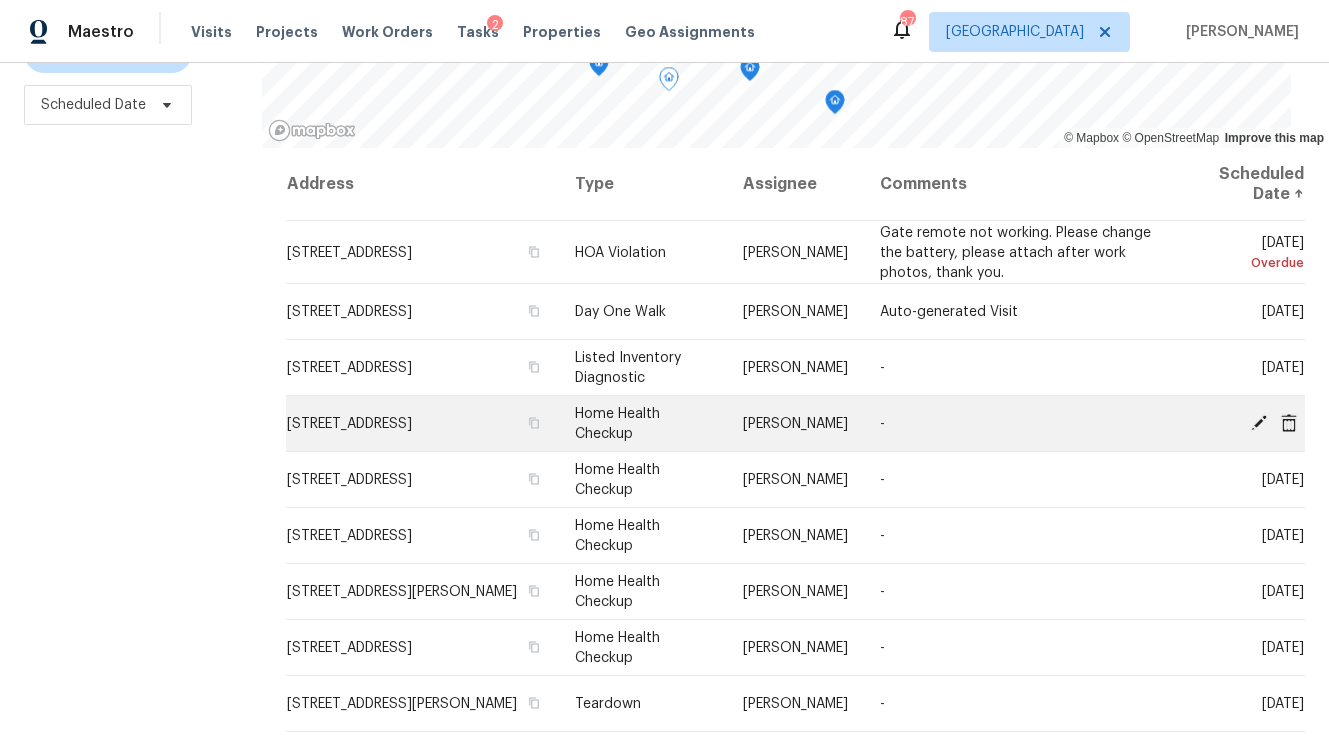 click 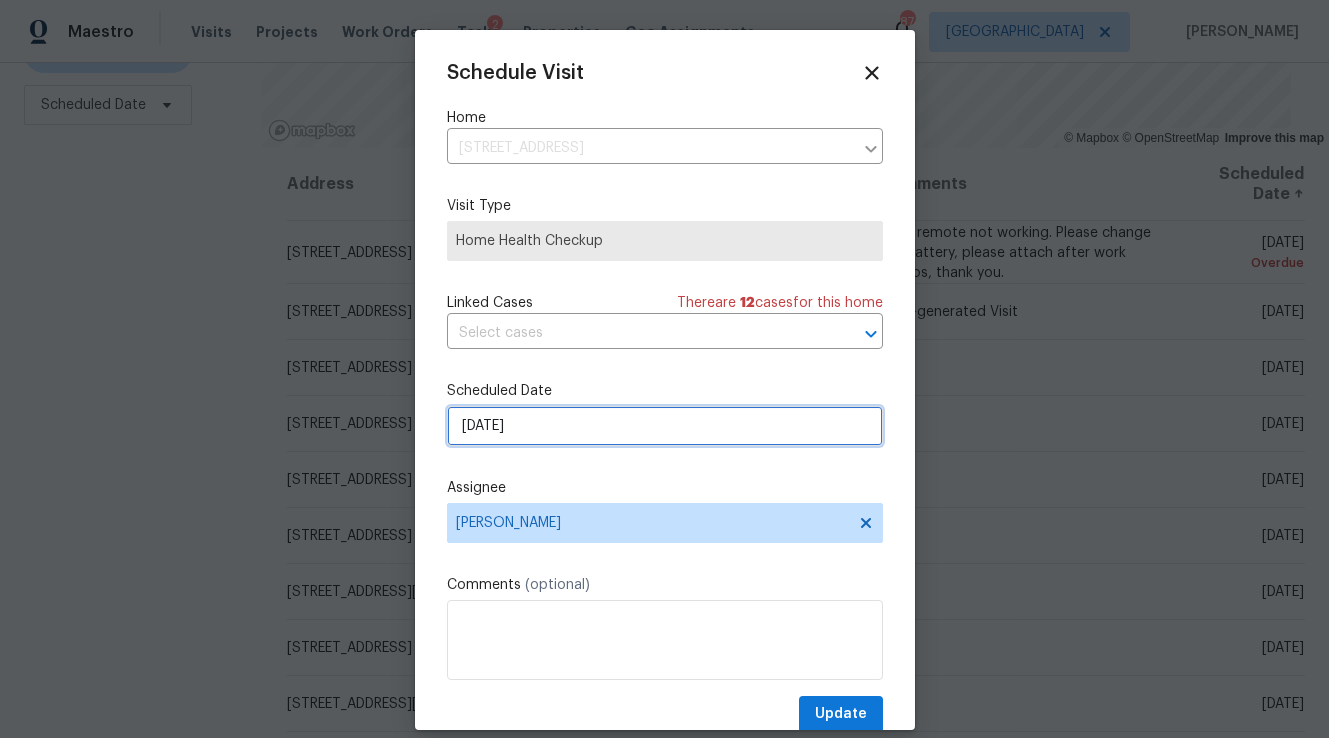 click on "[DATE]" at bounding box center (665, 426) 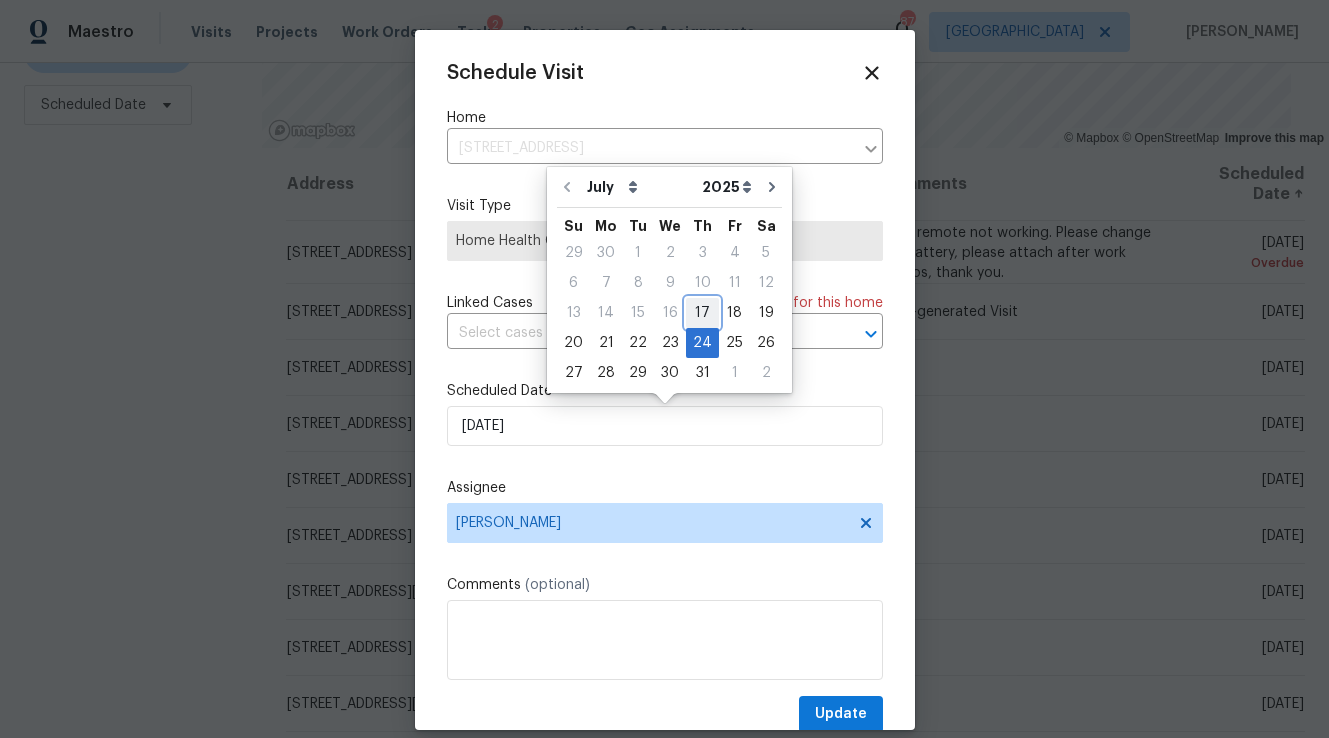 click on "17" at bounding box center [702, 313] 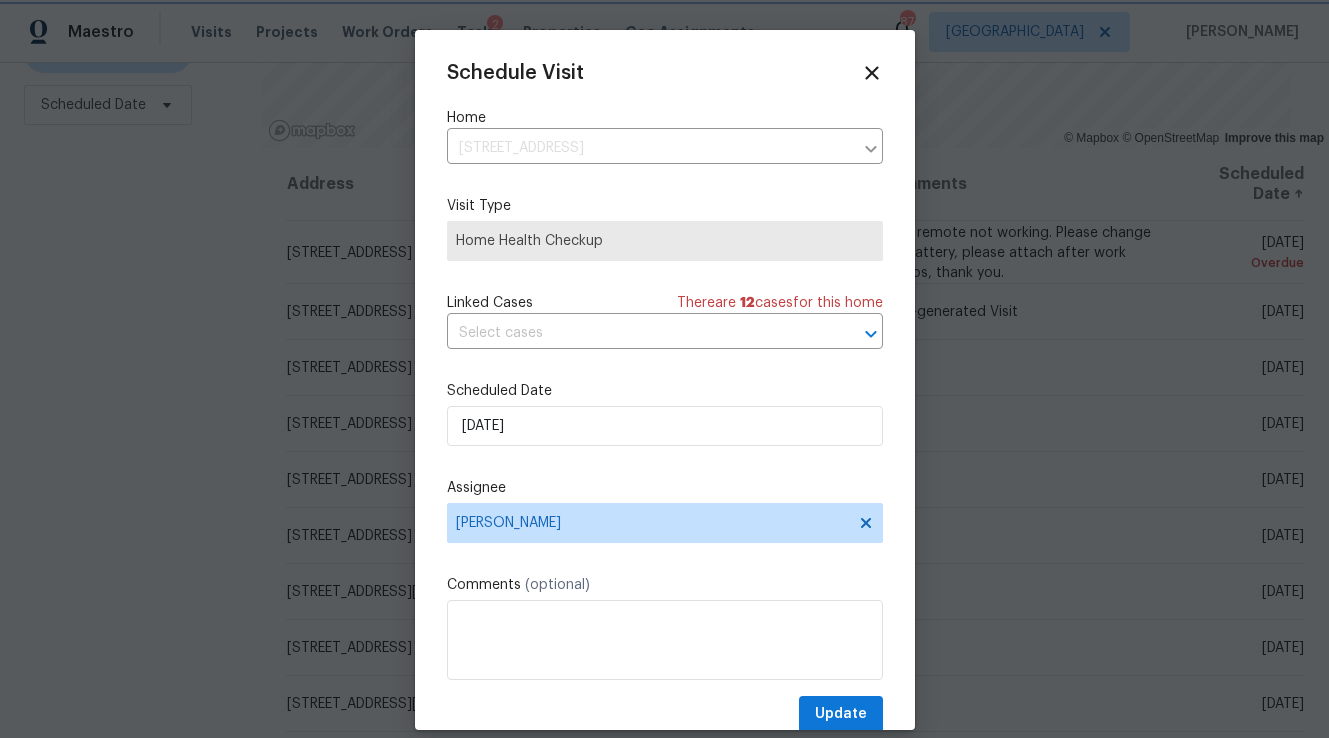 type on "[DATE]" 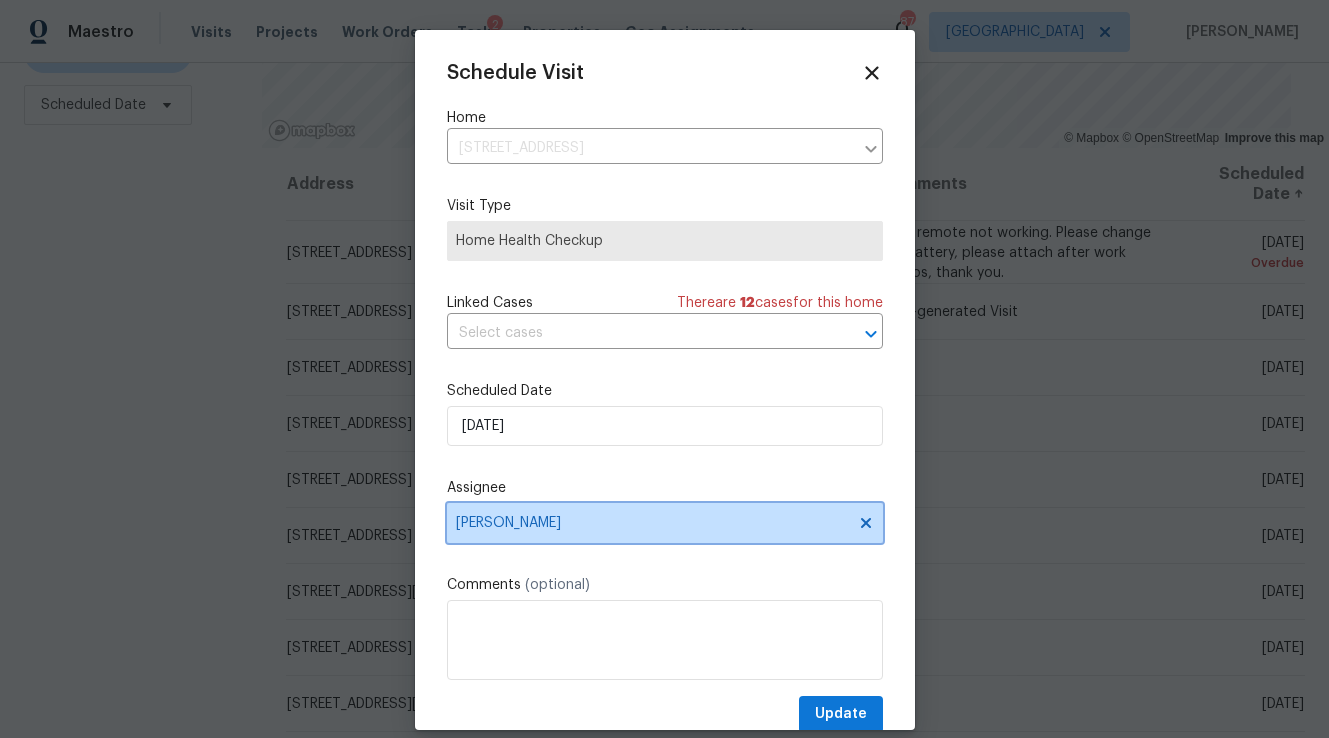 click on "[PERSON_NAME]" at bounding box center [665, 523] 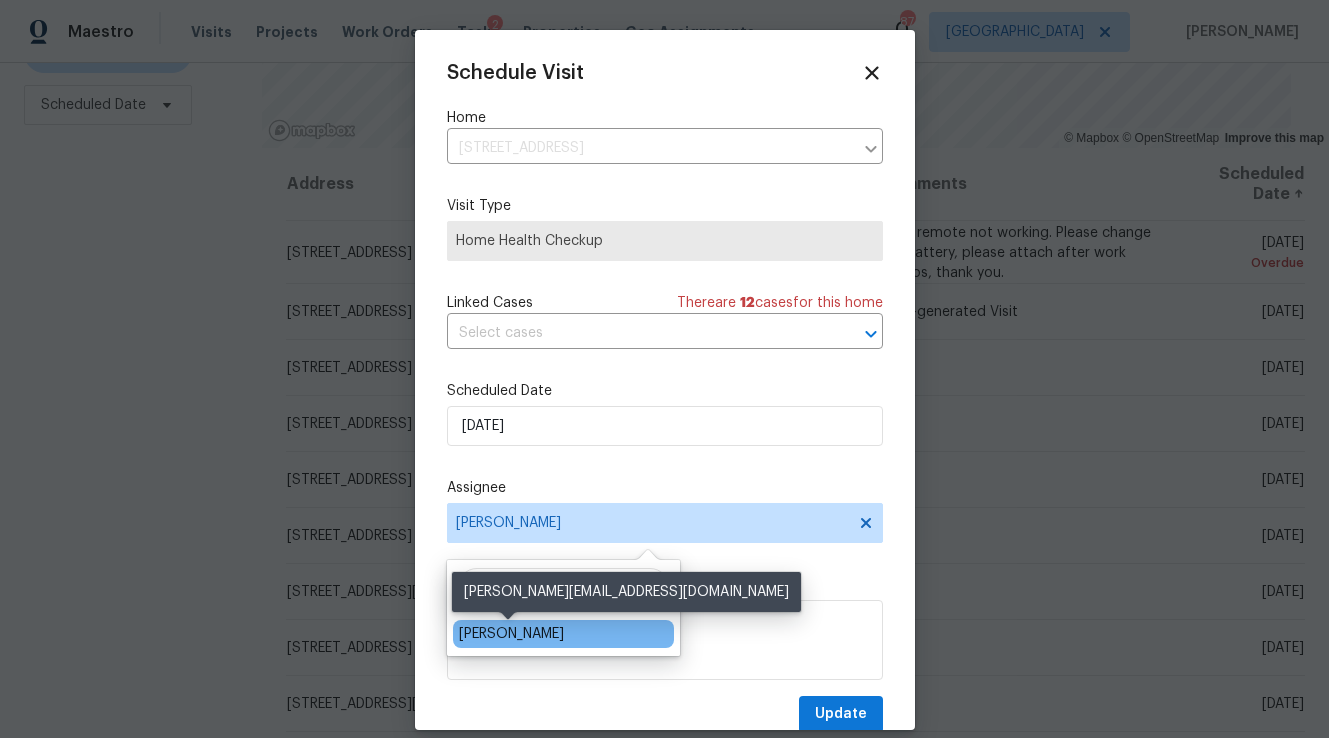 type on "[PERSON_NAME]" 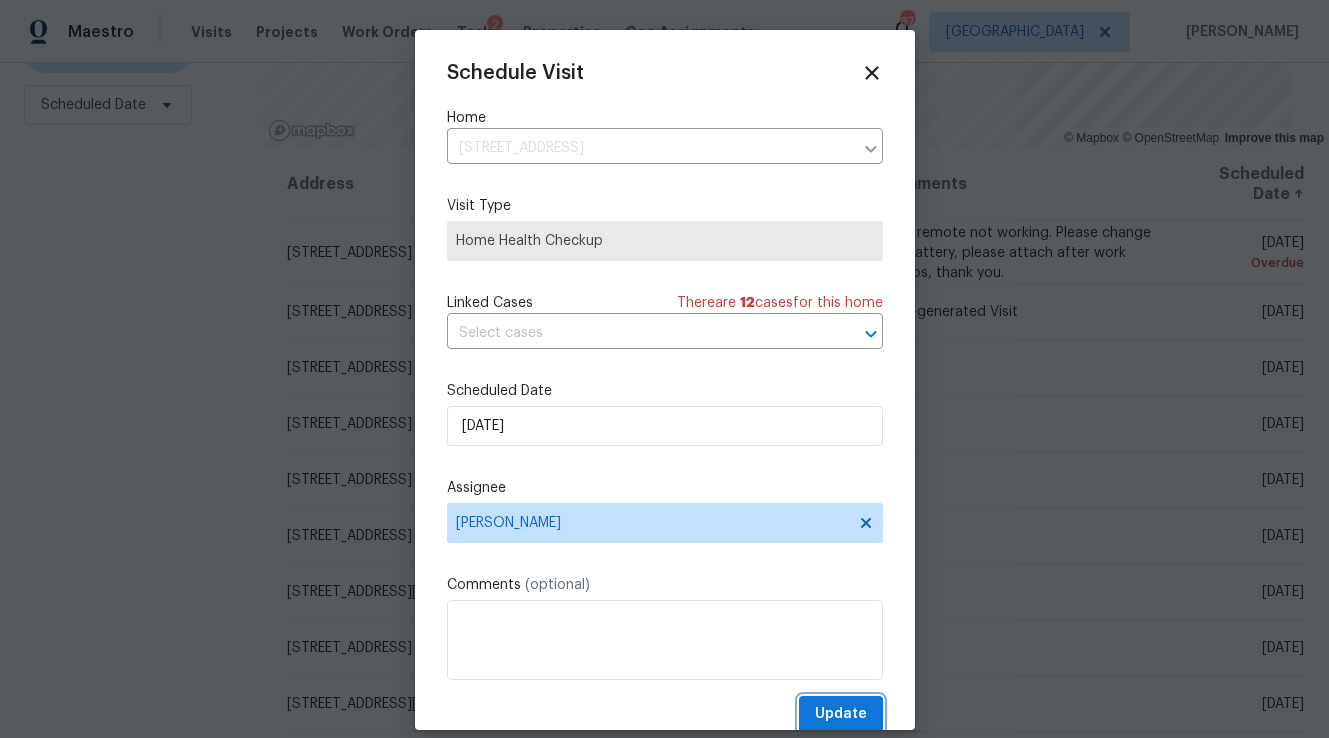 click on "Update" at bounding box center [841, 714] 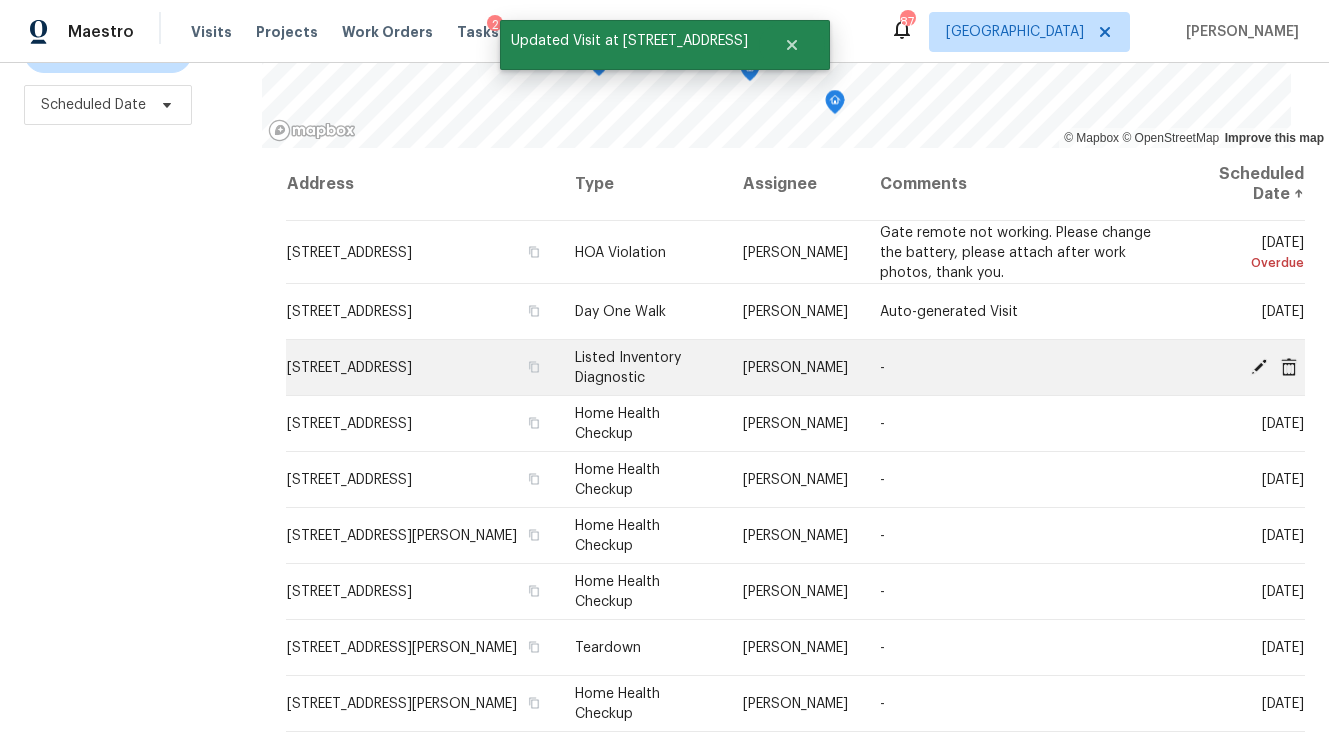 click 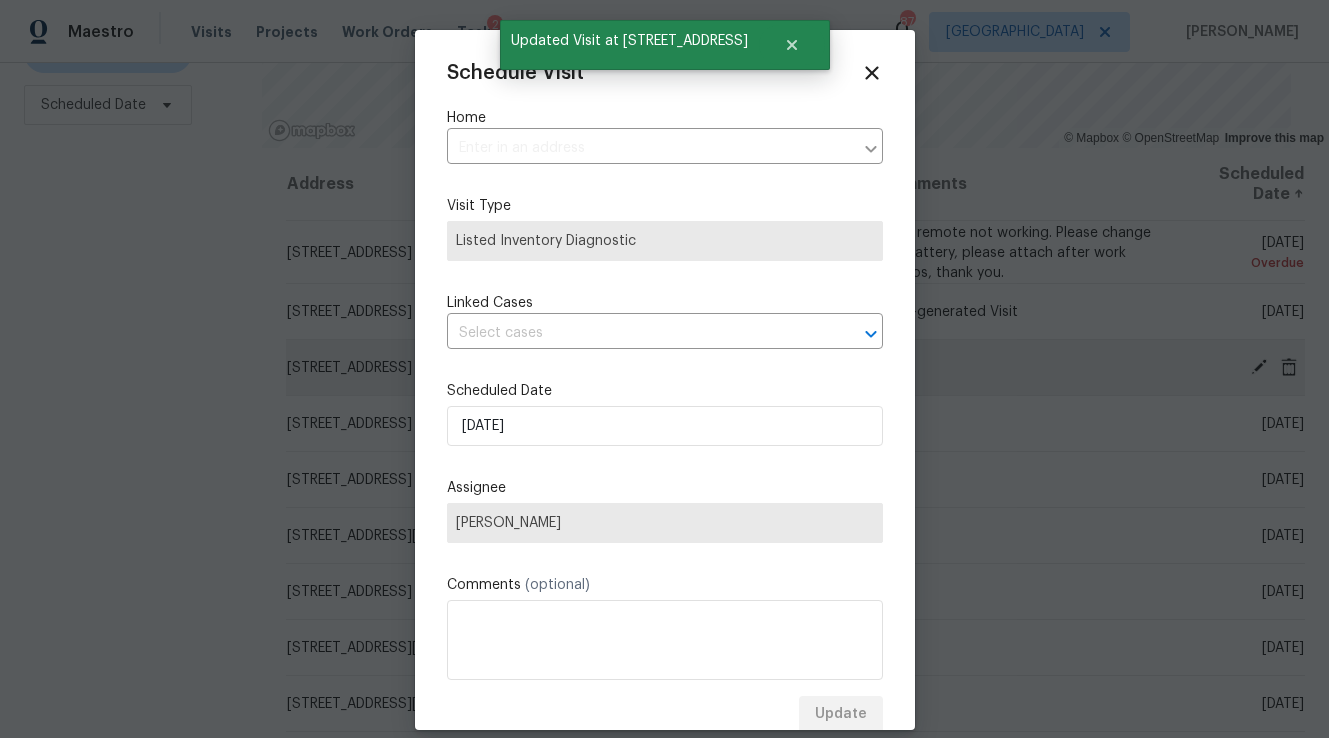 type on "[STREET_ADDRESS]" 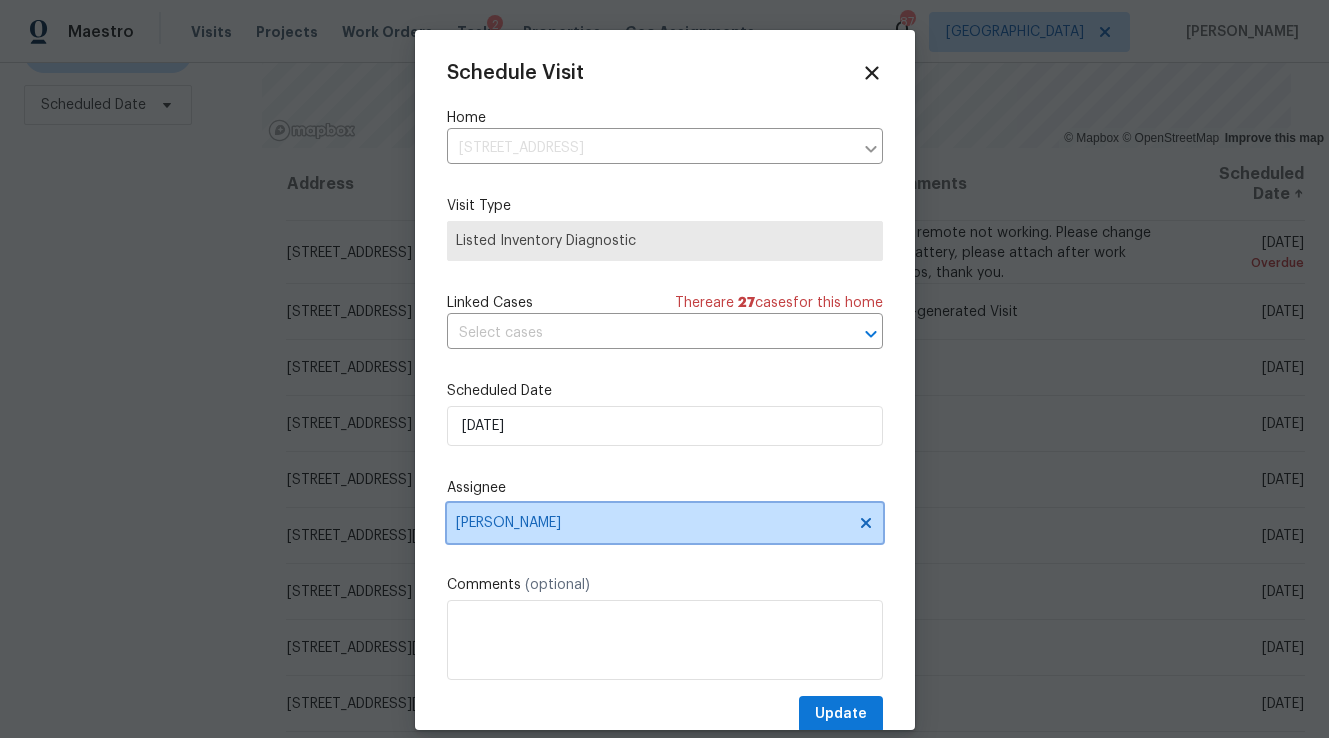 click on "[PERSON_NAME]" at bounding box center (652, 523) 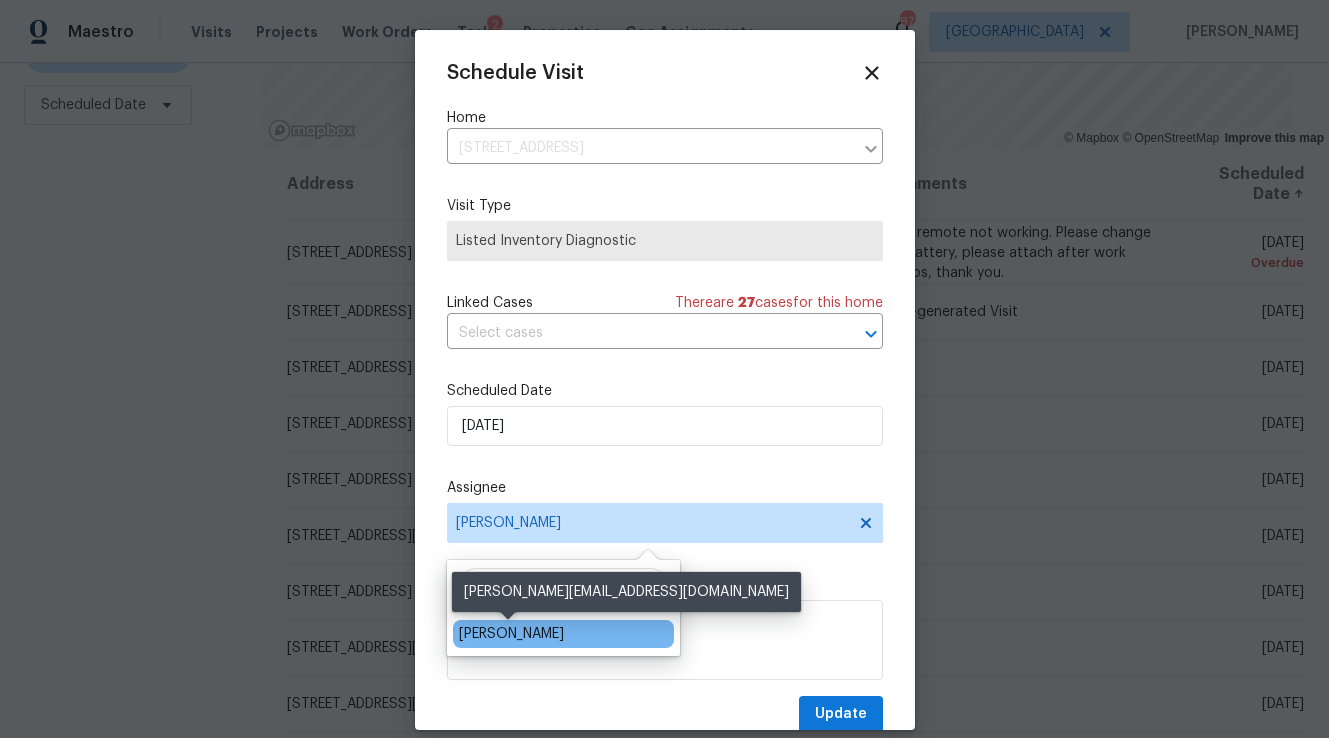 type on "[PERSON_NAME]" 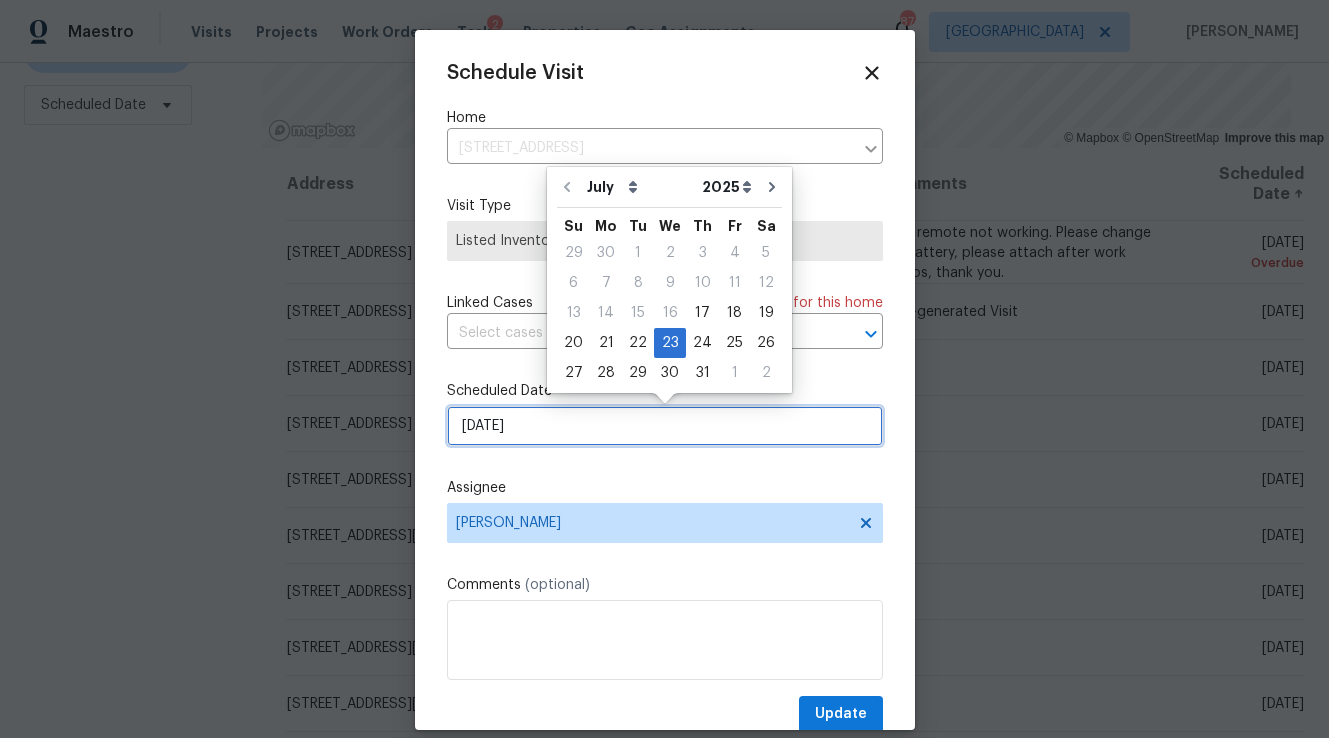 click on "[DATE]" at bounding box center [665, 426] 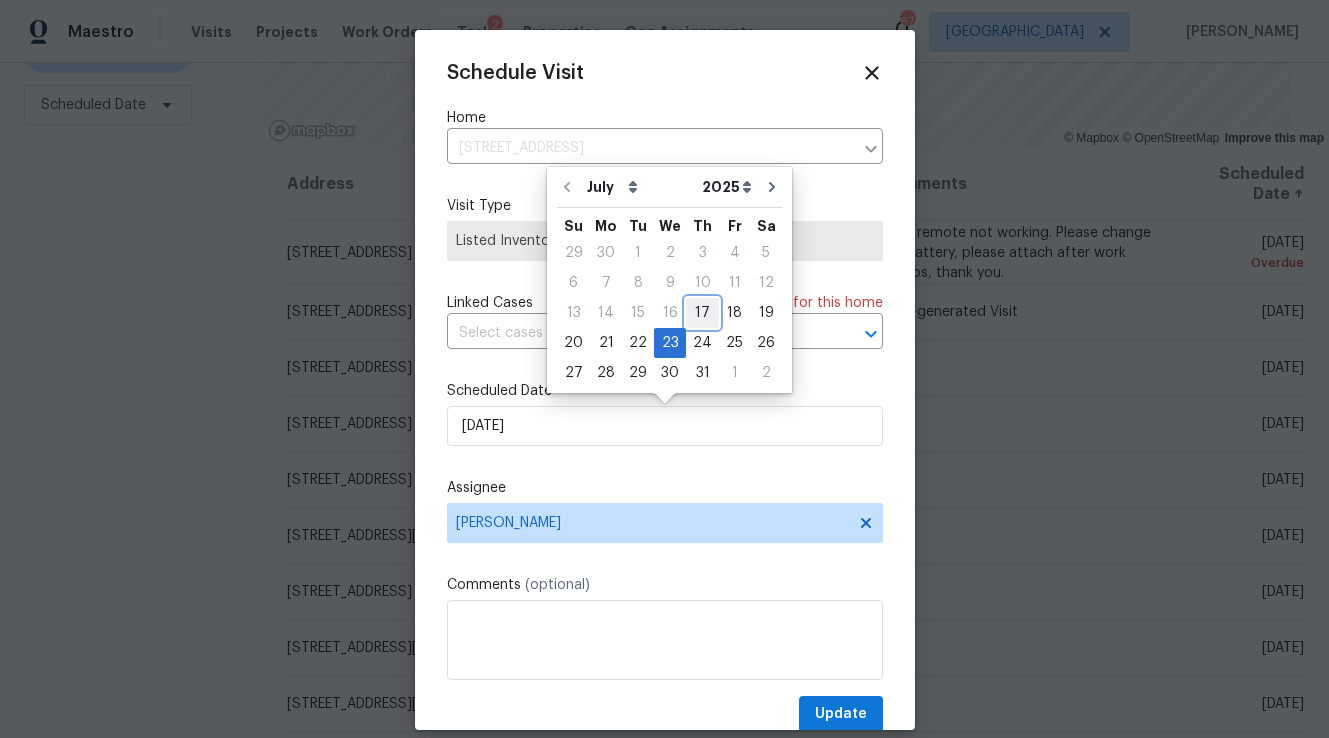 click on "17" at bounding box center [702, 313] 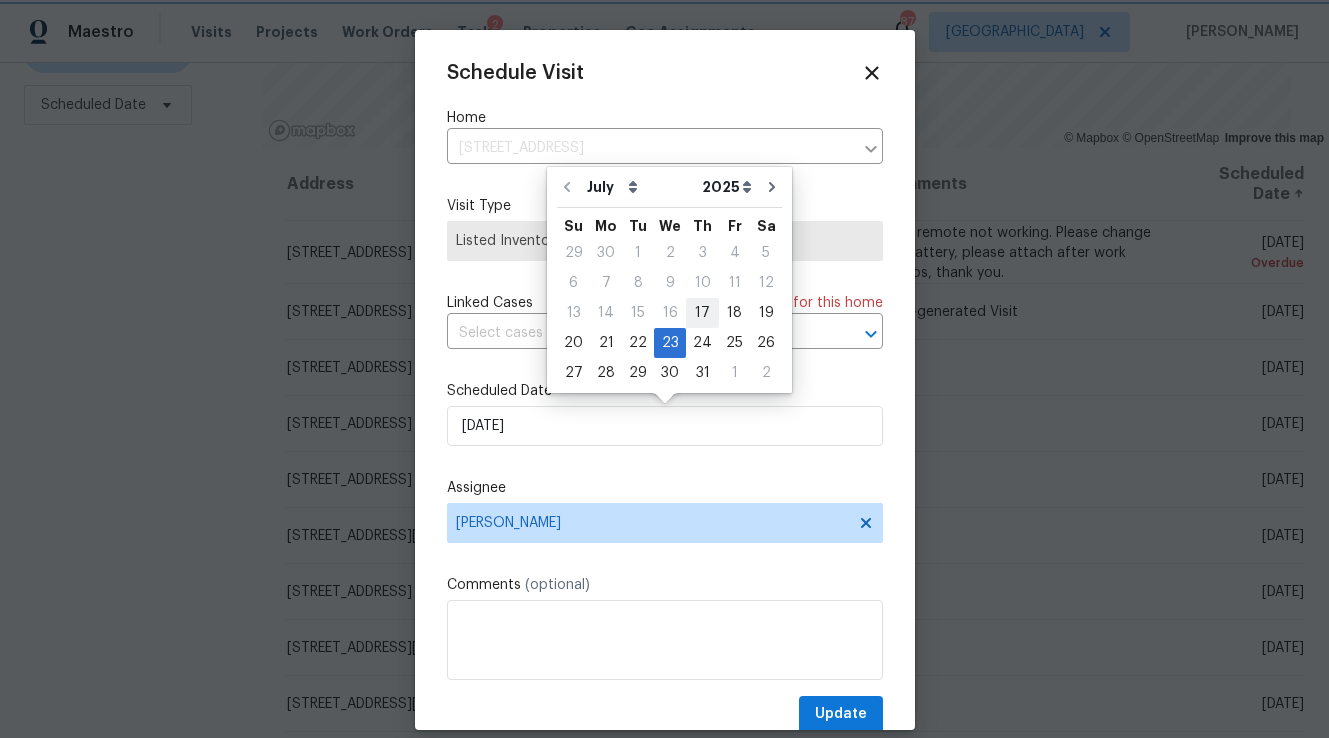 type on "[DATE]" 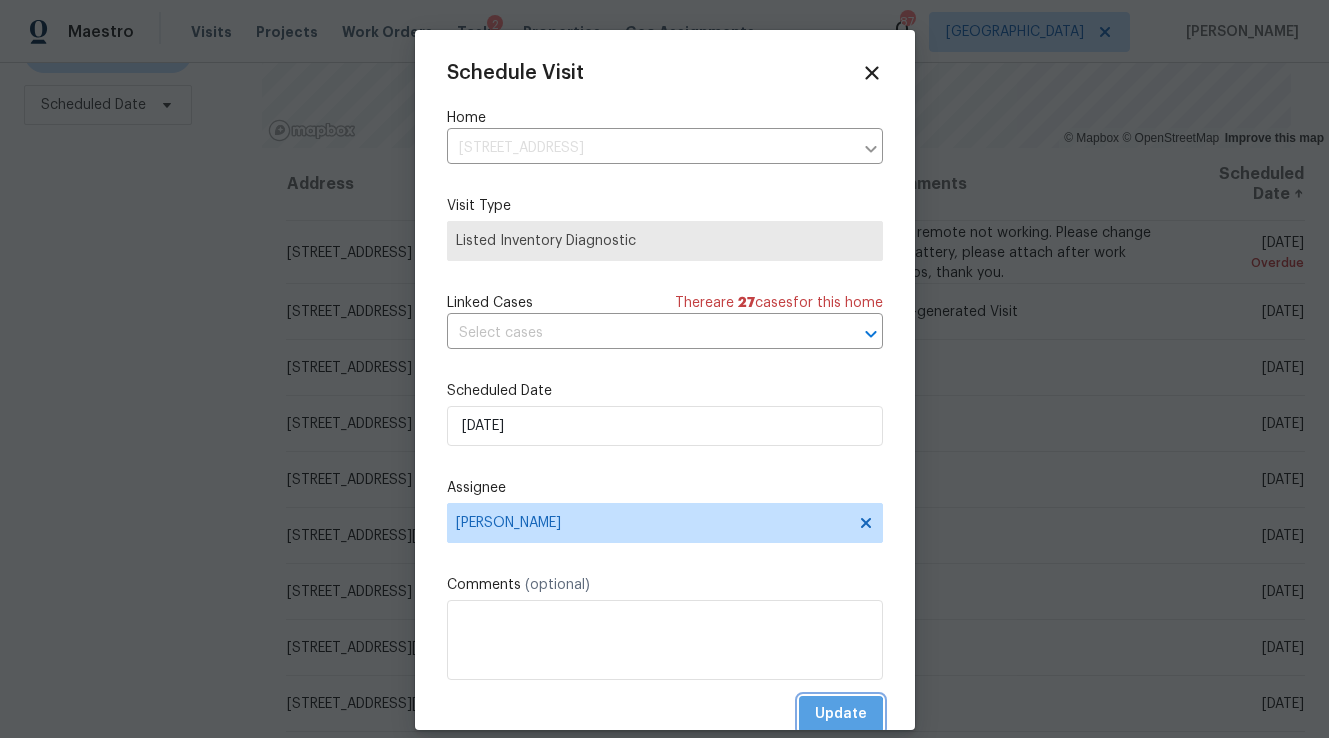 click on "Update" at bounding box center [841, 714] 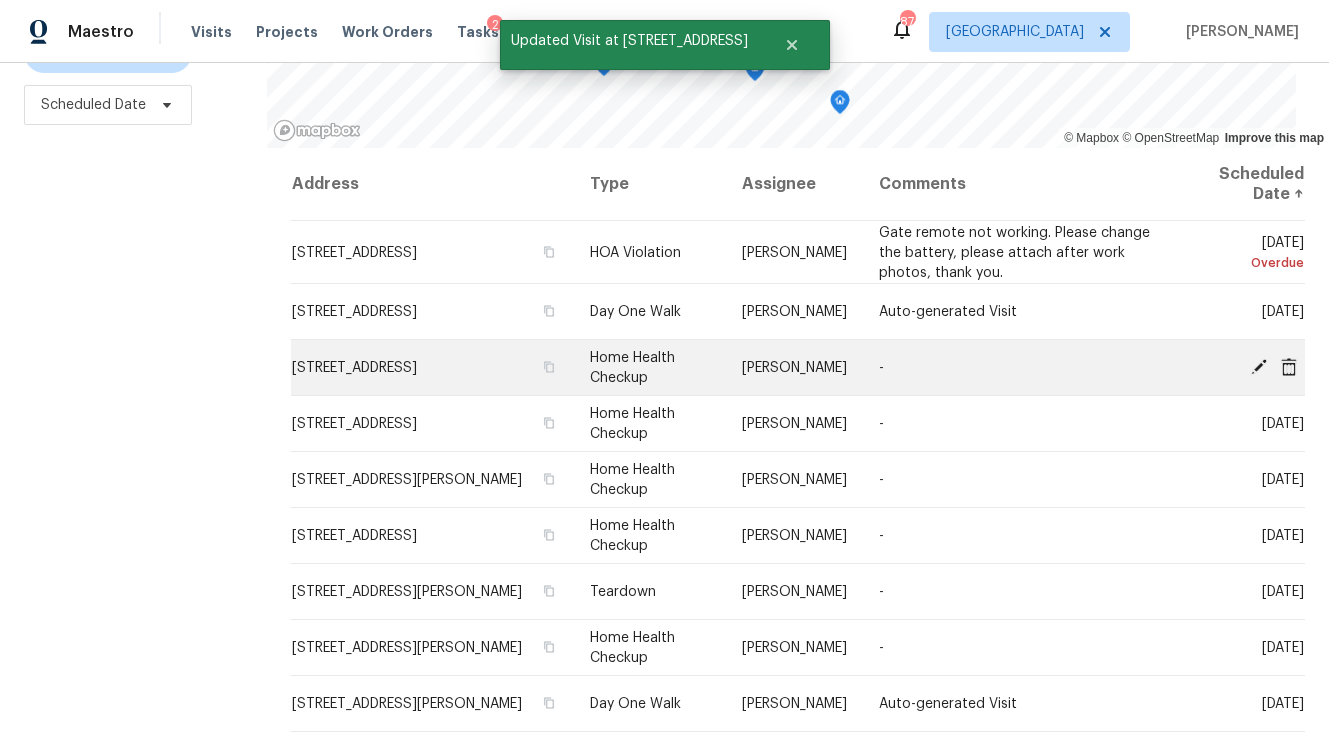 click 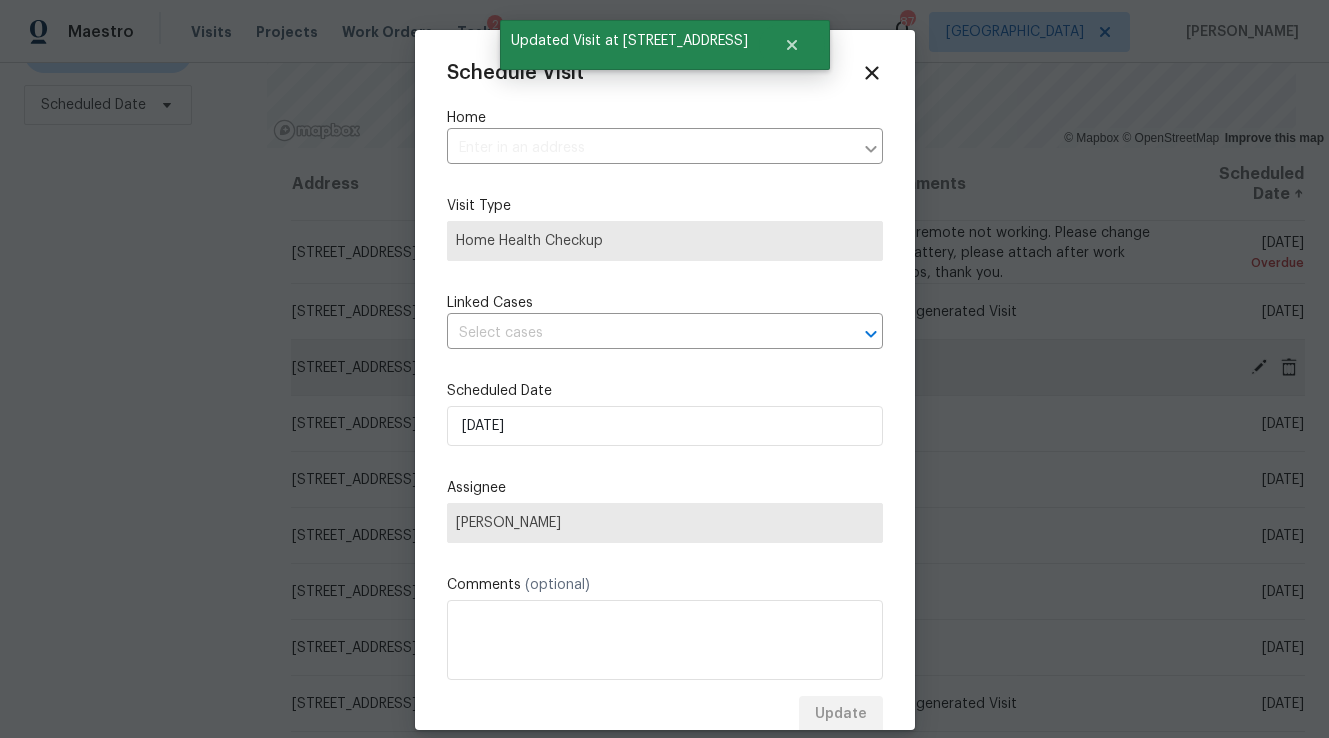 type on "[STREET_ADDRESS]" 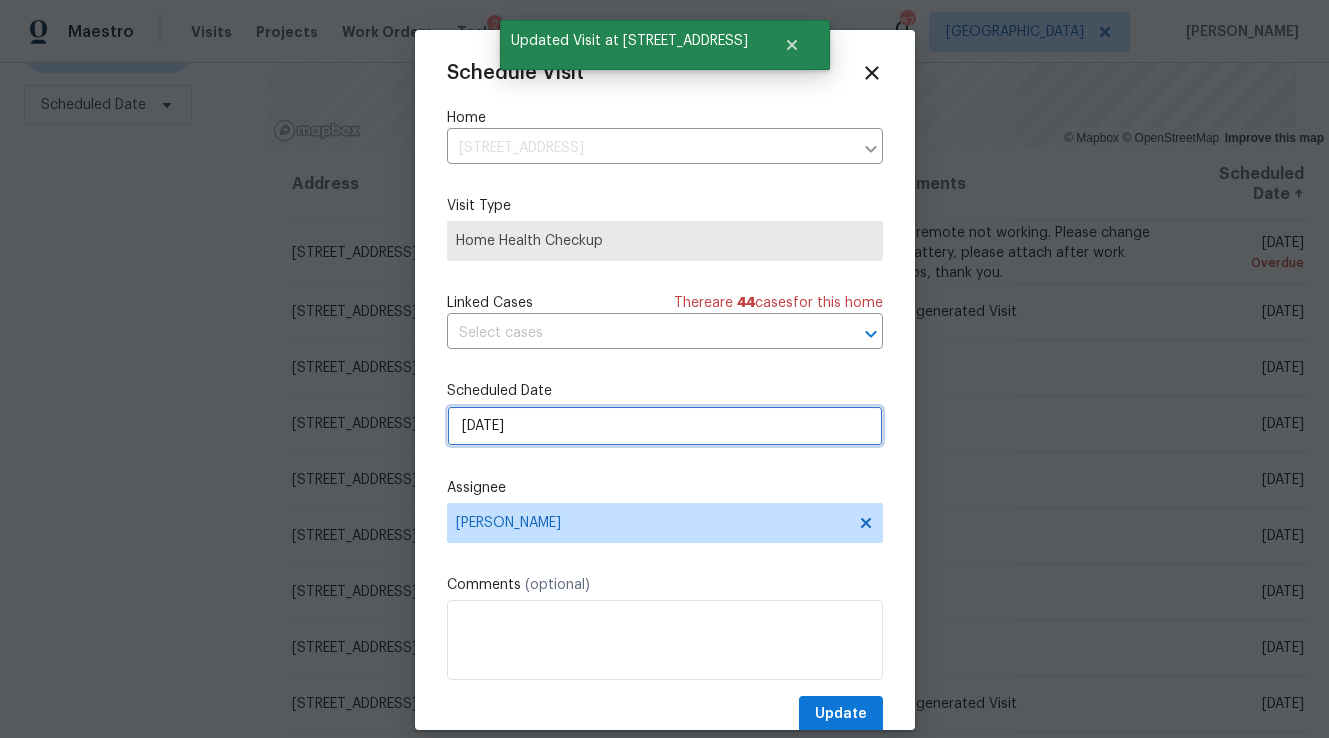 click on "[DATE]" at bounding box center (665, 426) 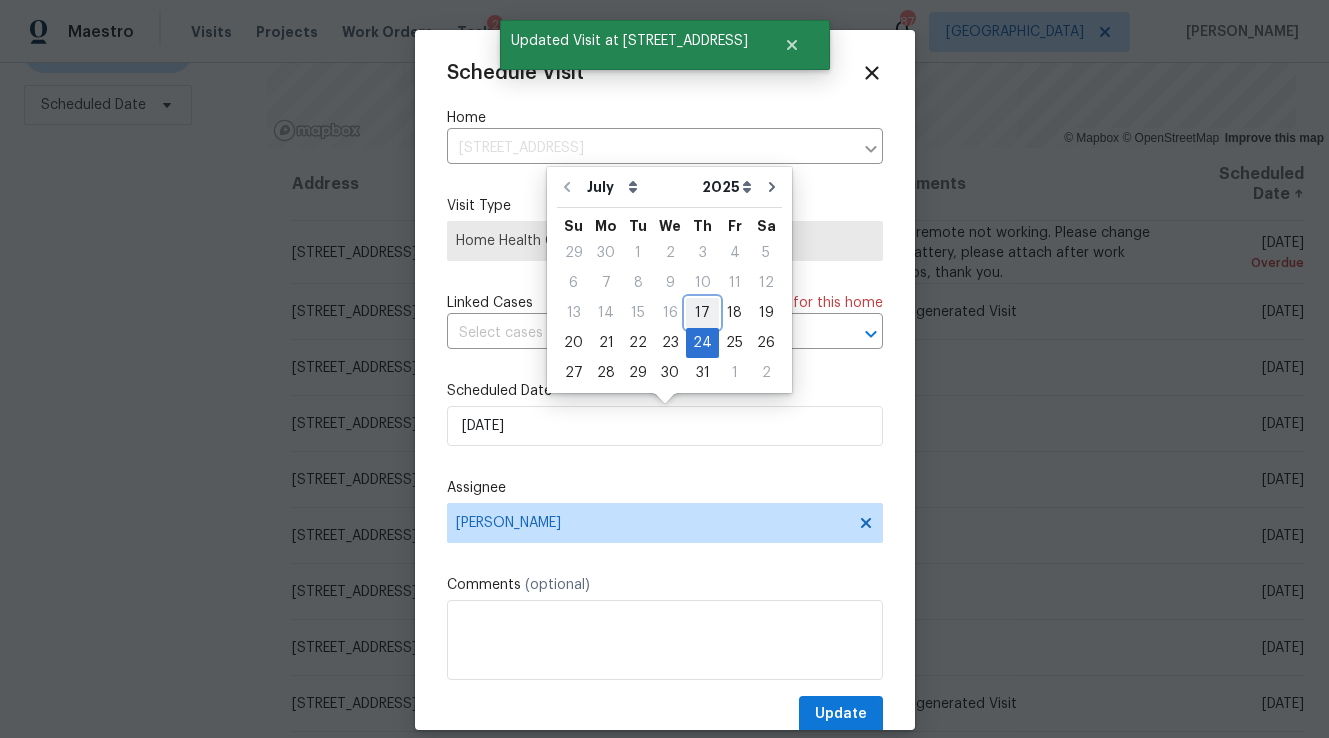 click on "17" at bounding box center (702, 313) 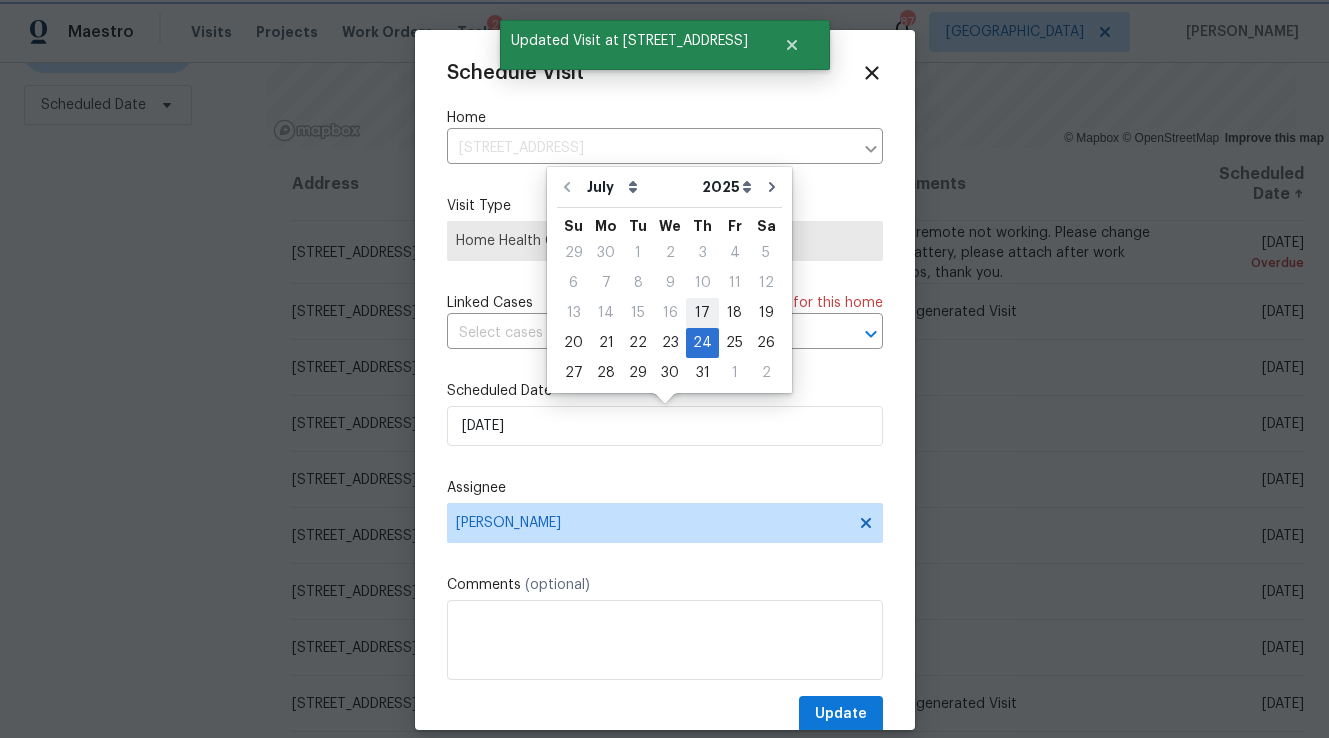 type on "[DATE]" 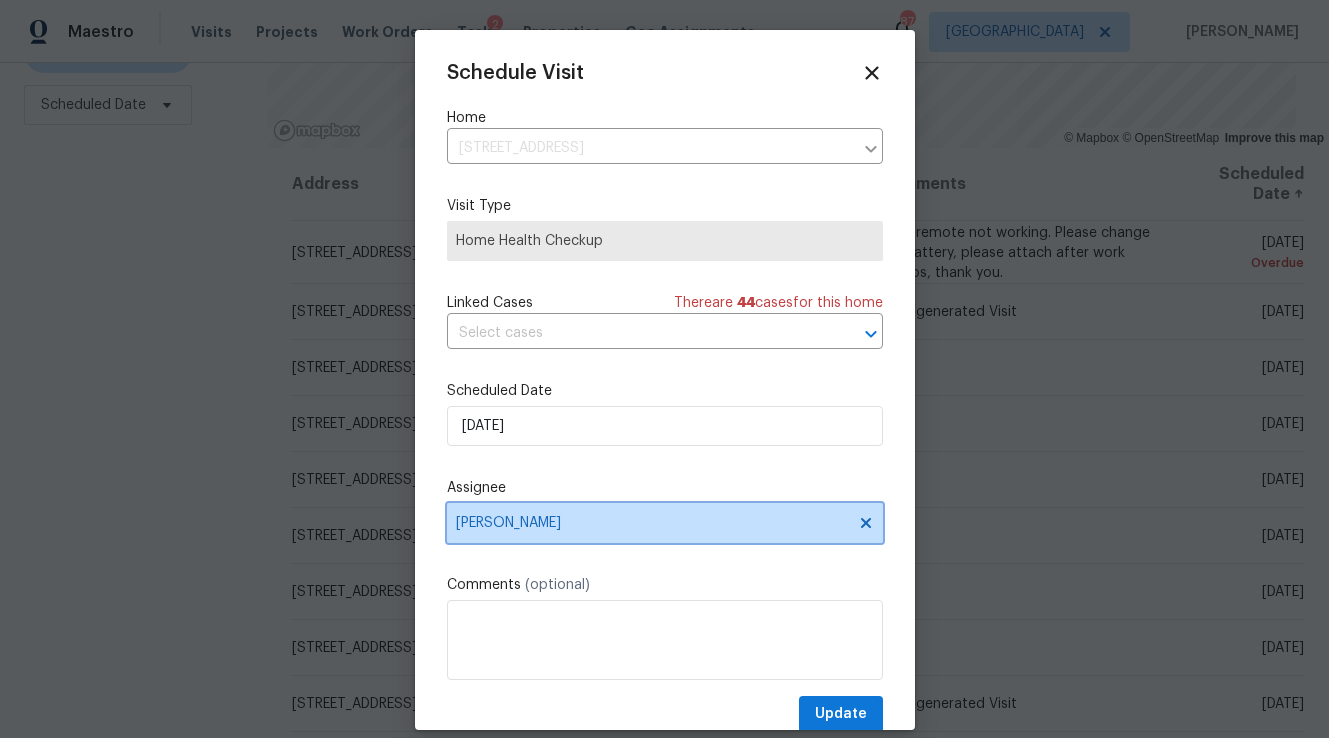click on "[PERSON_NAME]" at bounding box center [665, 523] 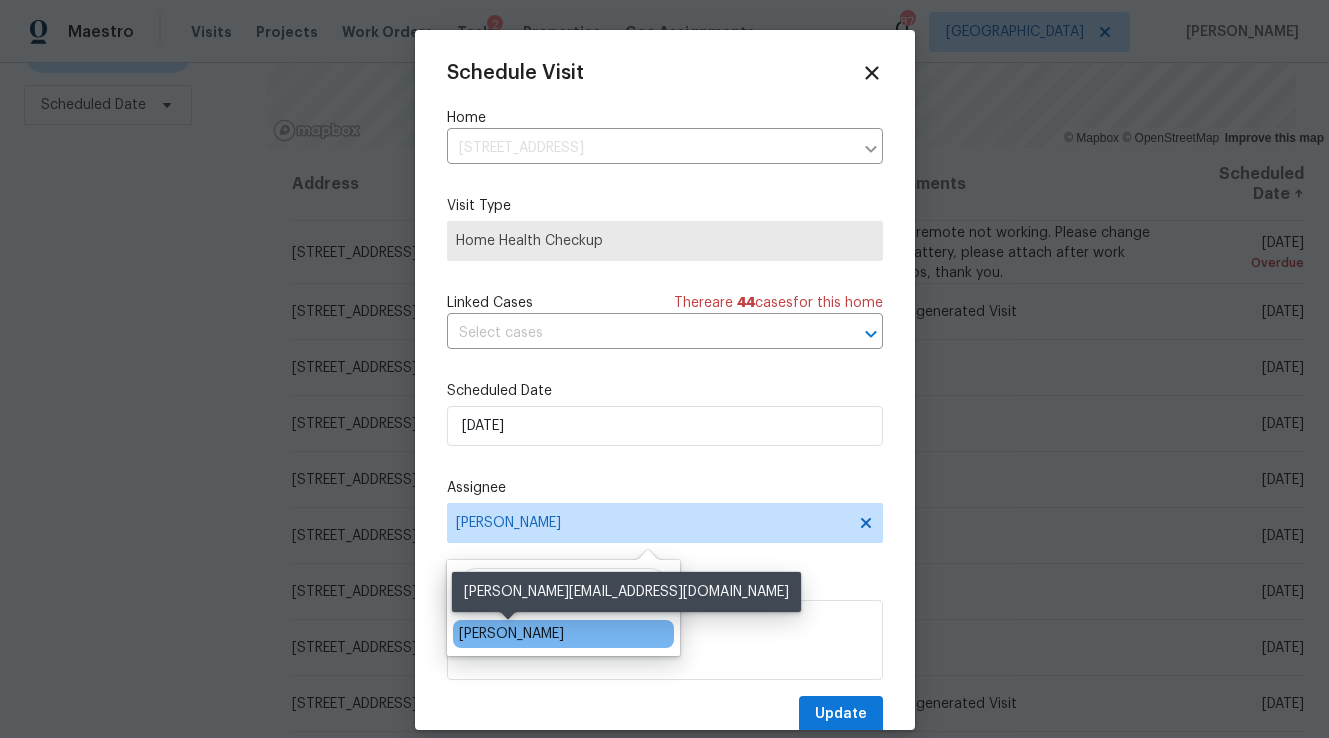type on "[PERSON_NAME]" 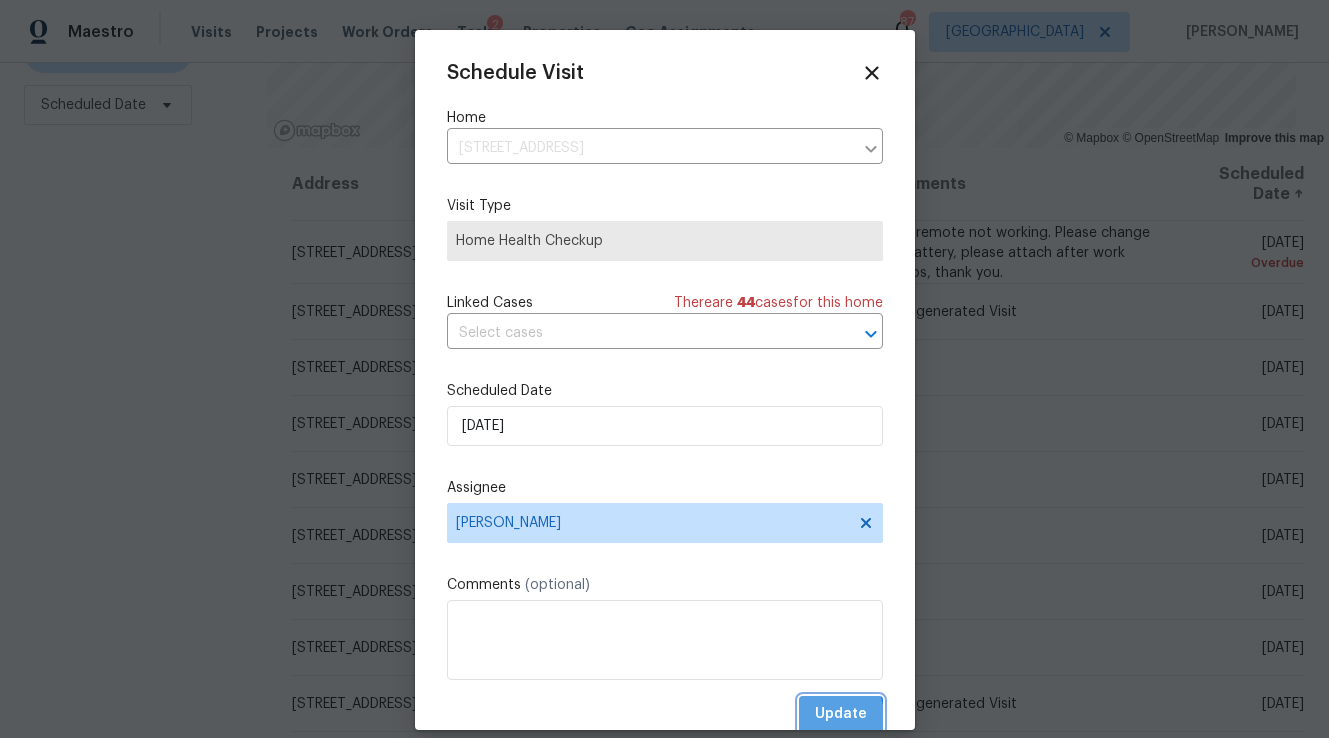 click on "Update" at bounding box center [841, 714] 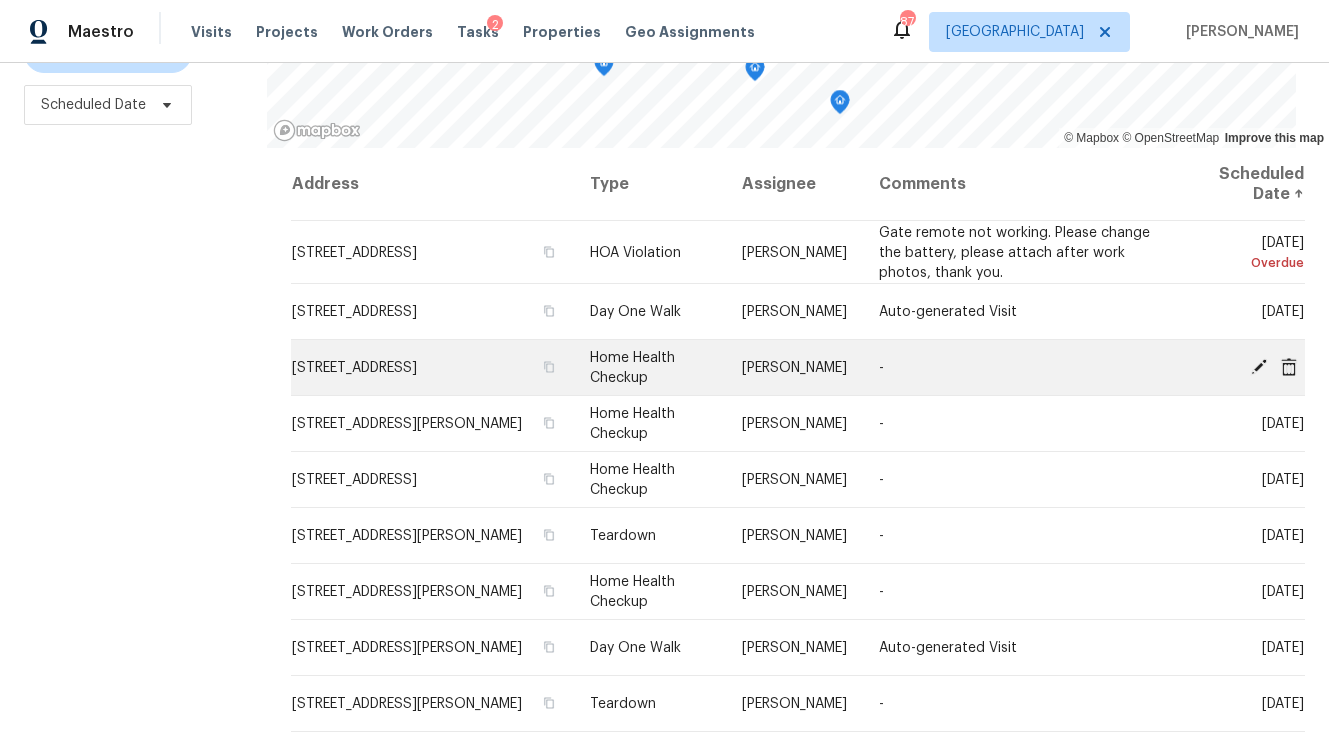 click 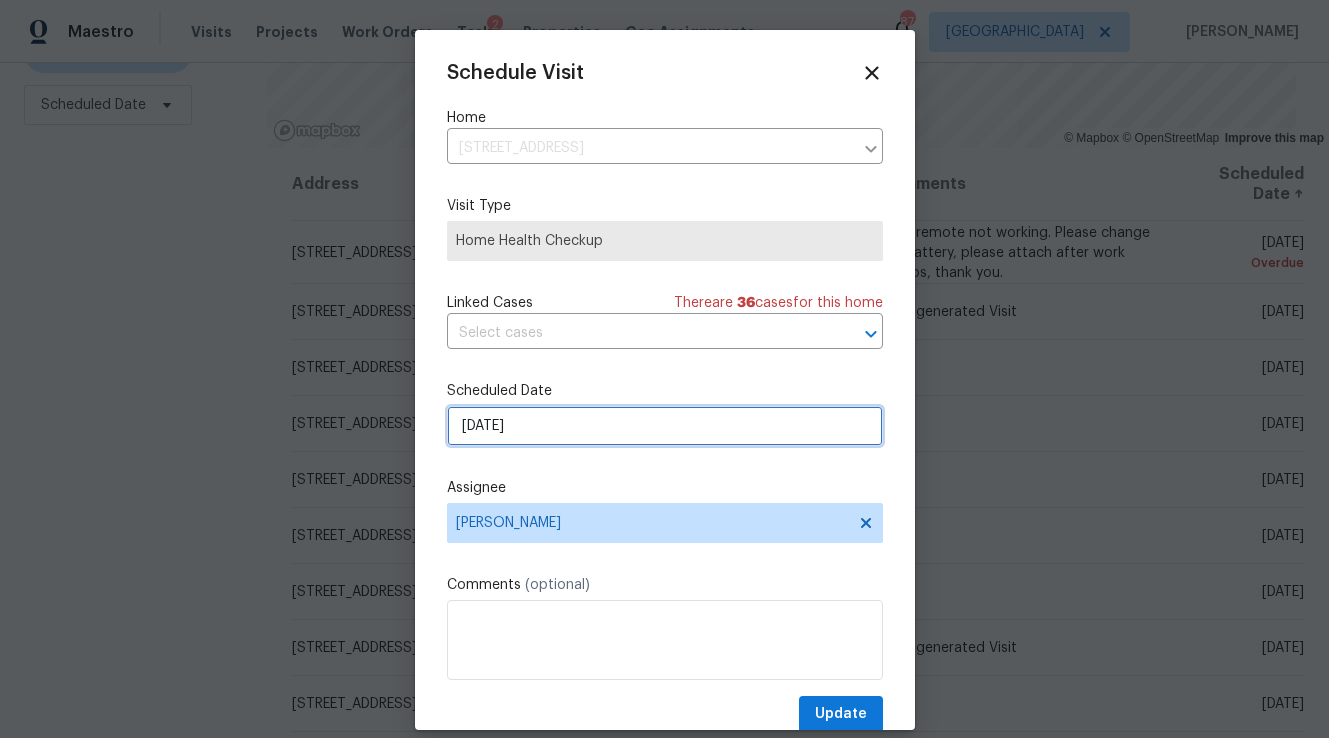 click on "[DATE]" at bounding box center [665, 426] 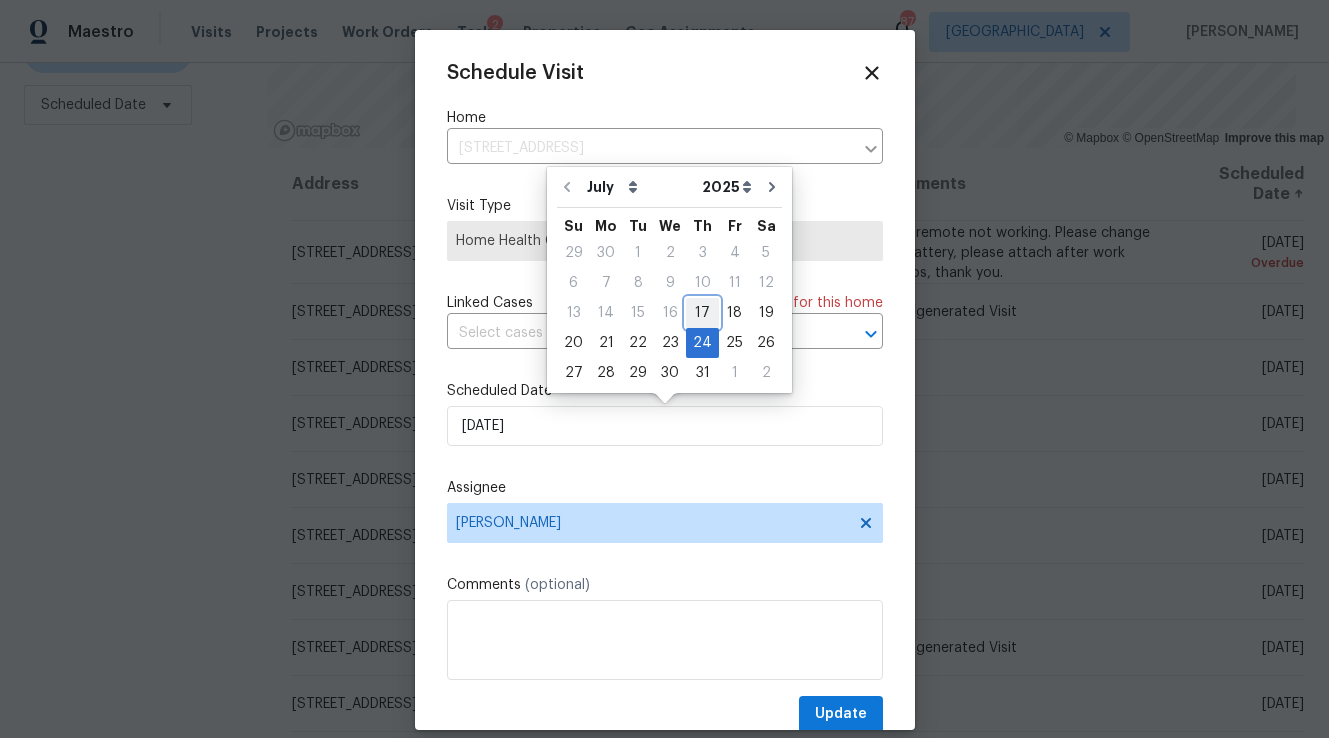 click on "17" at bounding box center (702, 313) 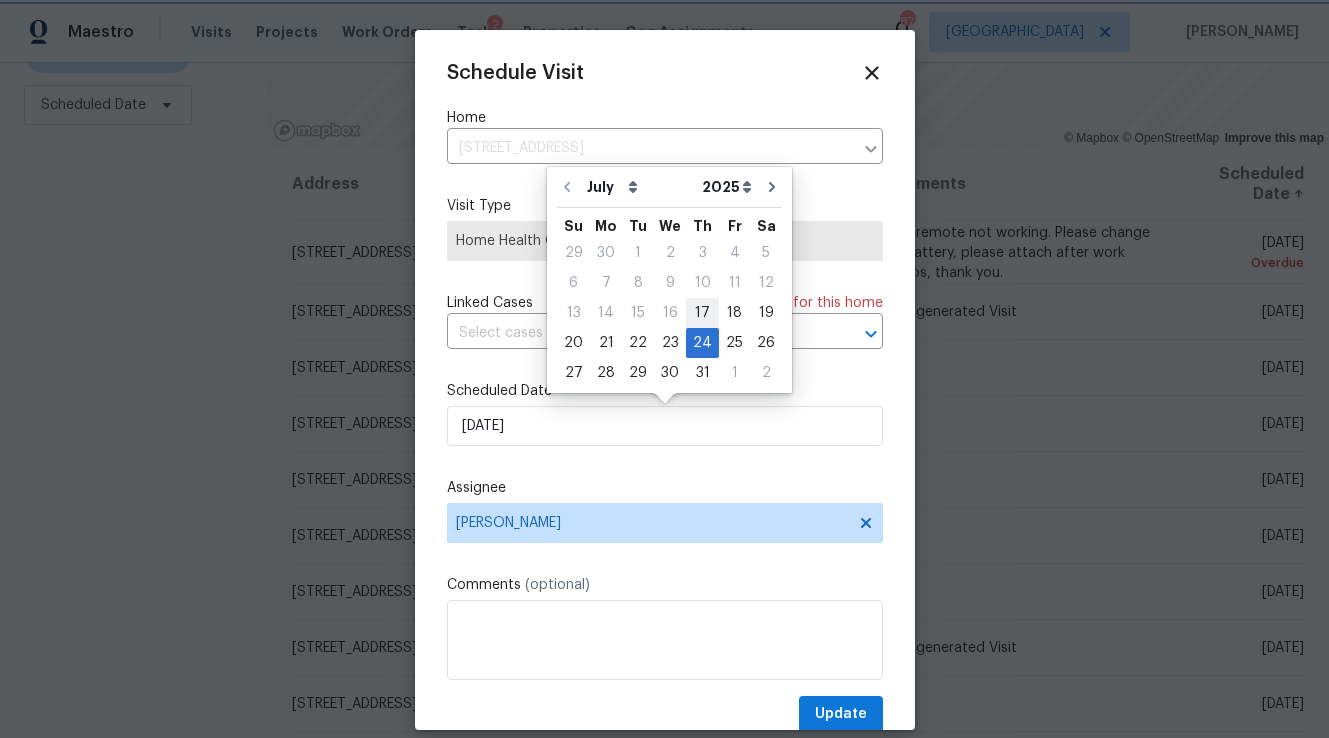type on "[DATE]" 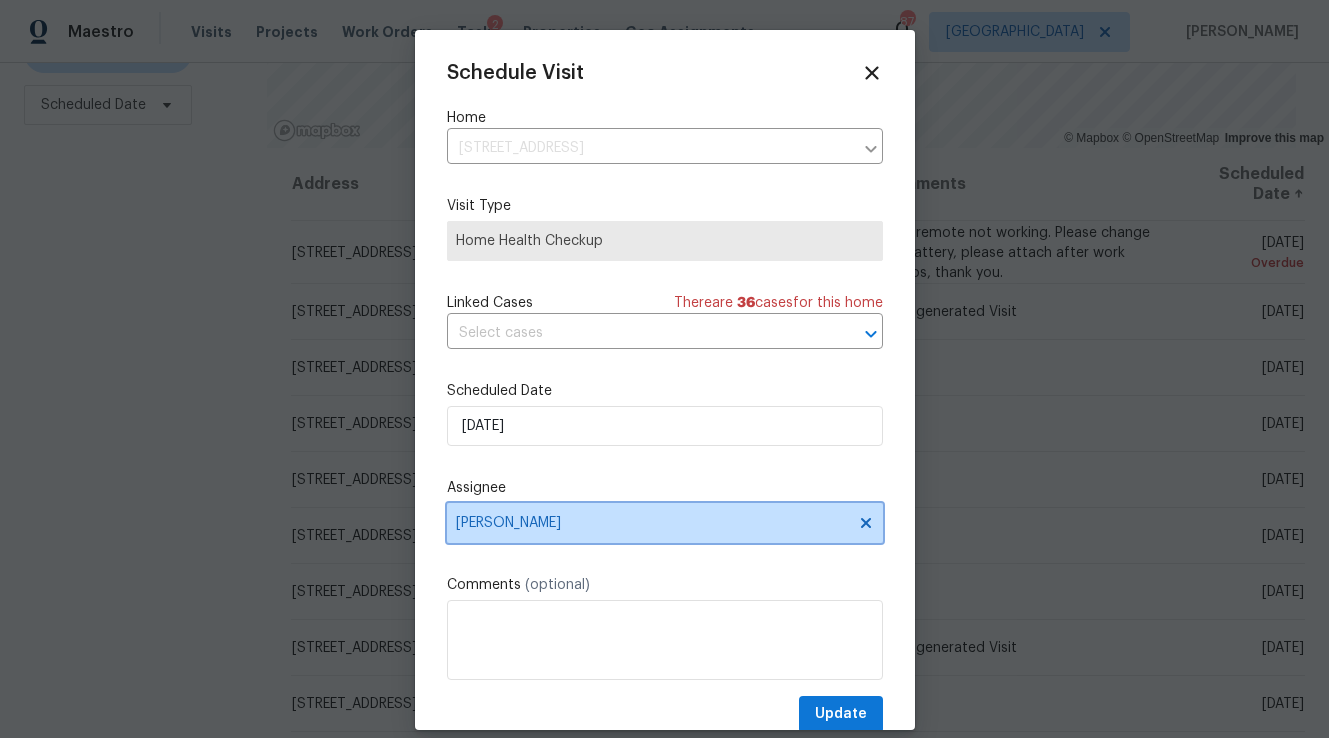 click on "[PERSON_NAME]" at bounding box center (652, 523) 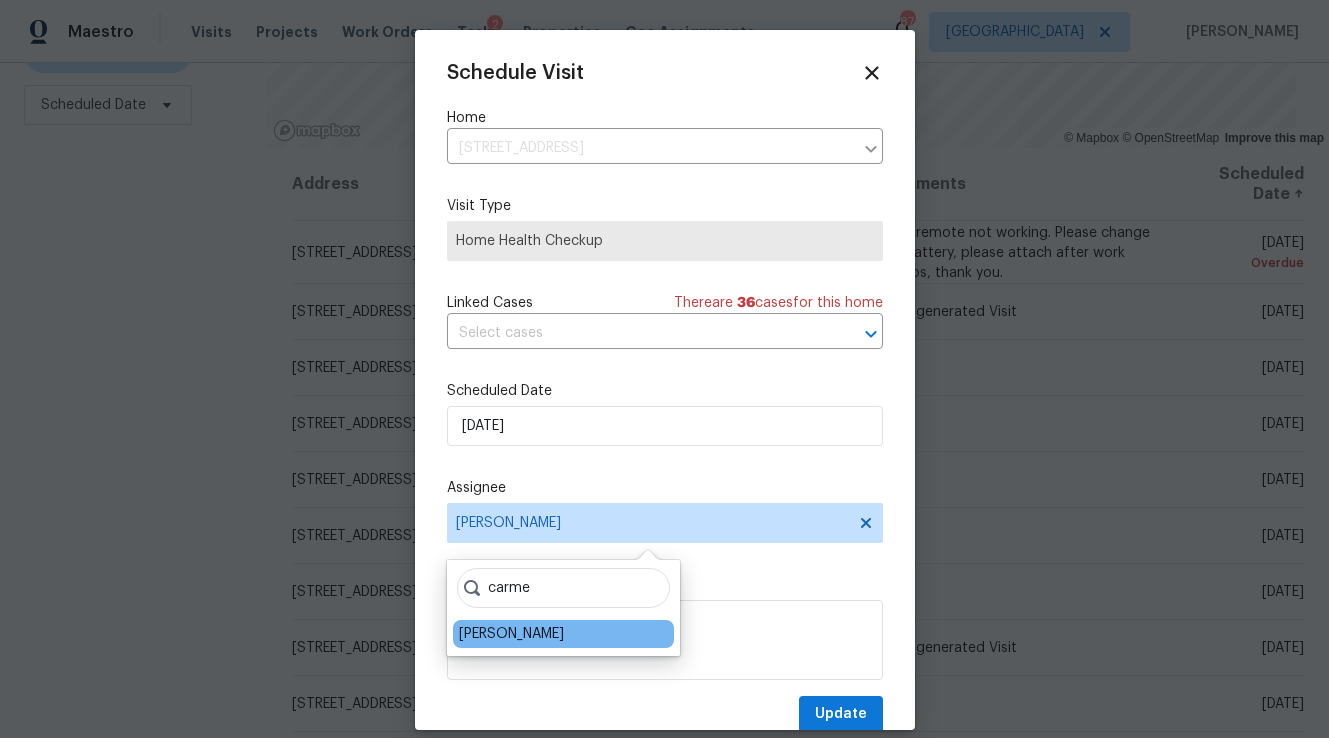 type on "carme" 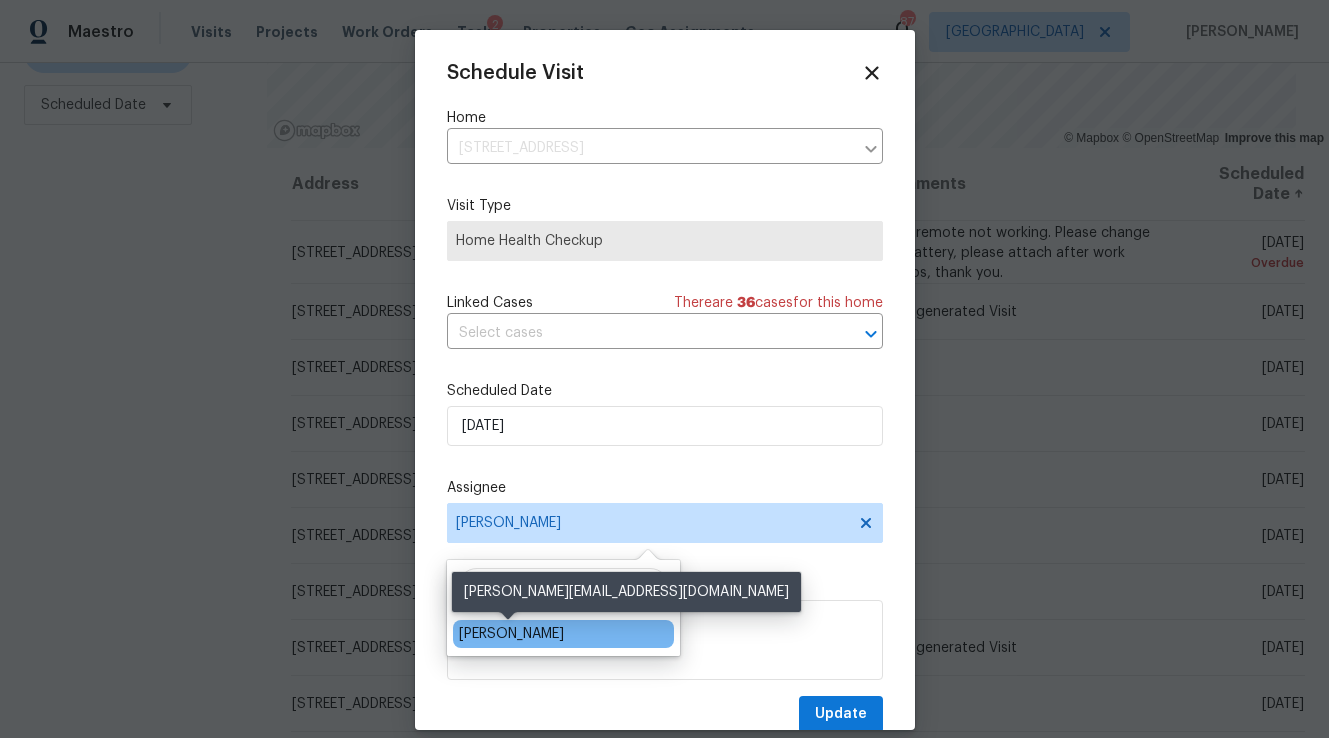 click on "[PERSON_NAME]" at bounding box center (511, 634) 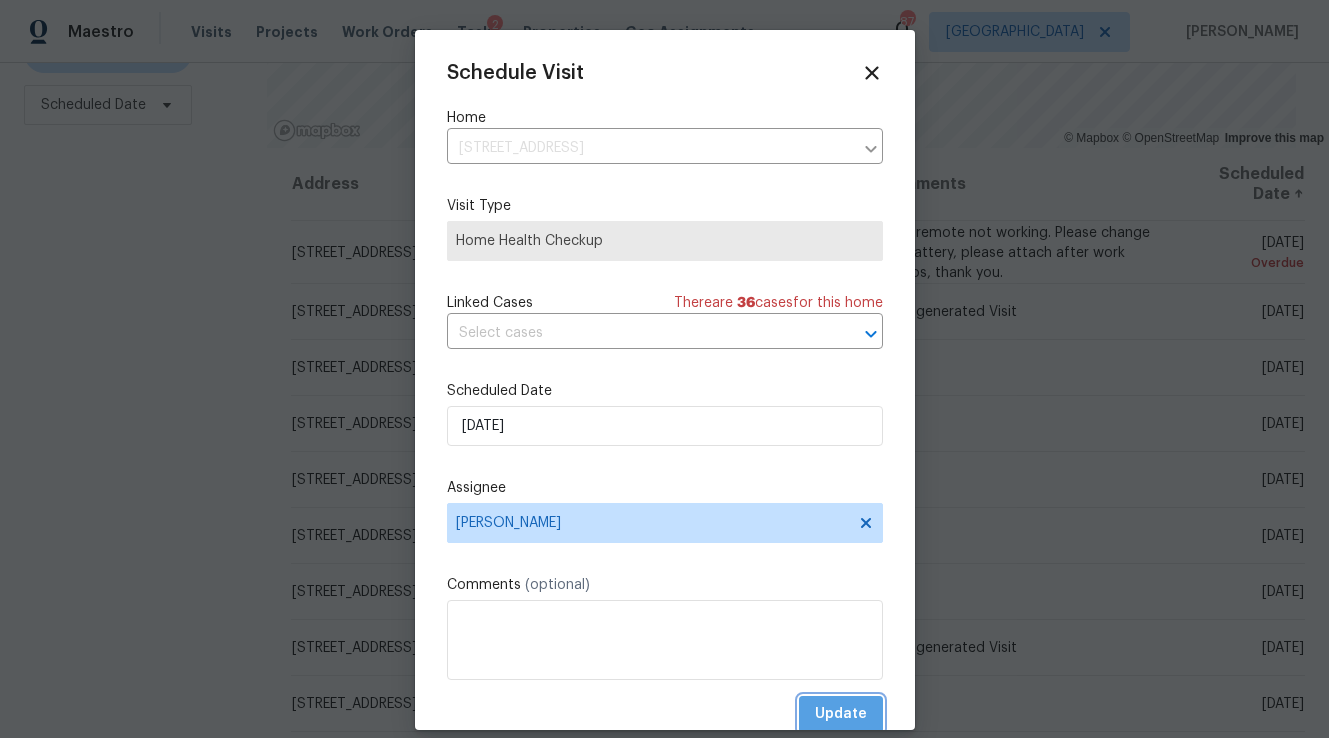 click on "Update" at bounding box center [841, 714] 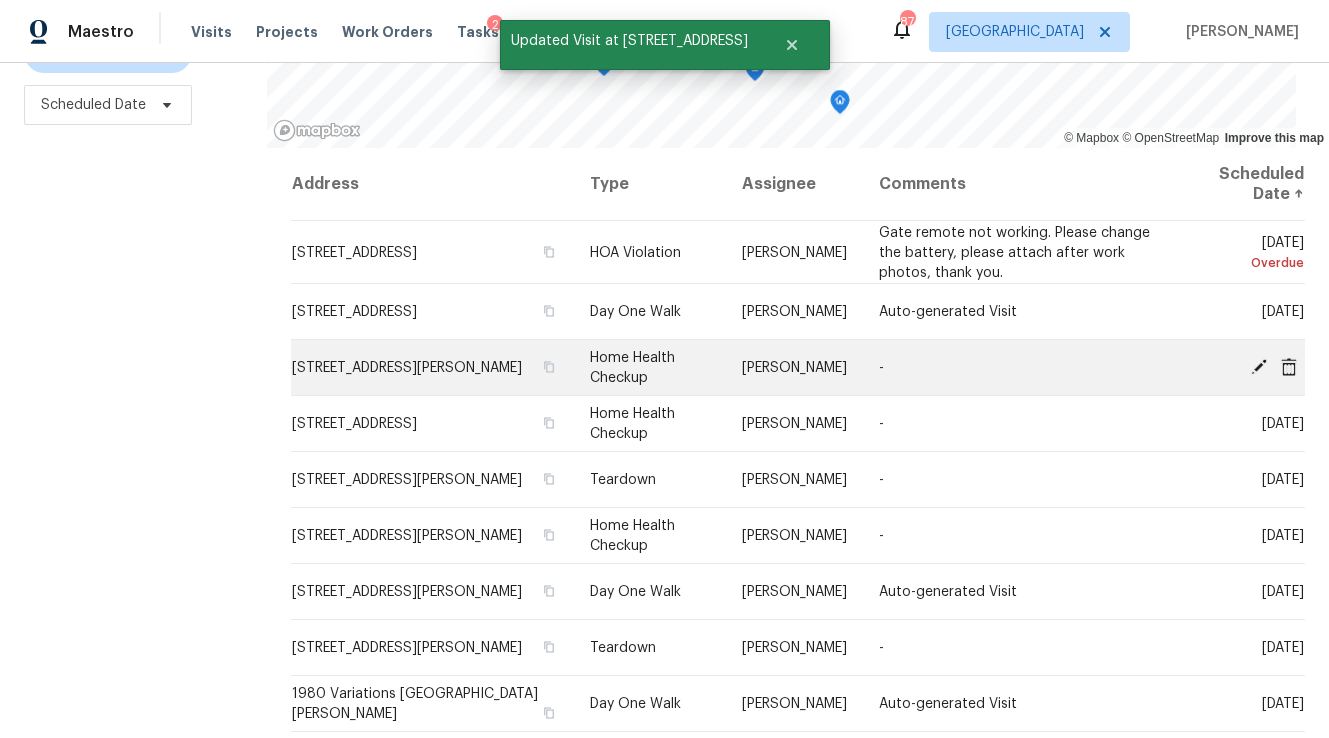 click 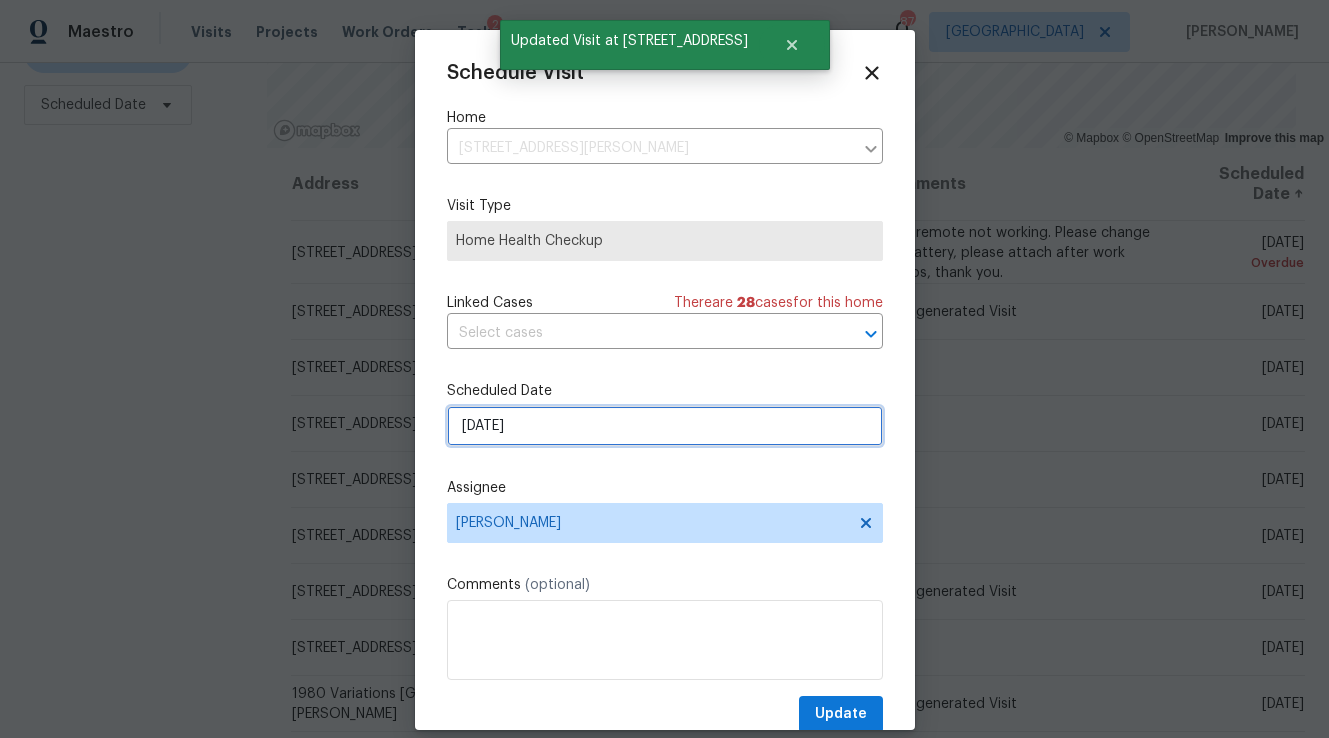 click on "[DATE]" at bounding box center [665, 426] 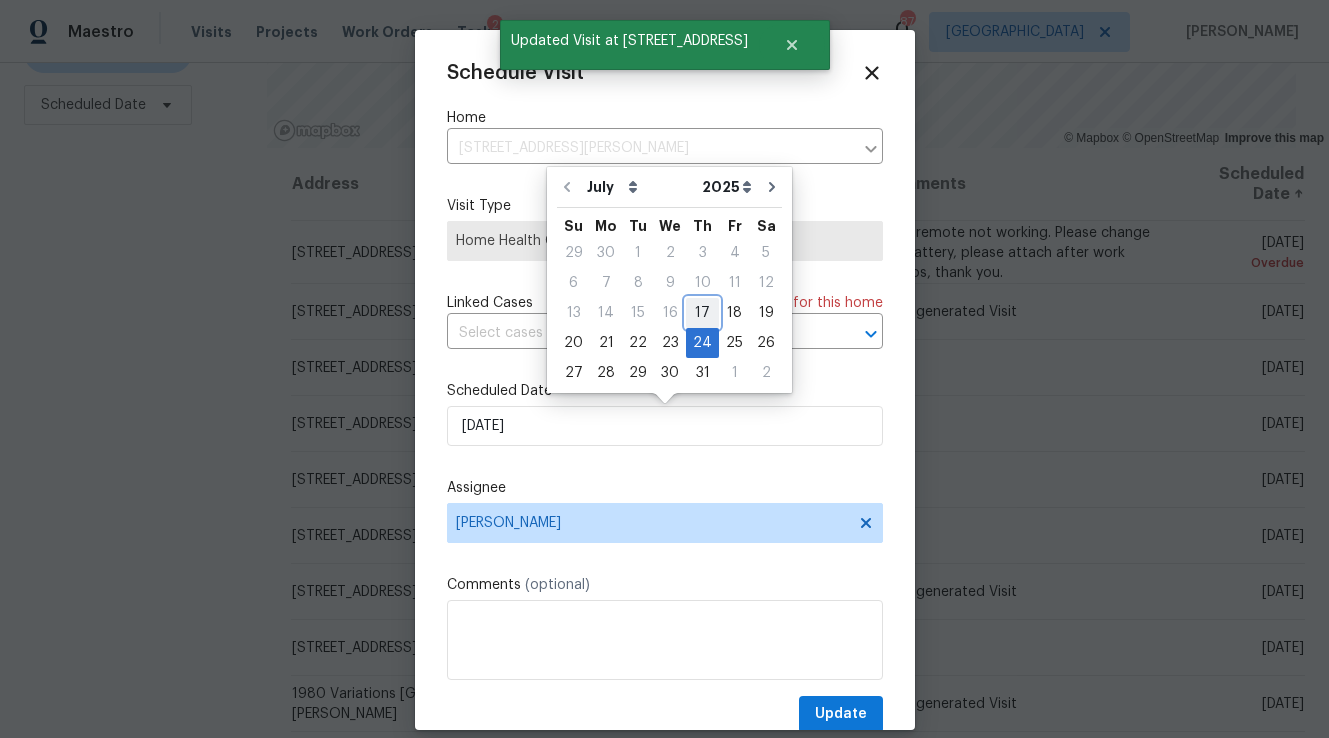 click on "17" at bounding box center [702, 313] 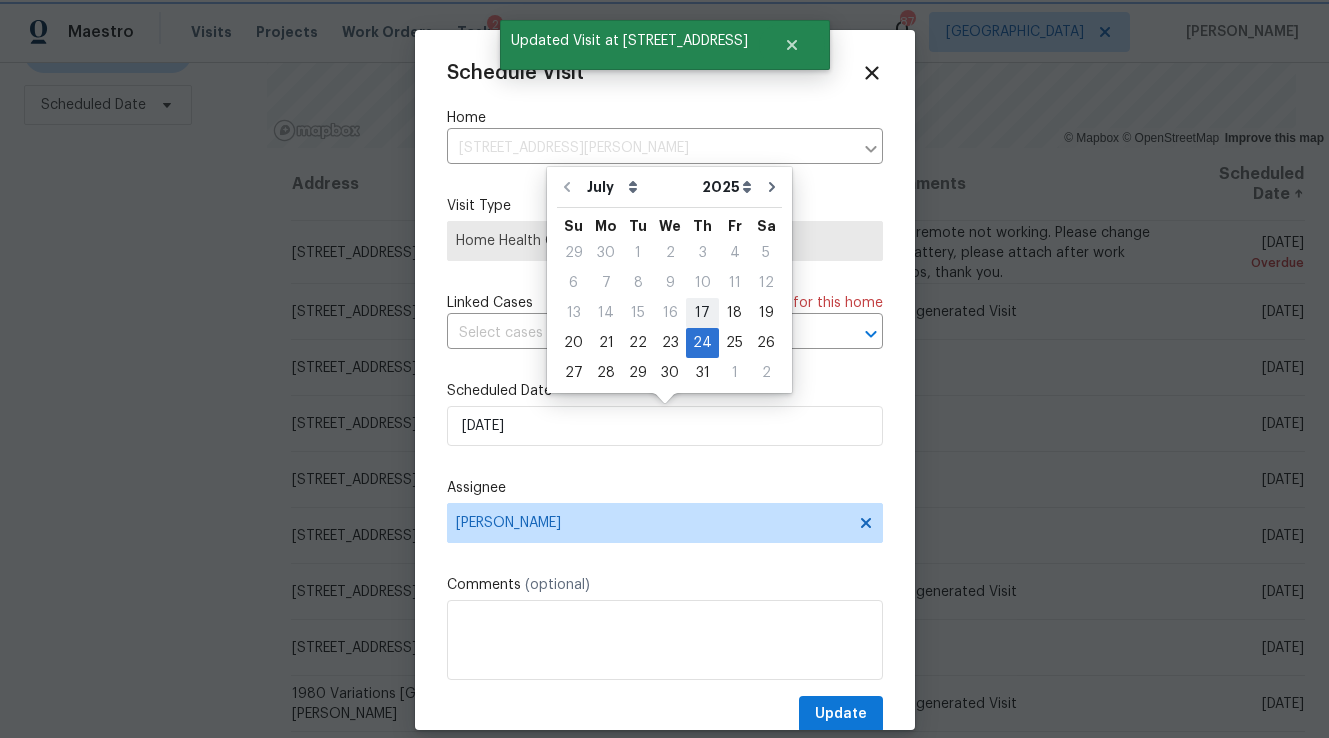 type on "[DATE]" 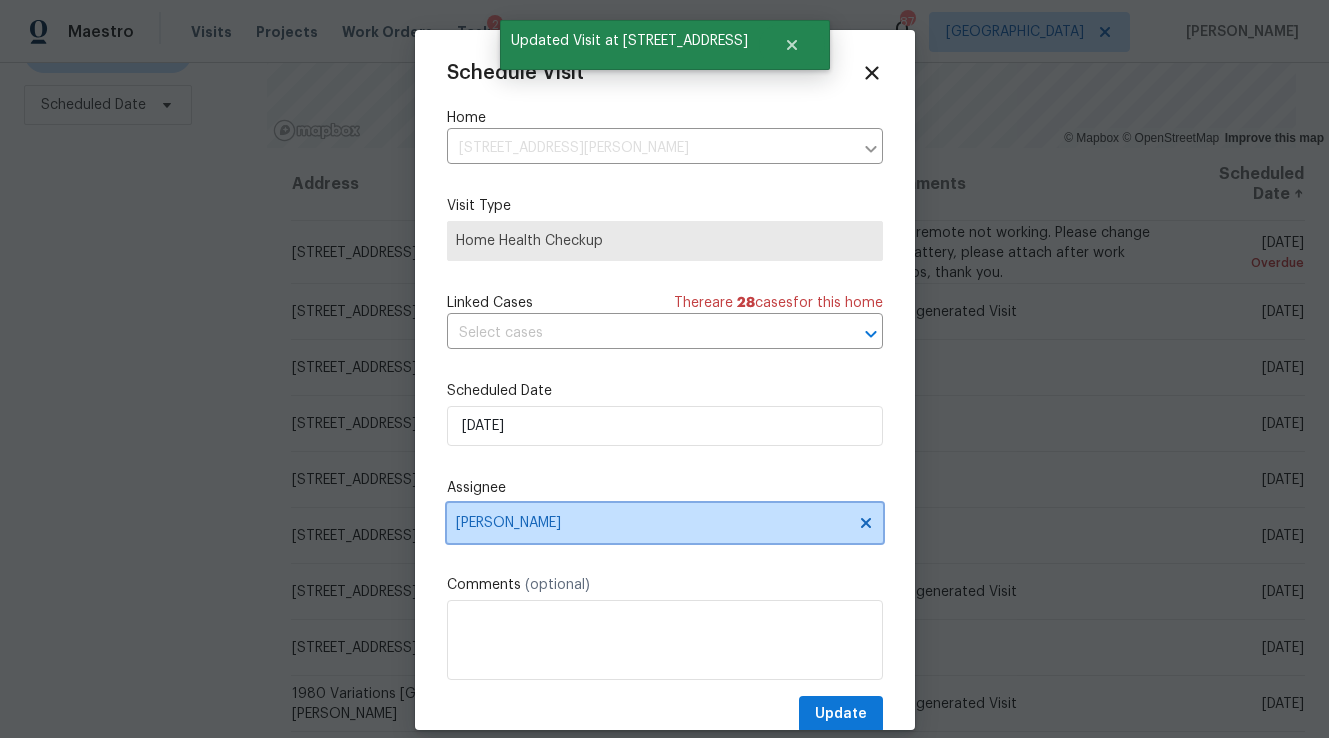 click on "[PERSON_NAME]" at bounding box center (652, 523) 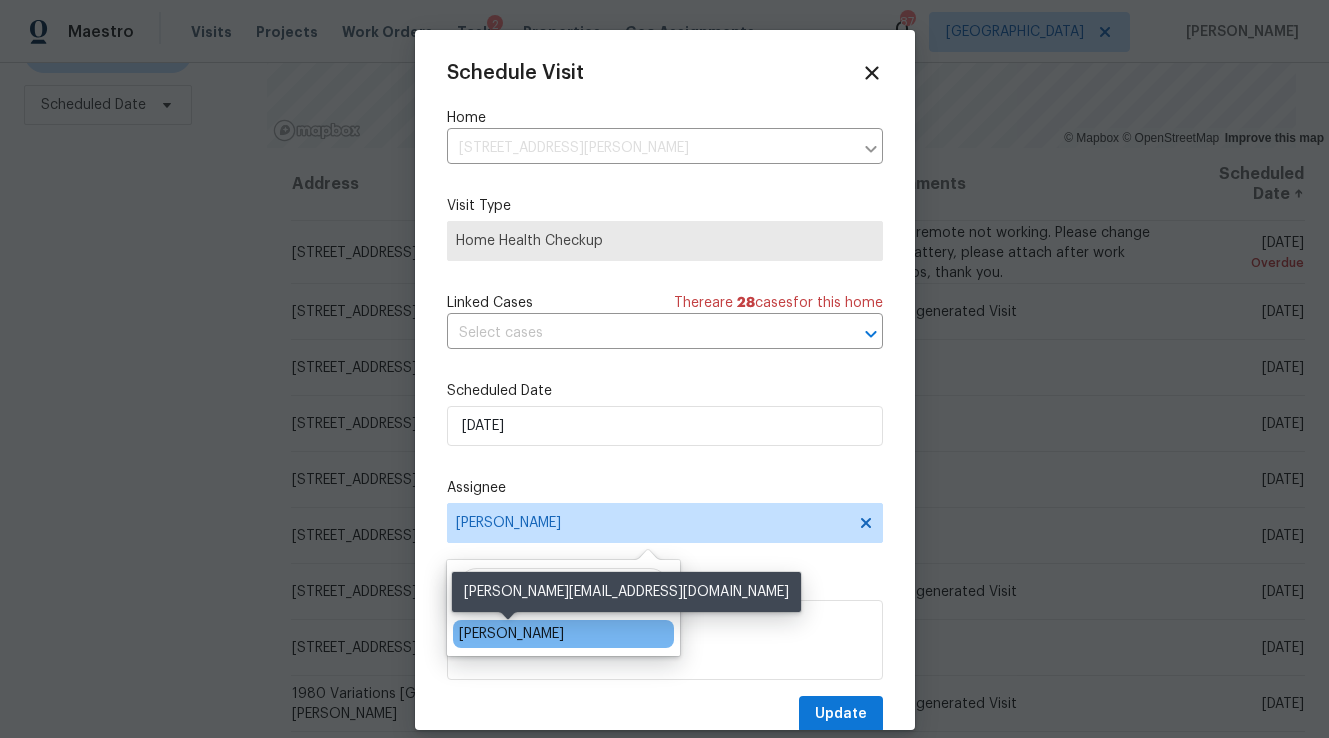 type on "[PERSON_NAME]" 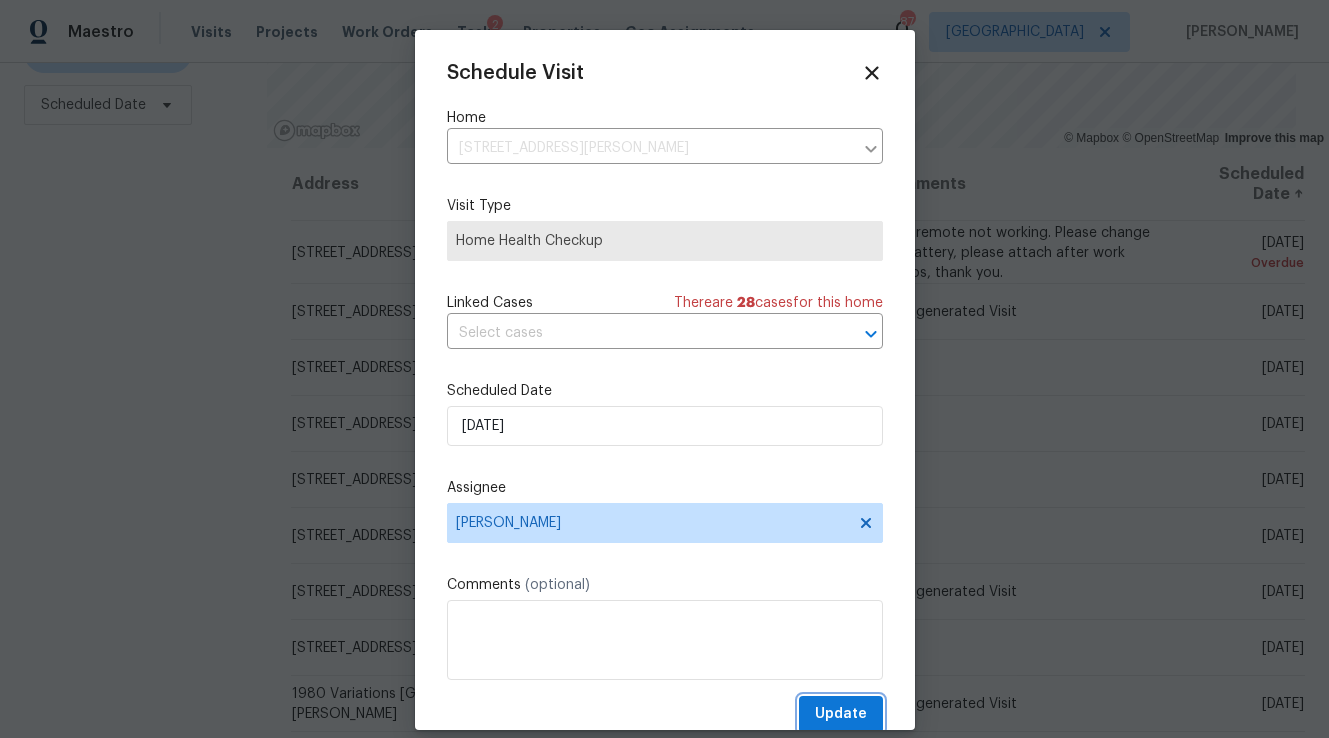 click on "Update" at bounding box center [841, 714] 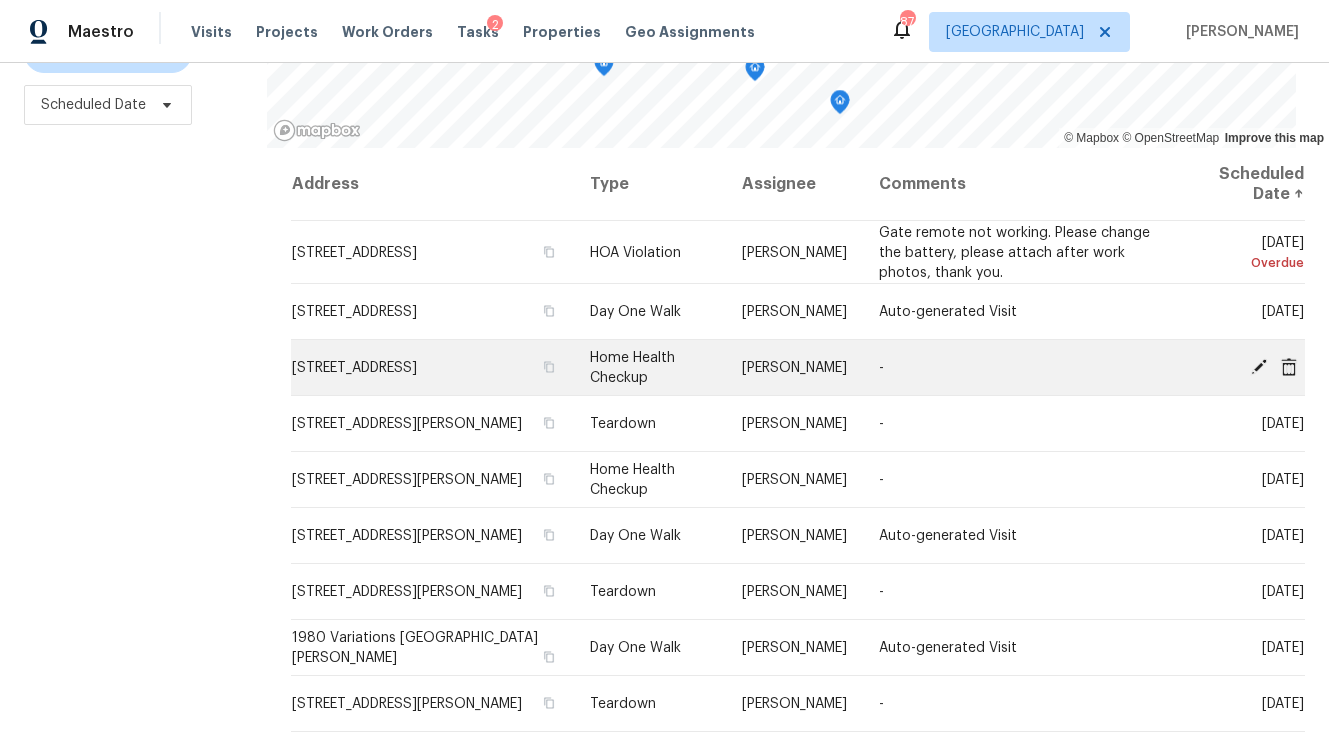 click 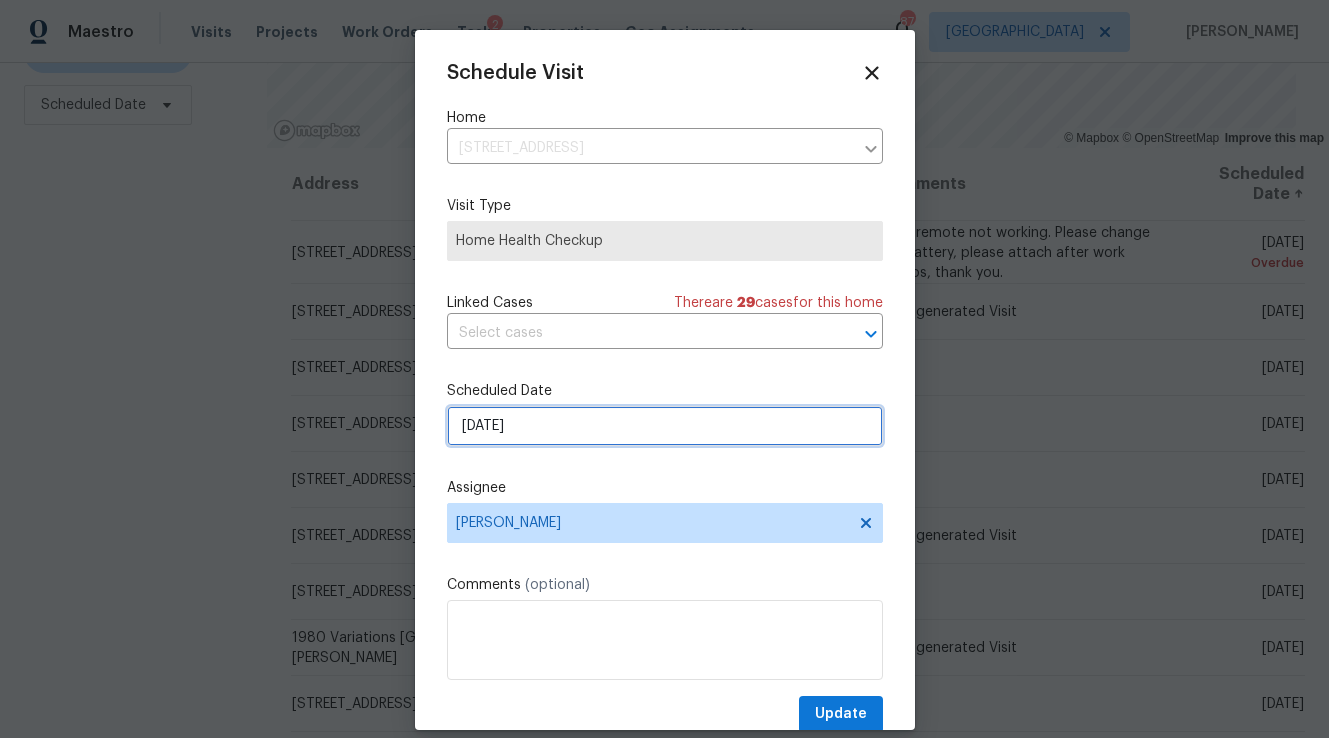 click on "[DATE]" at bounding box center (665, 426) 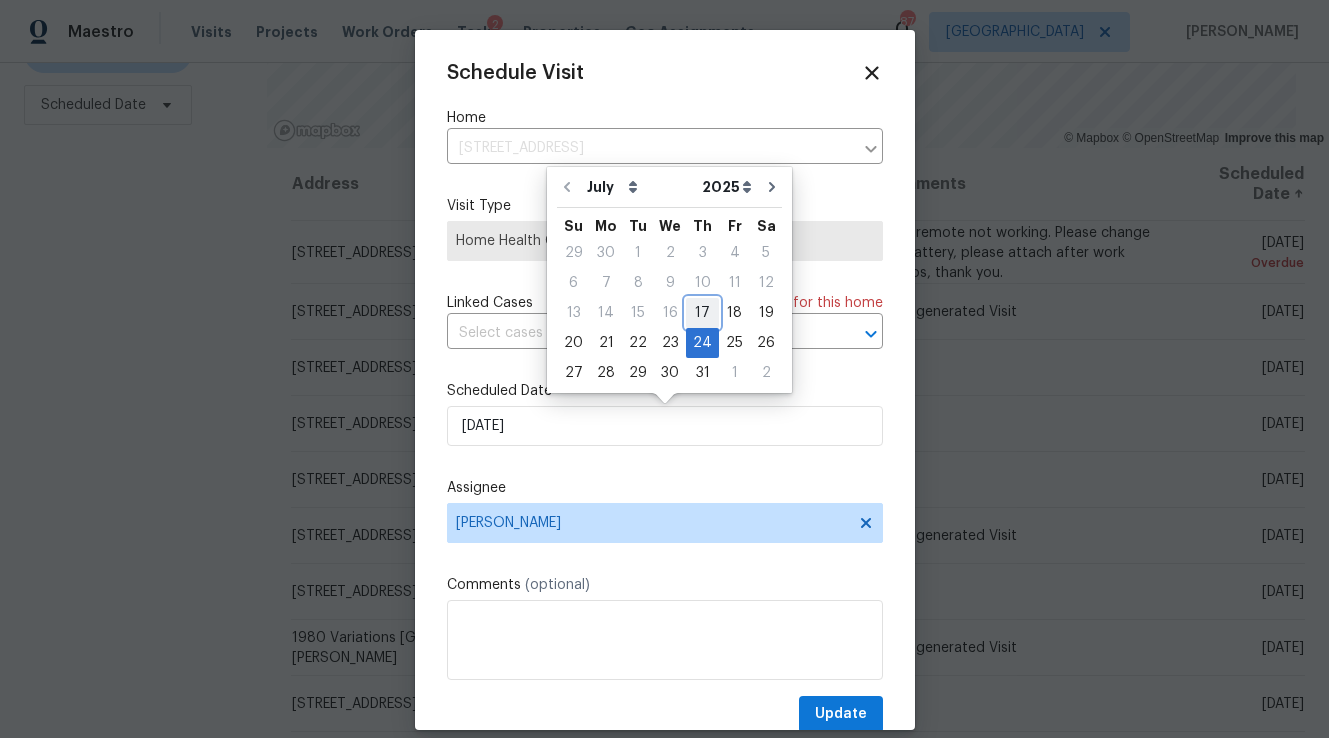 click on "17" at bounding box center [702, 313] 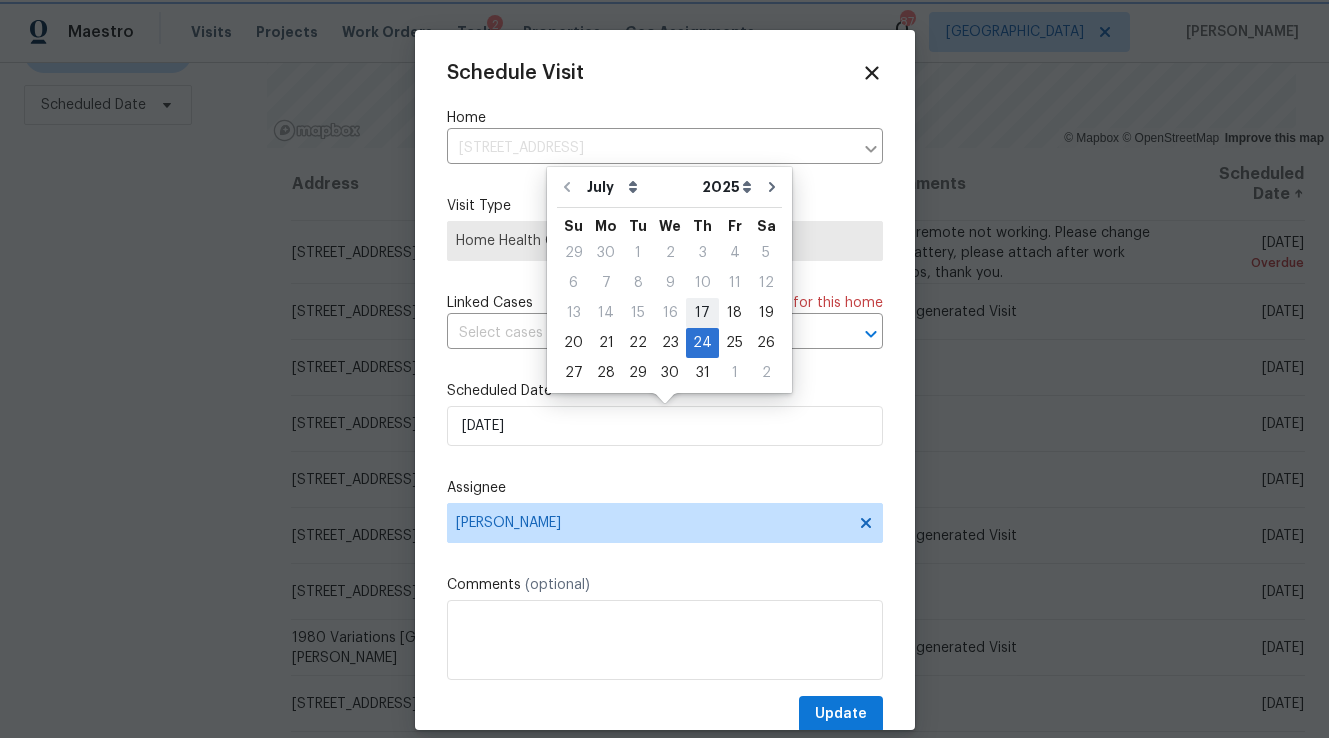 type on "[DATE]" 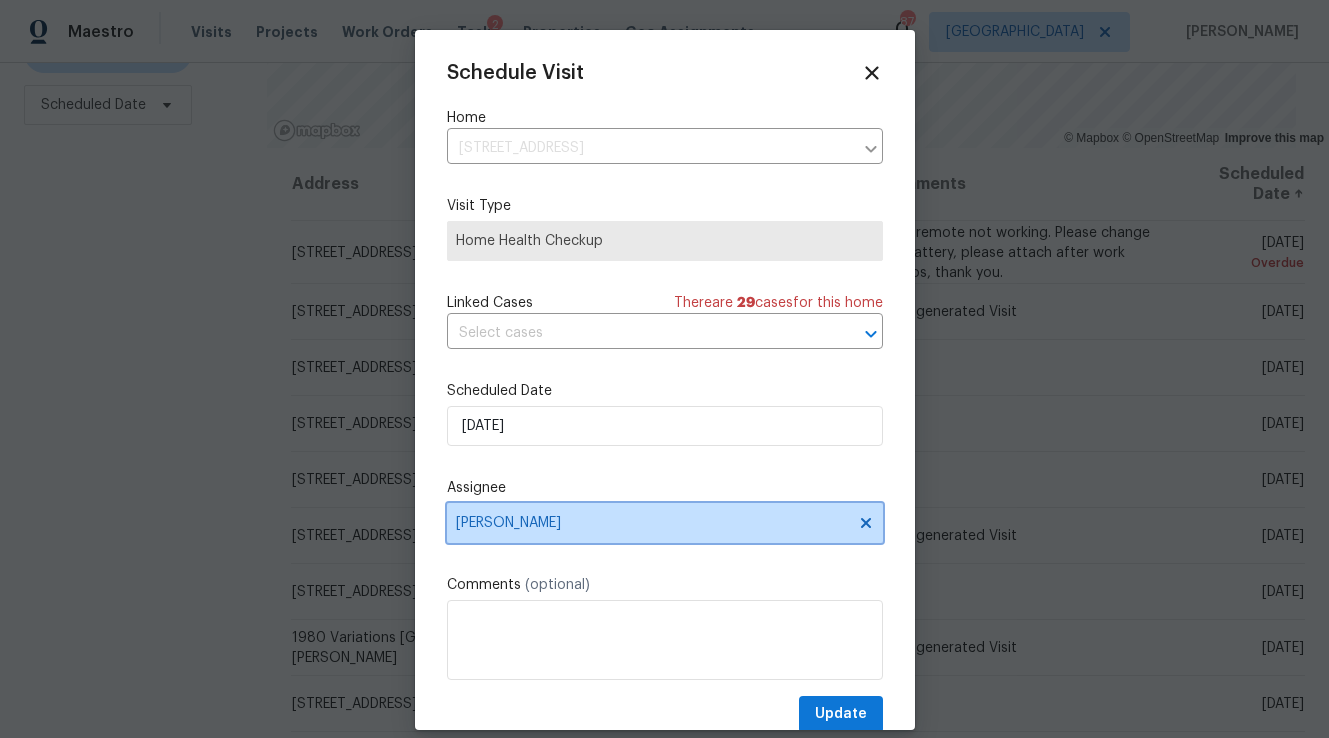 click on "[PERSON_NAME]" at bounding box center (665, 523) 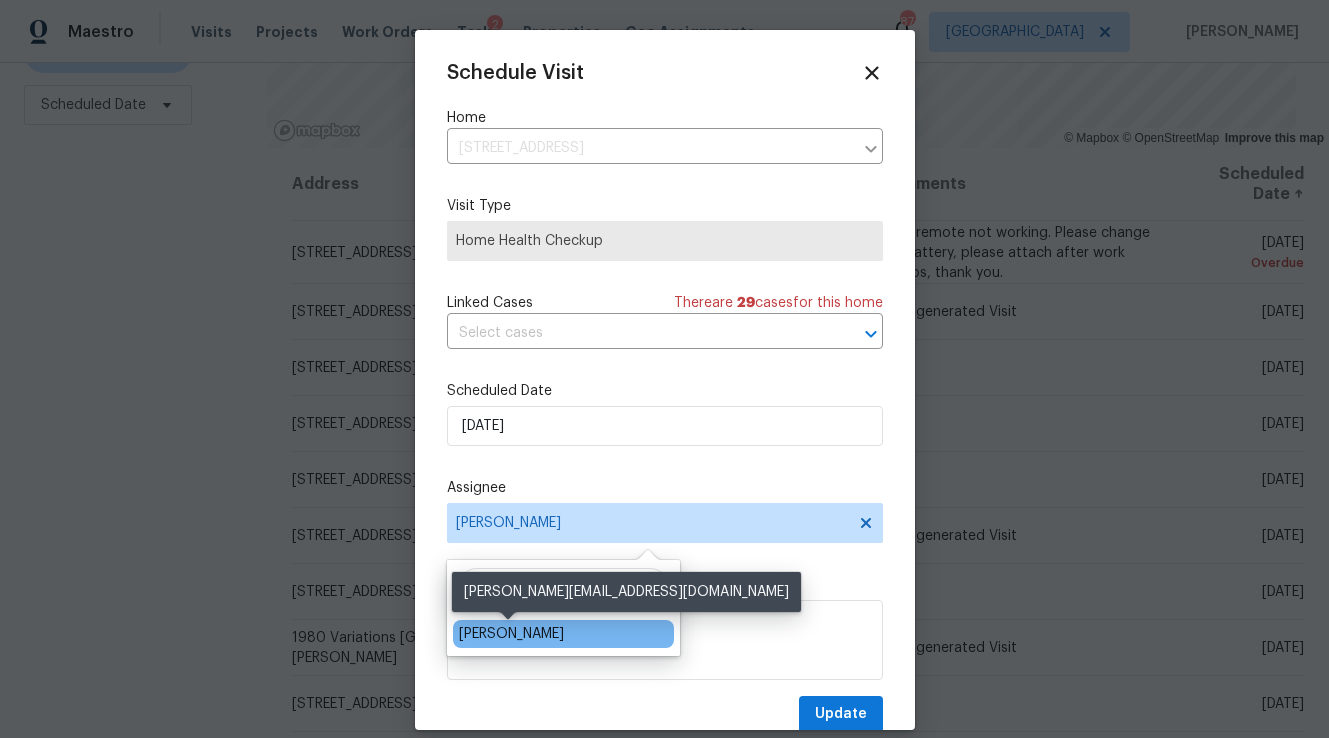 type on "[PERSON_NAME]" 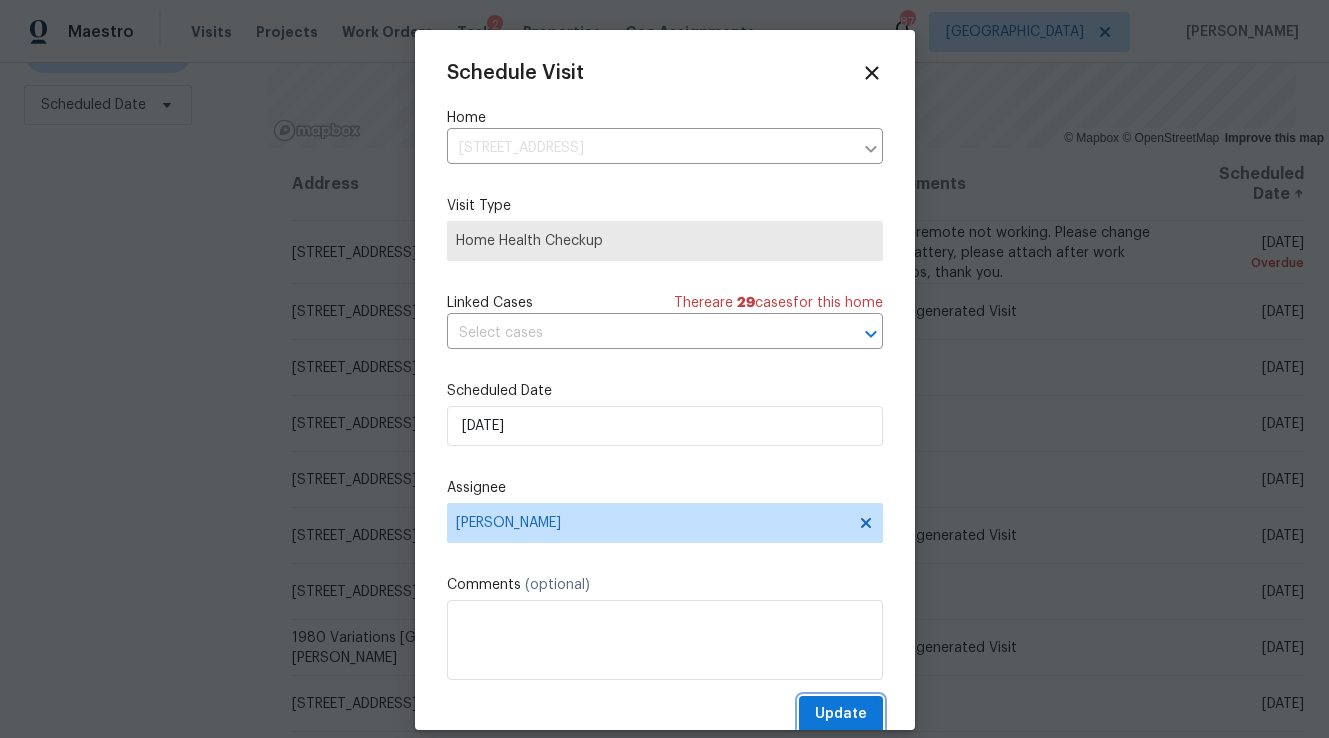 click on "Update" at bounding box center (841, 714) 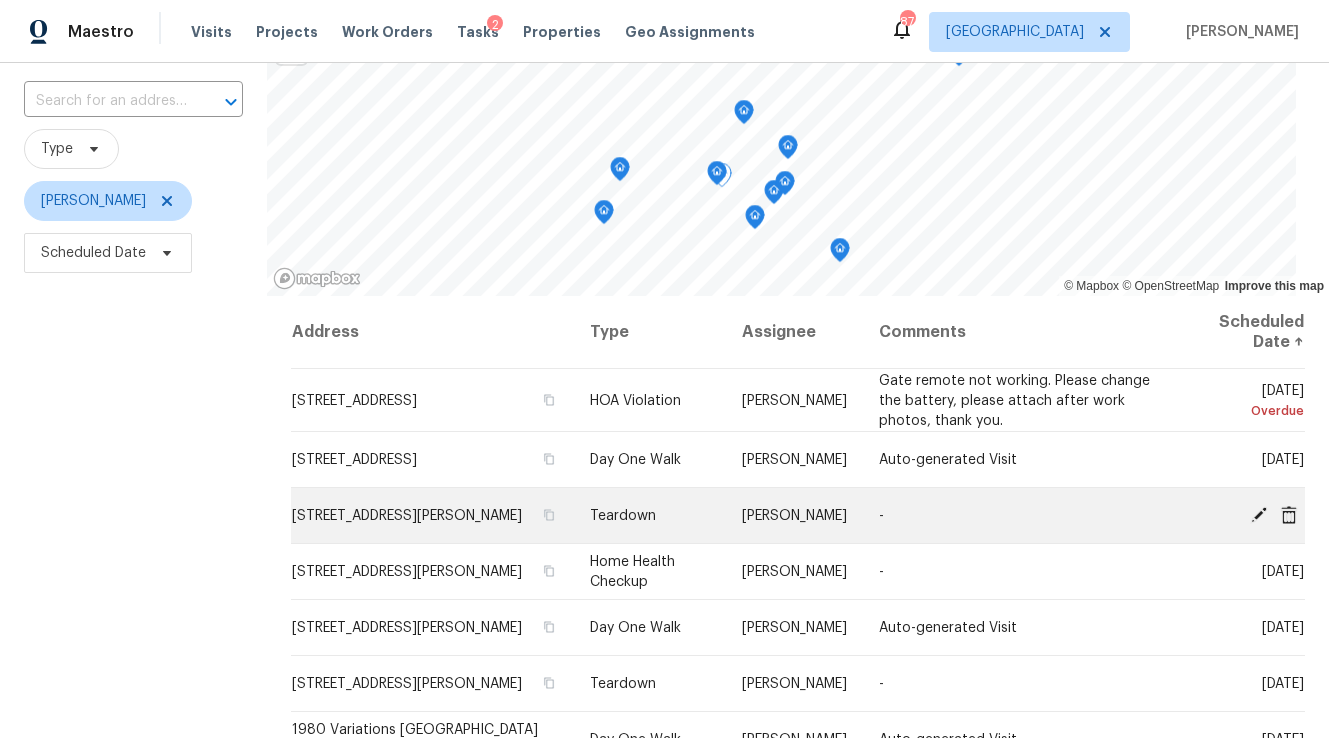scroll, scrollTop: 0, scrollLeft: 0, axis: both 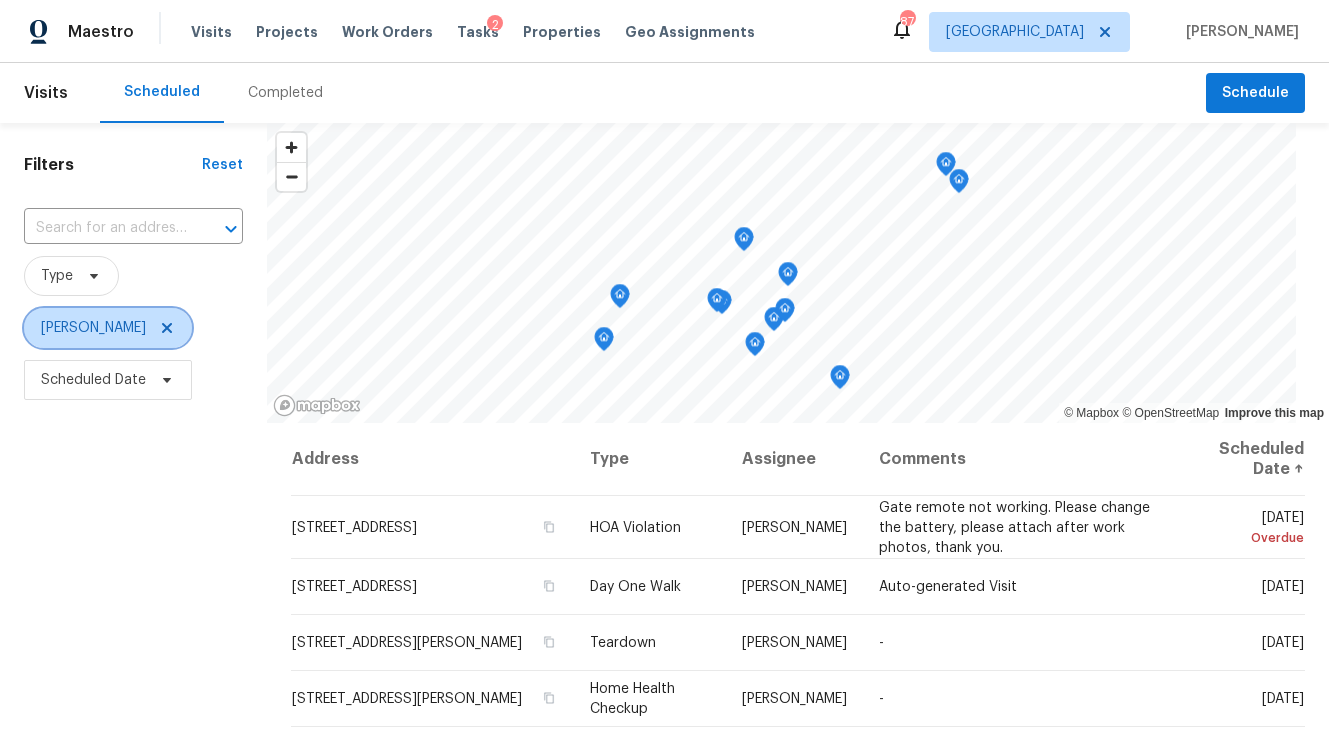 click 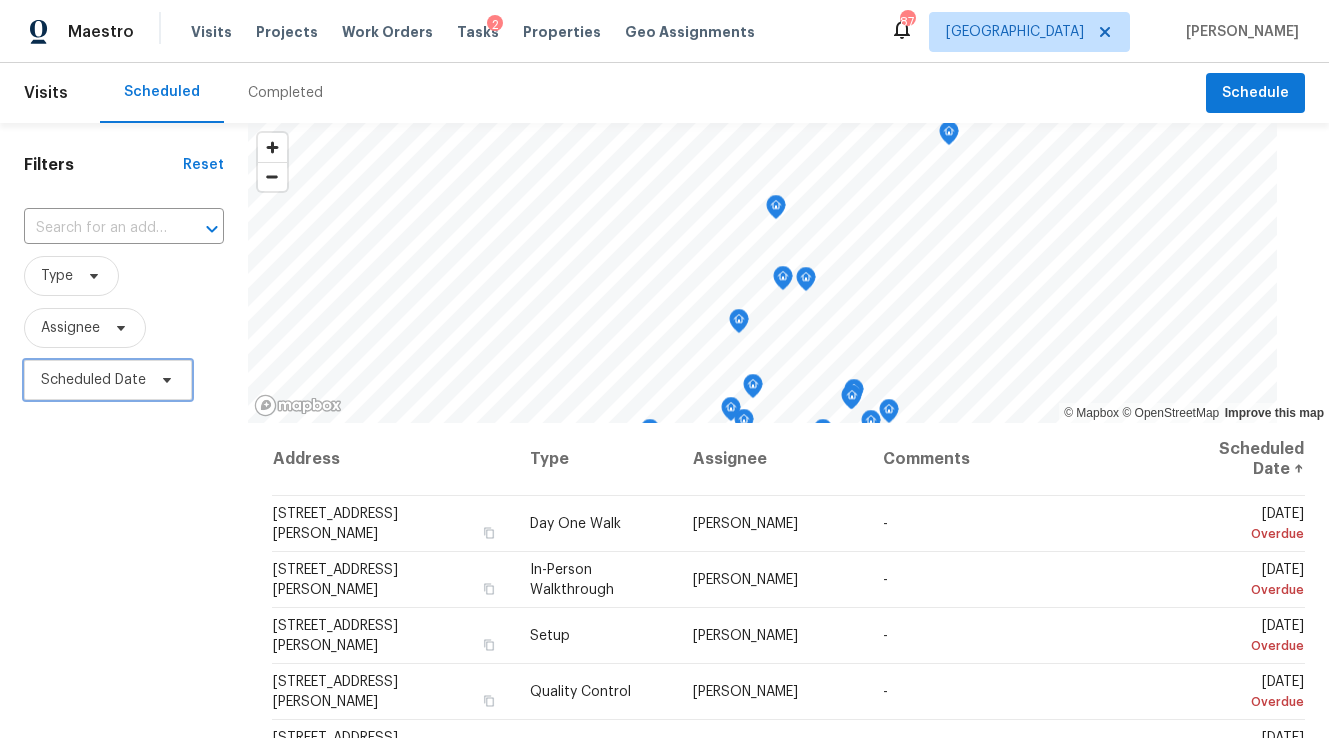 click on "Scheduled Date" at bounding box center (108, 380) 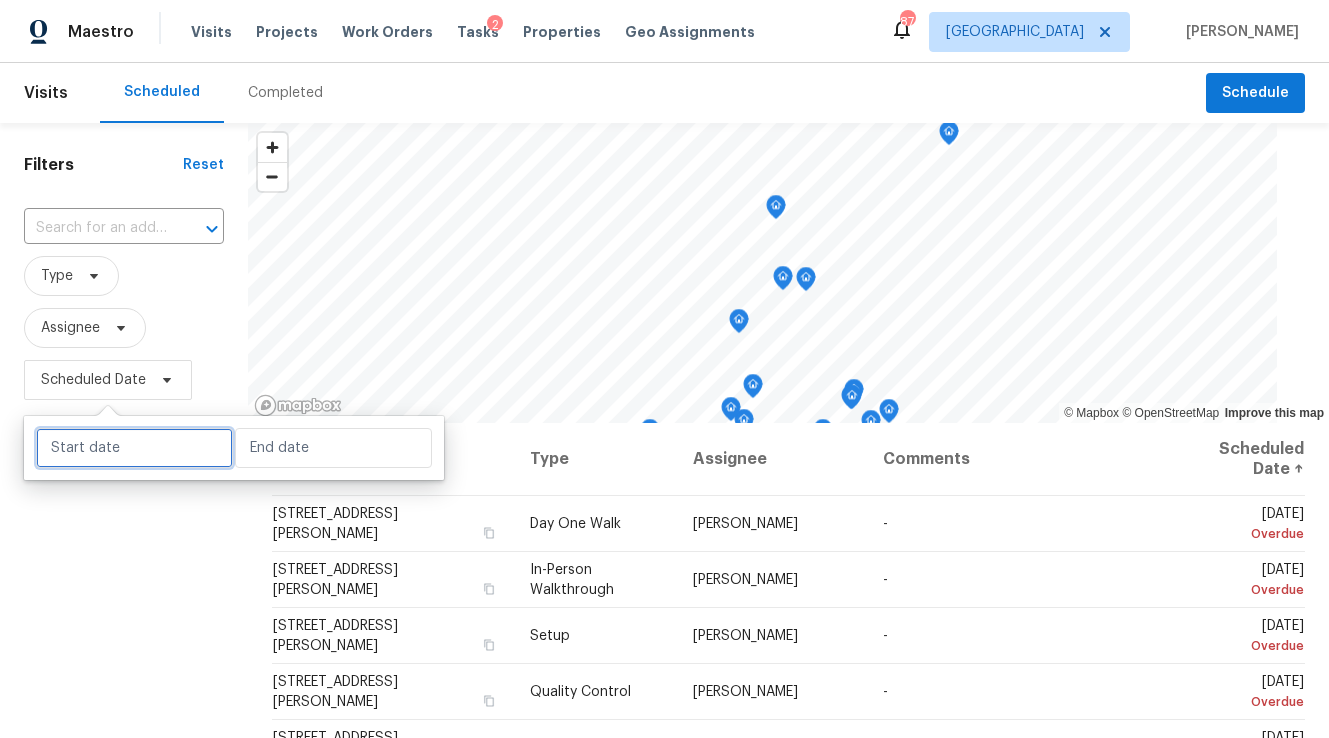 select on "6" 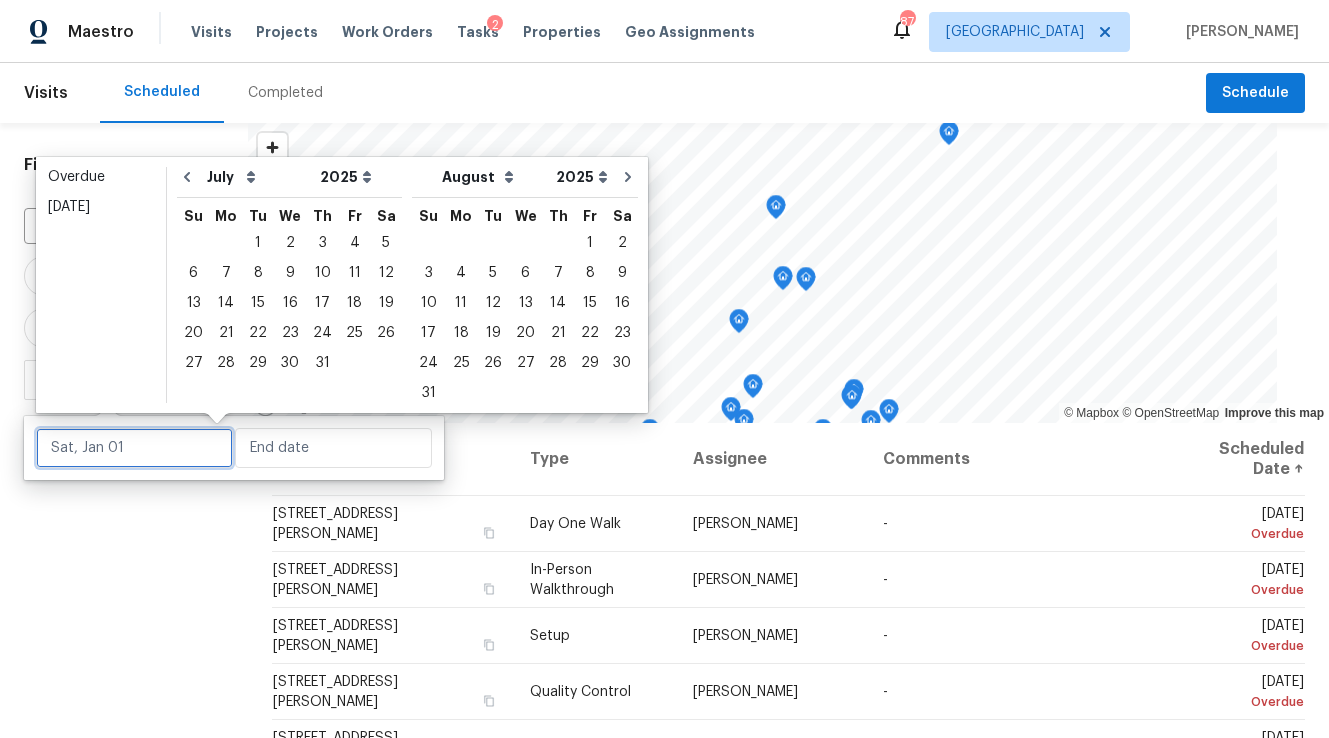 click at bounding box center (134, 448) 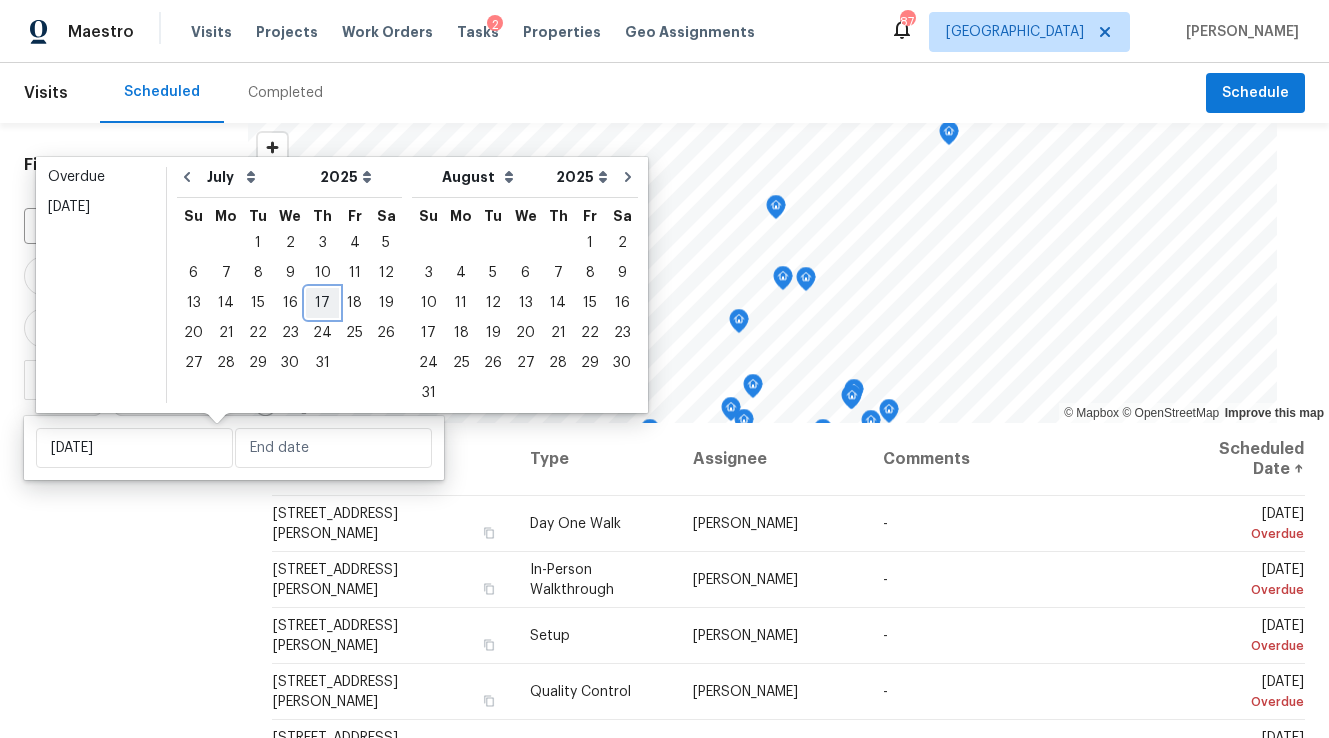 click on "17" at bounding box center [322, 303] 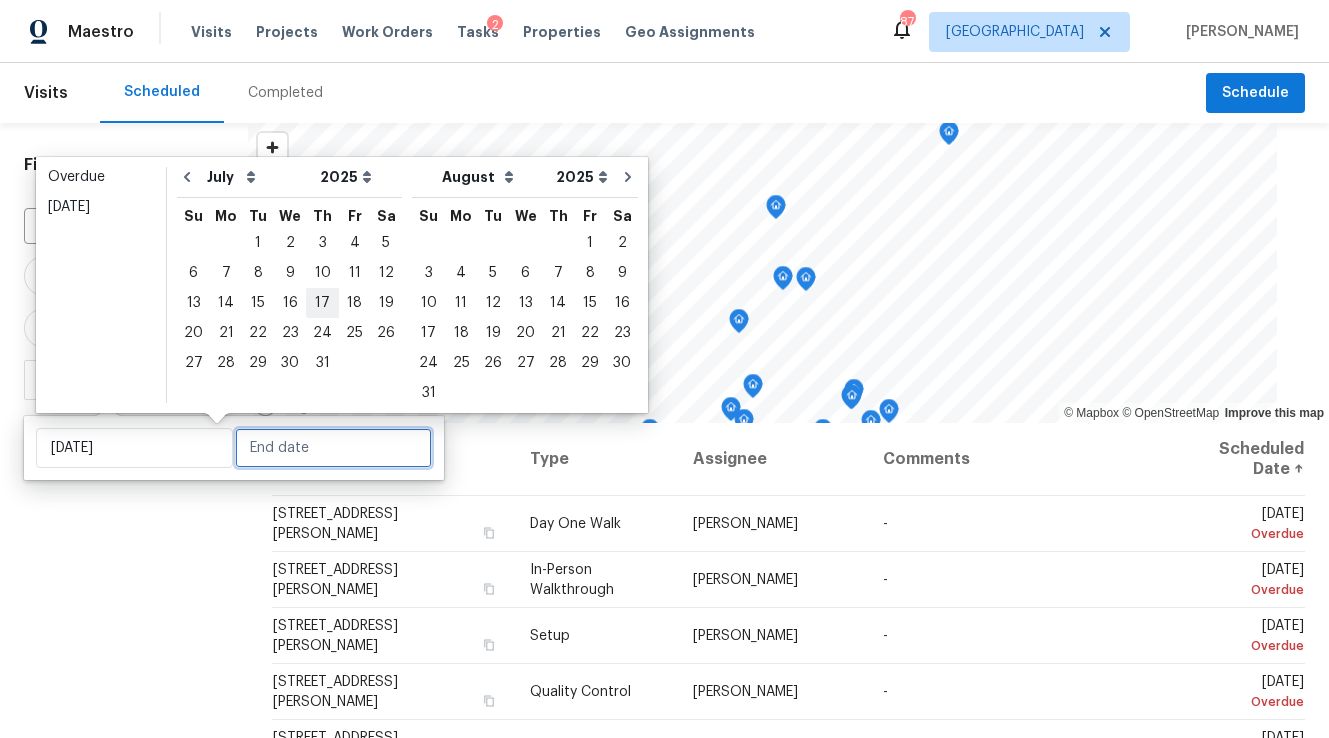 type on "[DATE]" 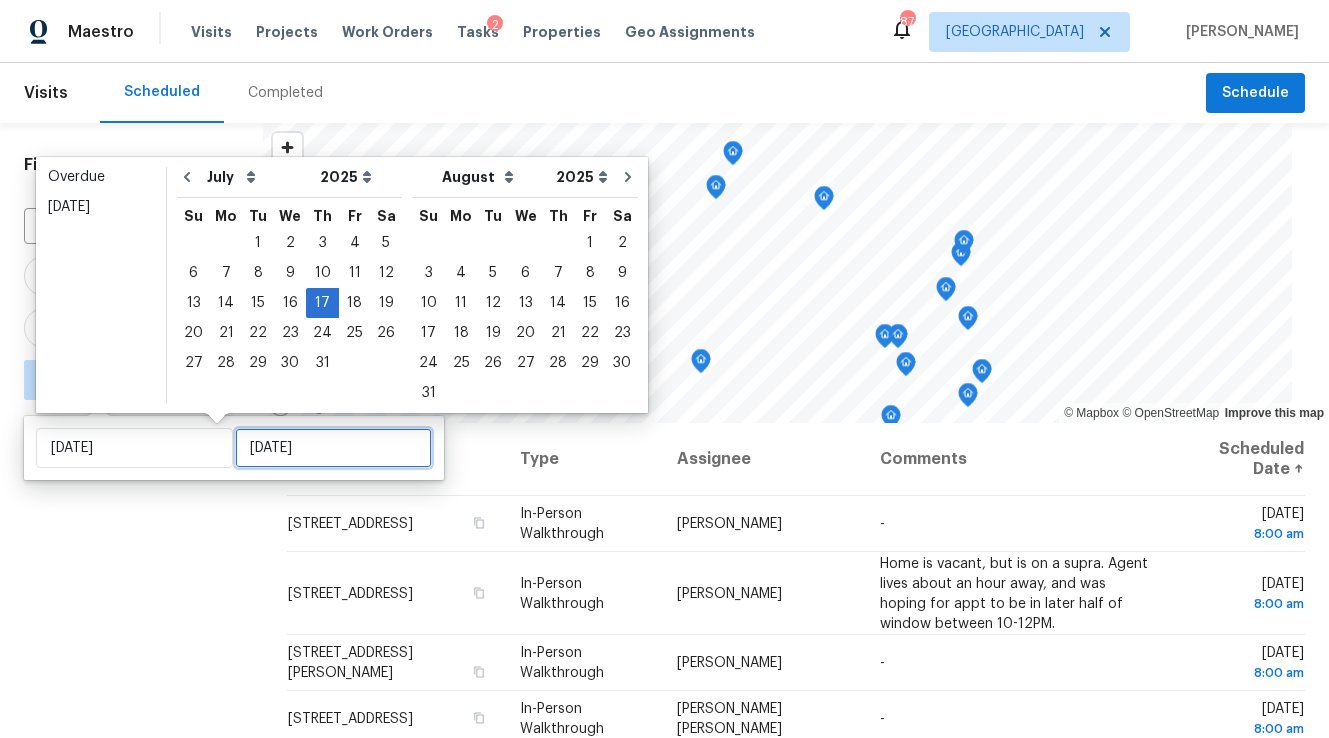 type on "[DATE]" 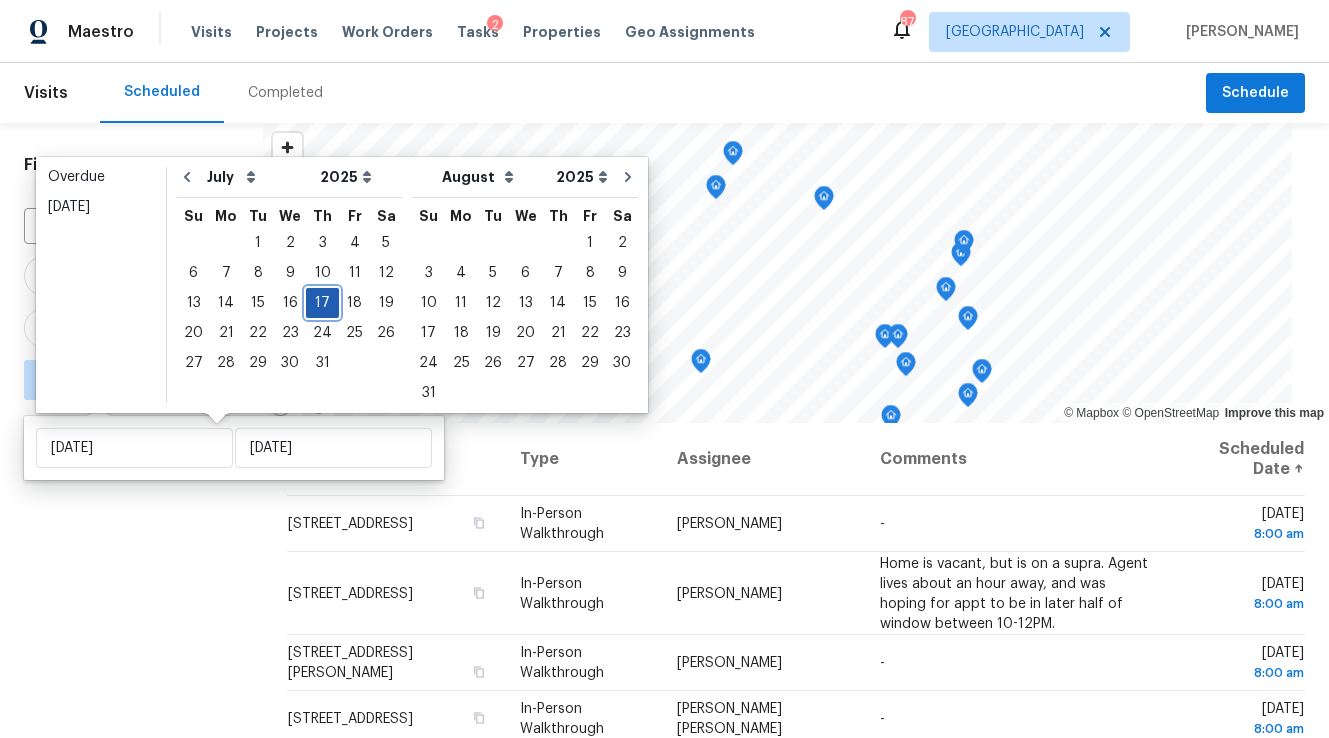 click on "17" at bounding box center [322, 303] 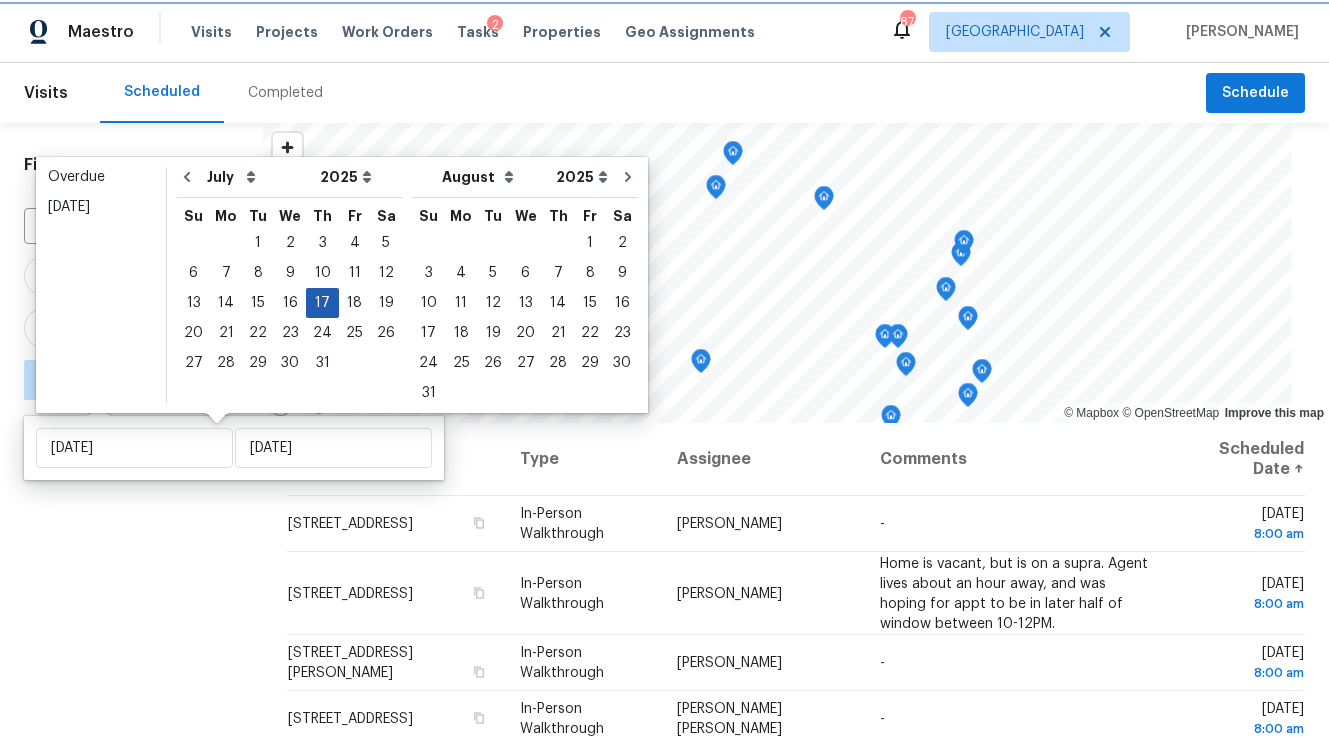 type on "[DATE]" 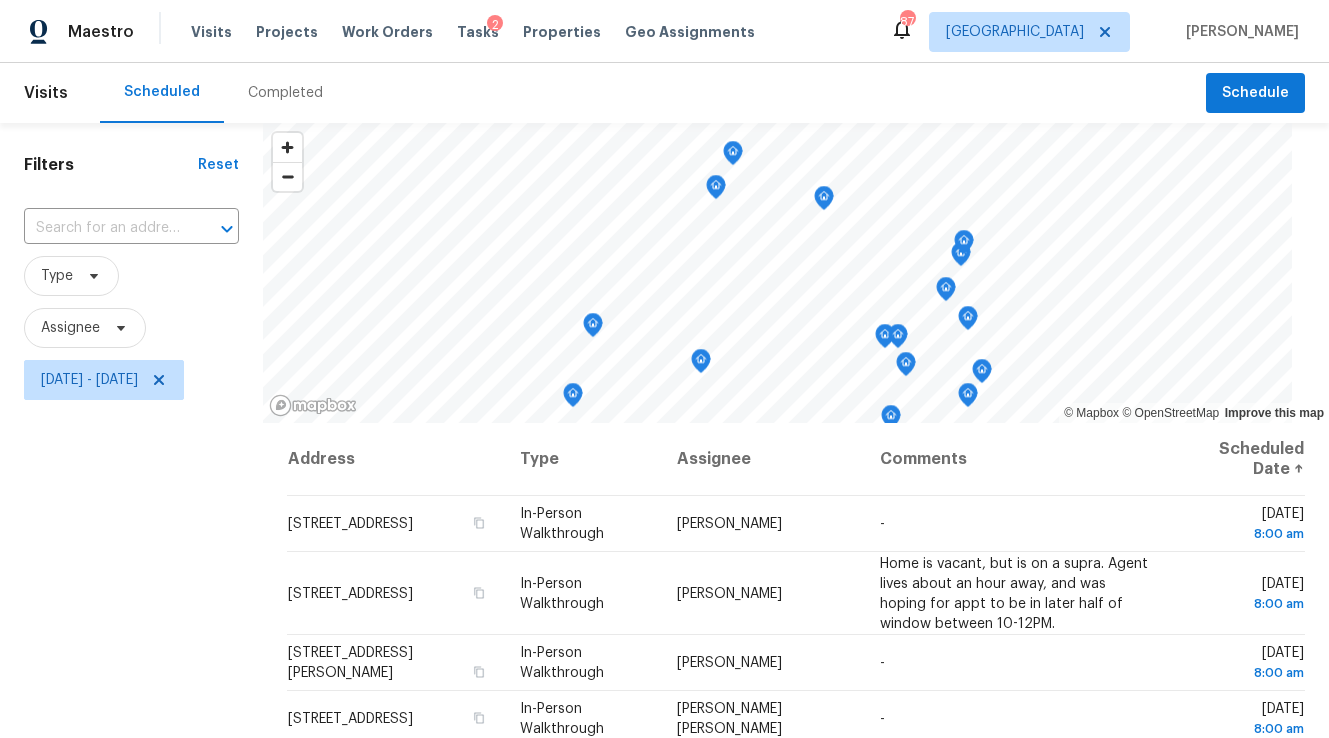 click on "Filters Reset ​ Type Assignee [DATE] - [DATE]" at bounding box center (131, 568) 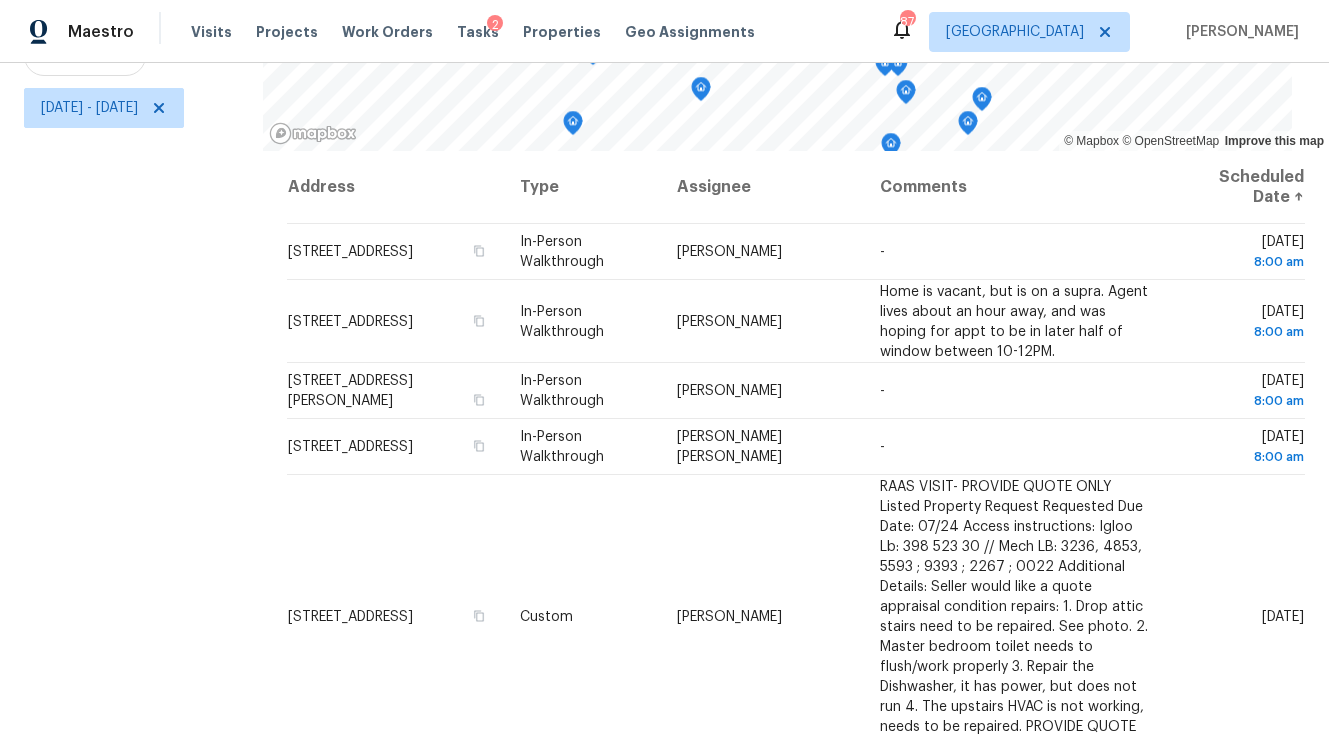 scroll, scrollTop: 275, scrollLeft: 0, axis: vertical 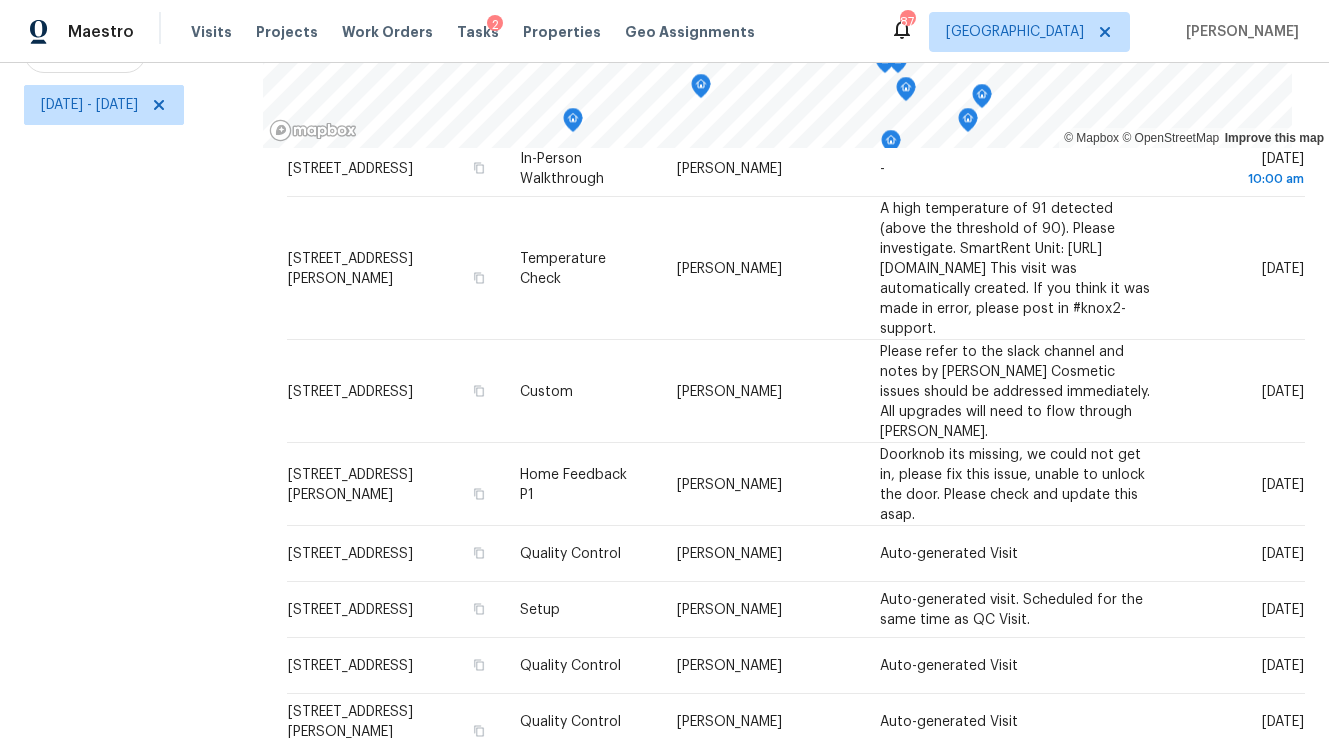 click 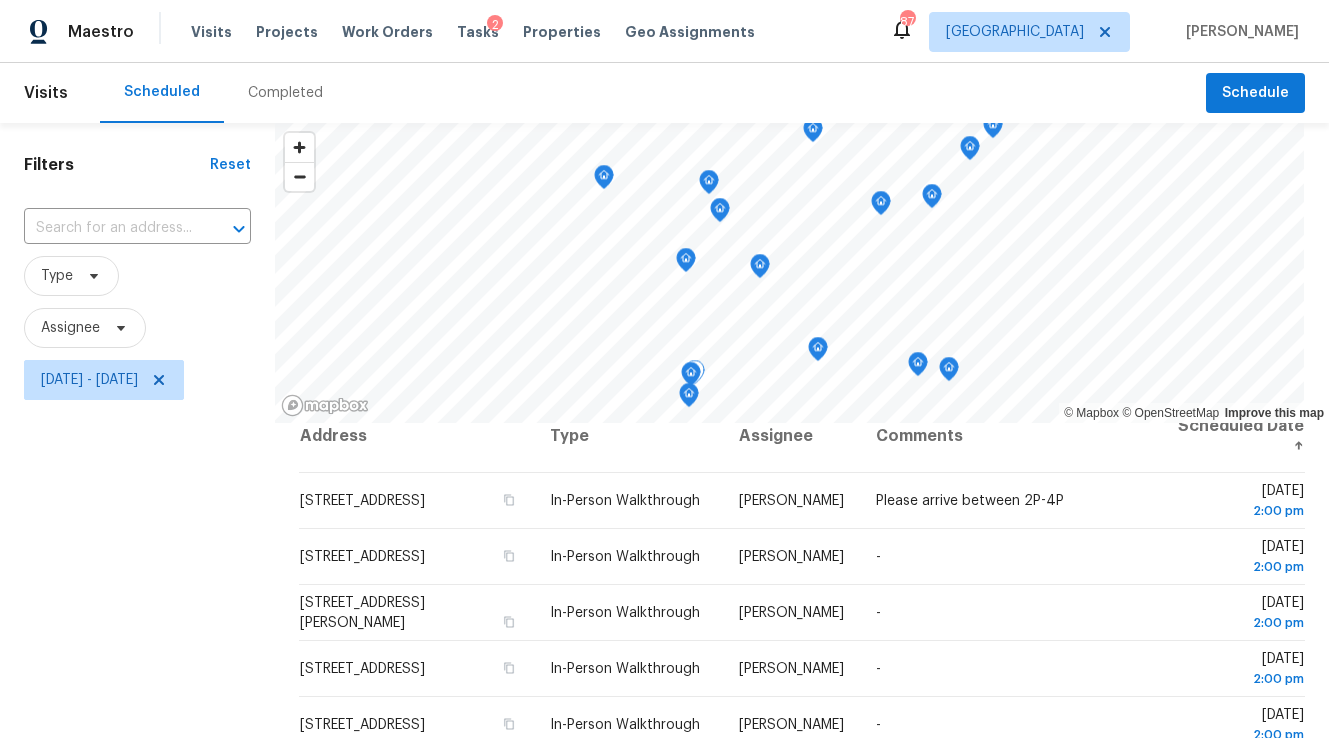 scroll, scrollTop: 19, scrollLeft: 0, axis: vertical 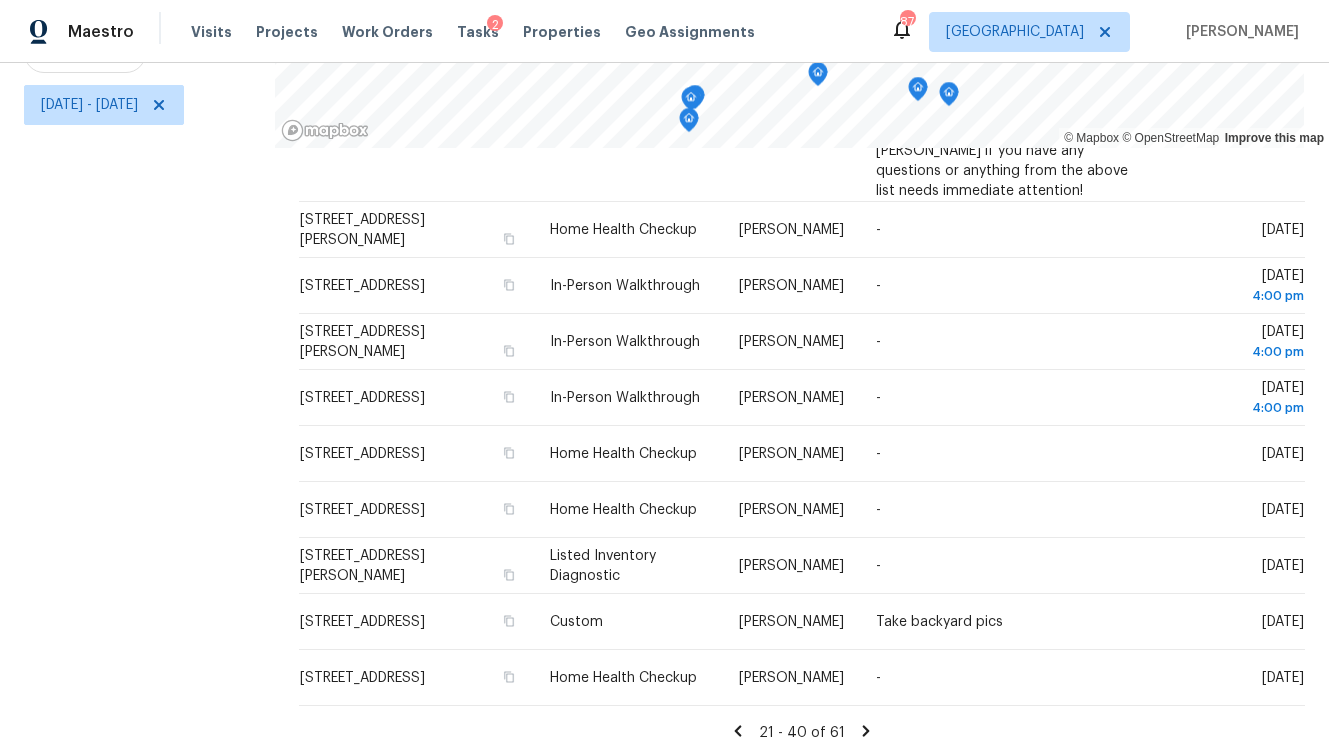 click 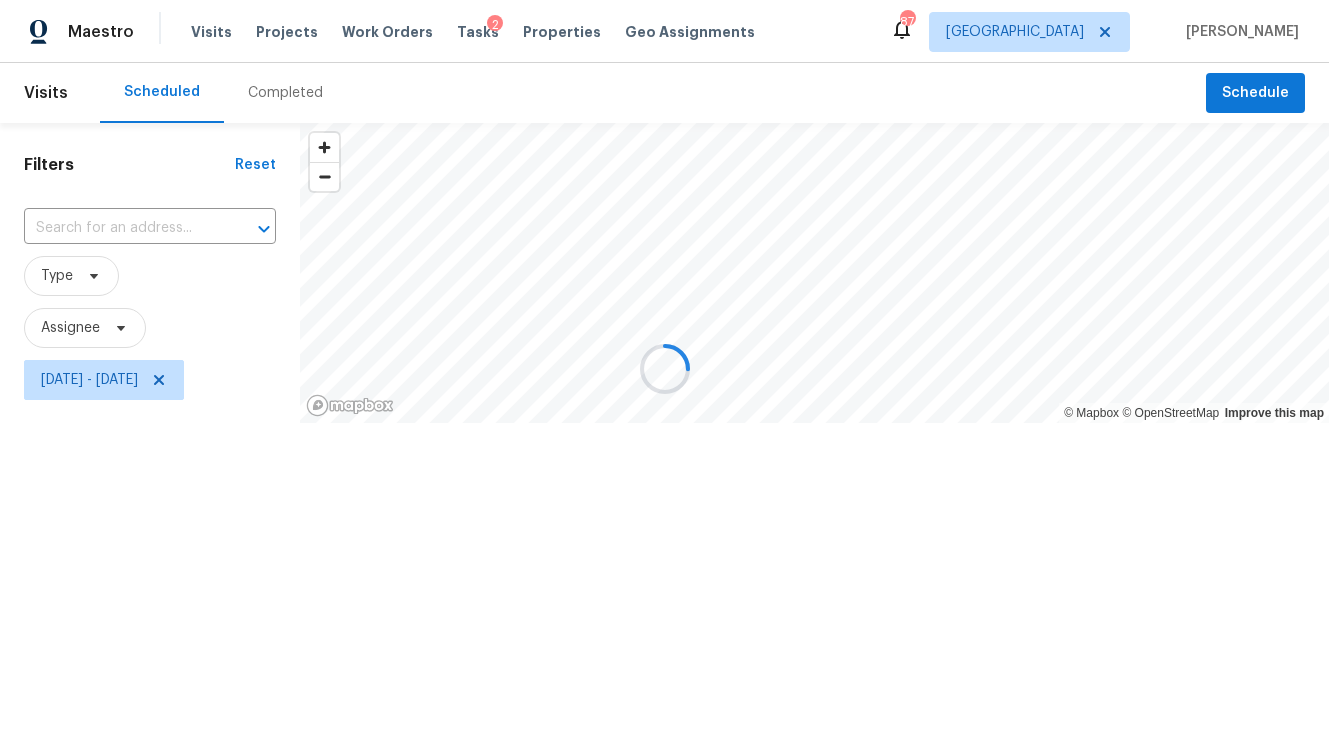 scroll, scrollTop: 0, scrollLeft: 0, axis: both 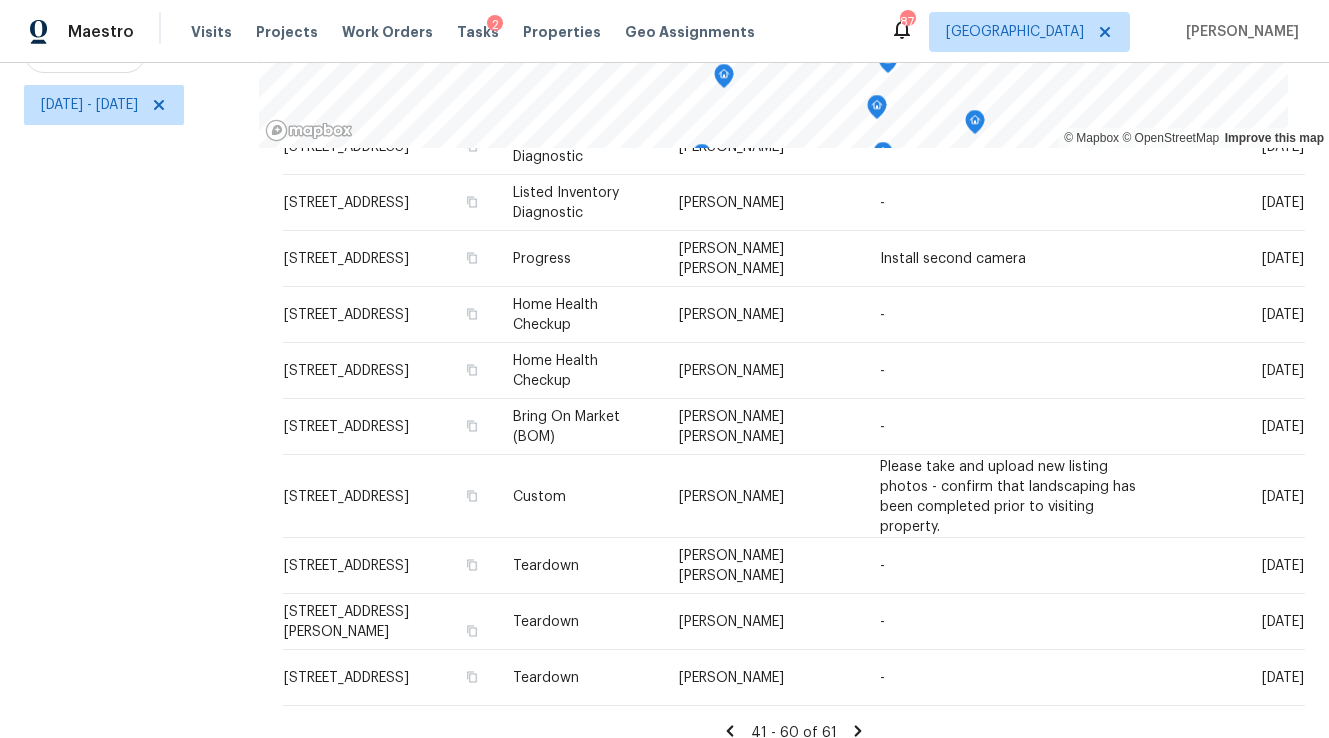 click 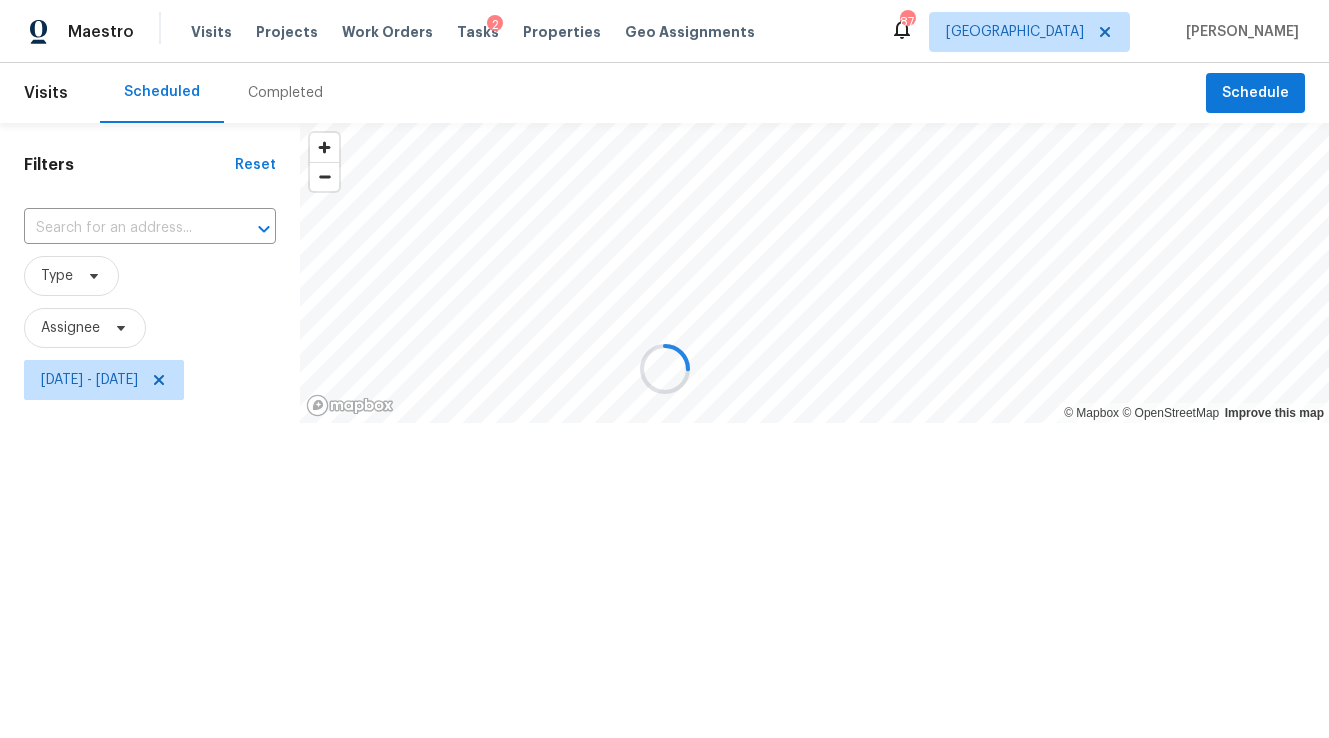 scroll, scrollTop: 0, scrollLeft: 0, axis: both 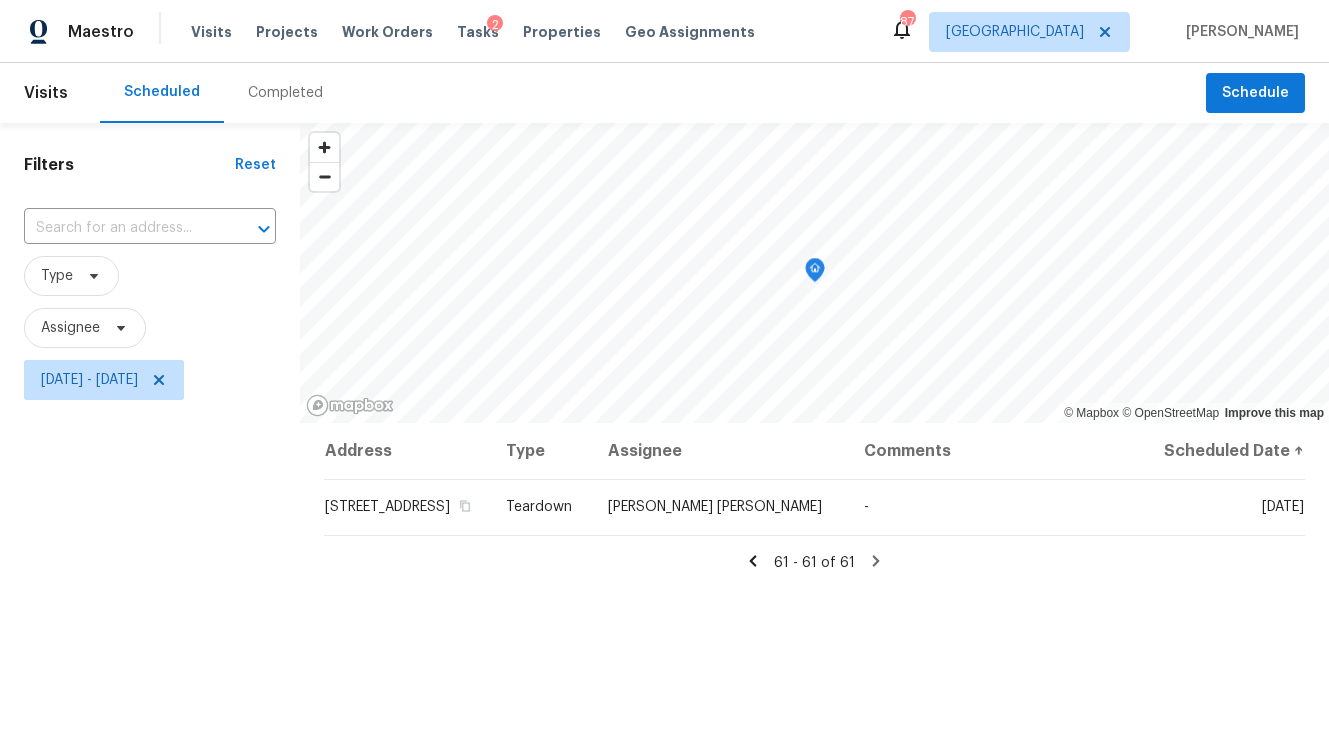 click 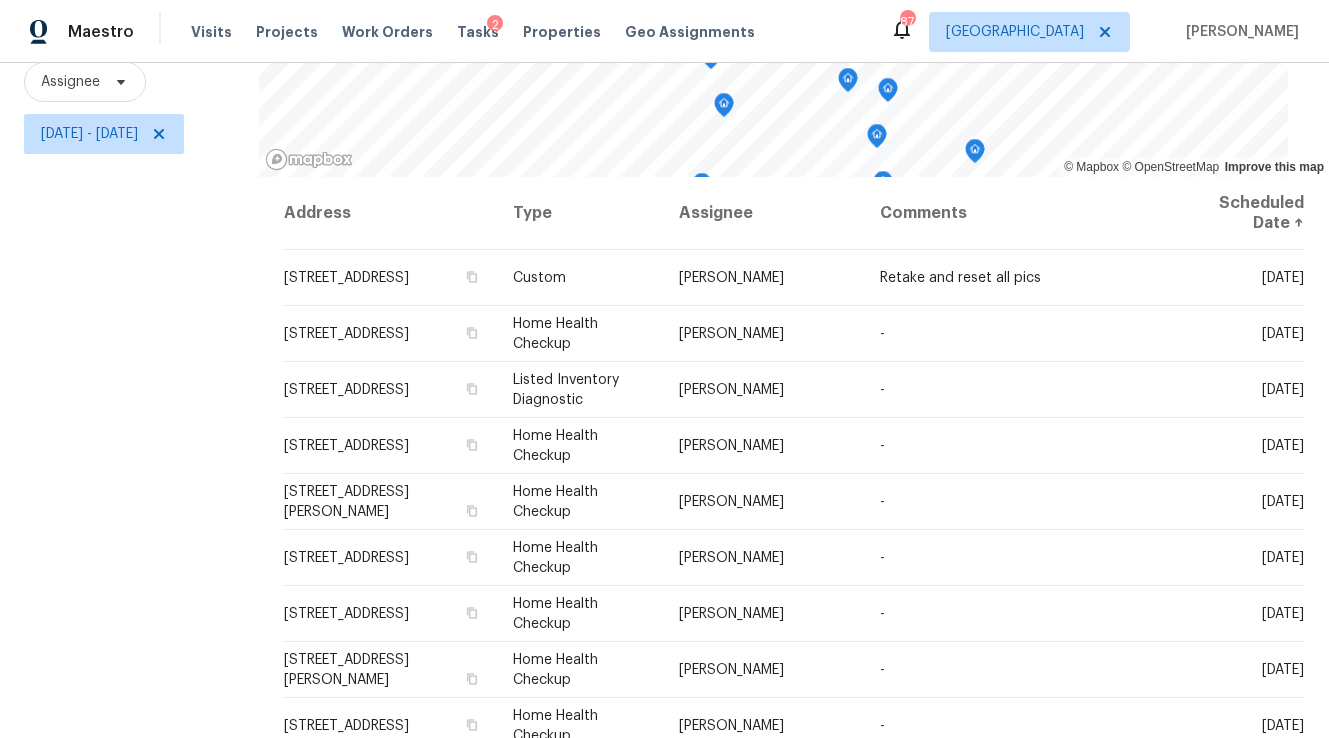 scroll, scrollTop: 275, scrollLeft: 0, axis: vertical 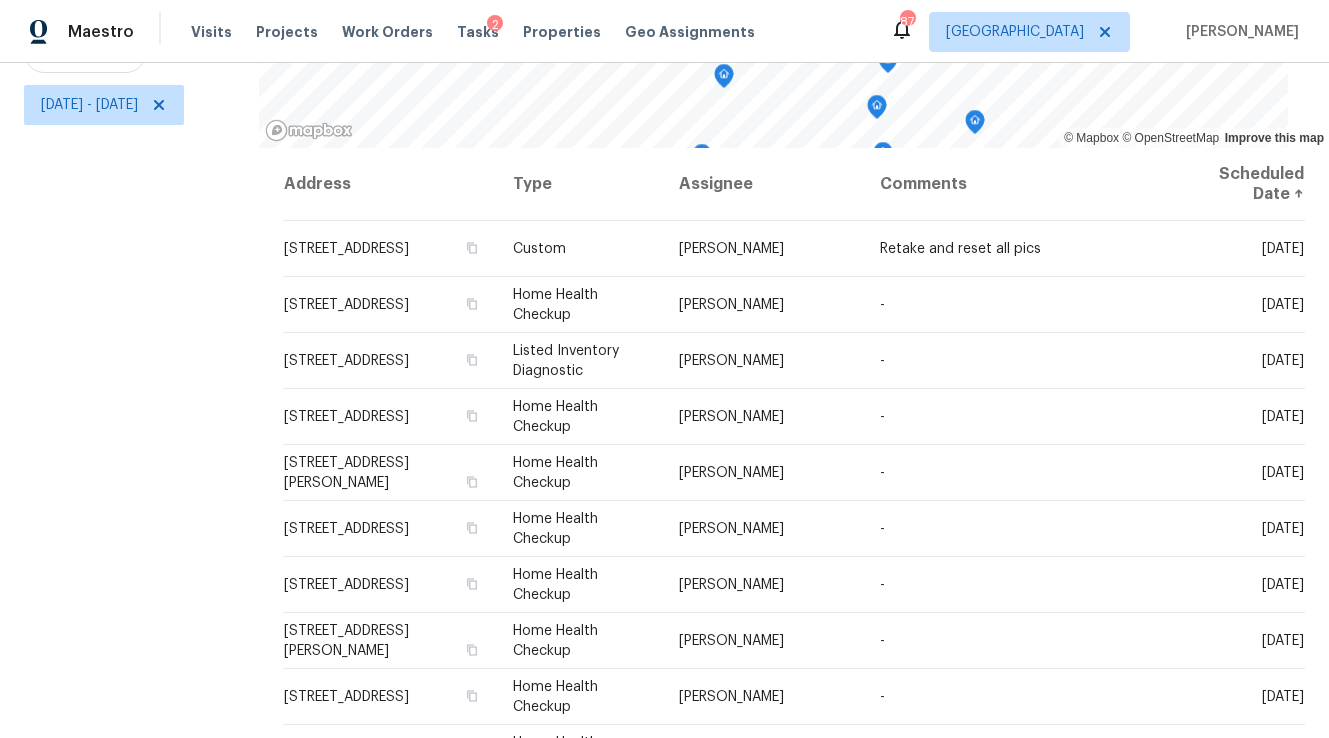 click on "Tasks 2" at bounding box center (478, 32) 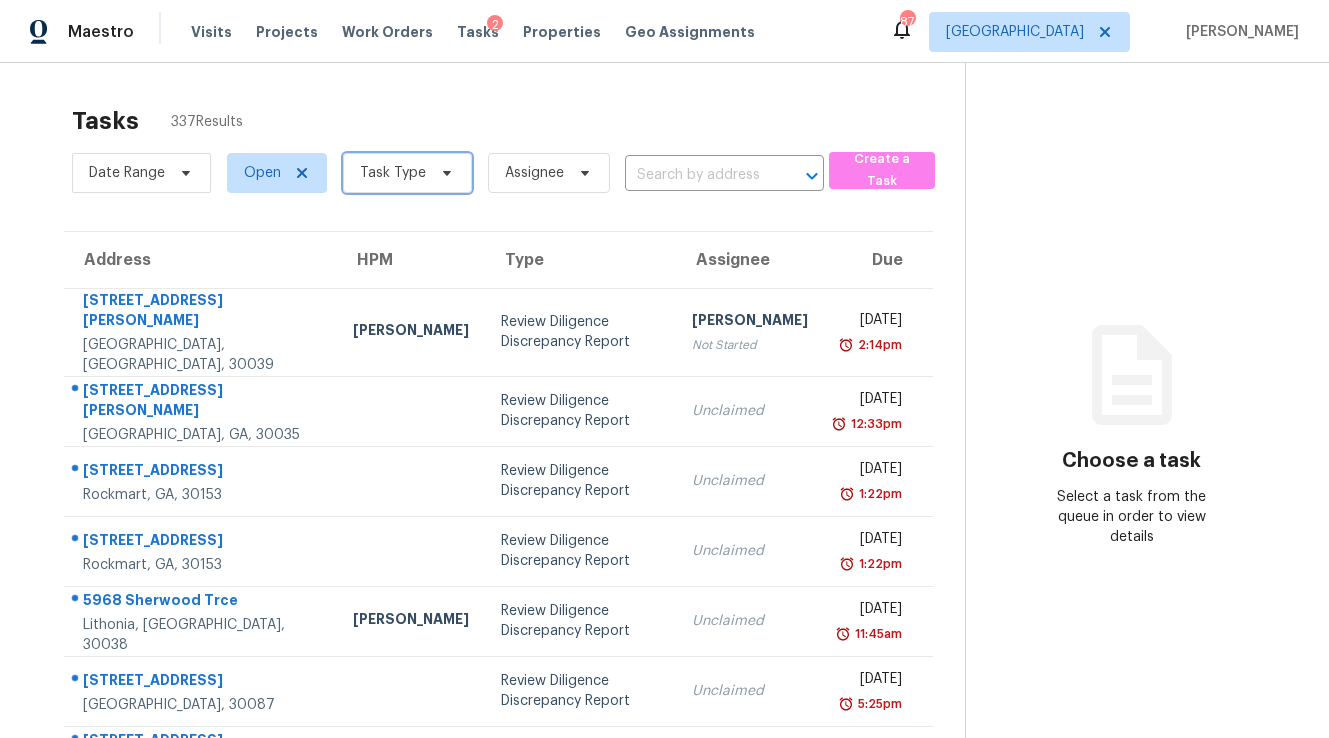 click on "Task Type" at bounding box center (407, 173) 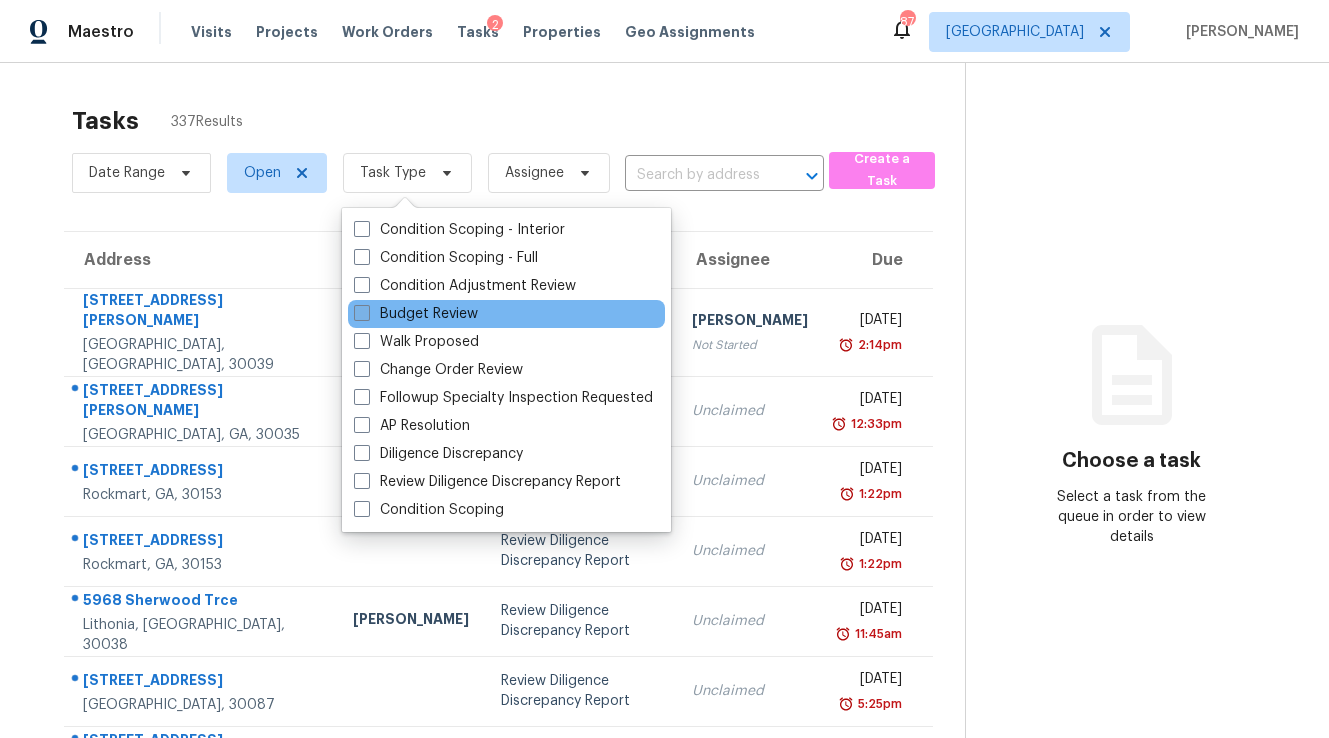 click on "Budget Review" at bounding box center (416, 314) 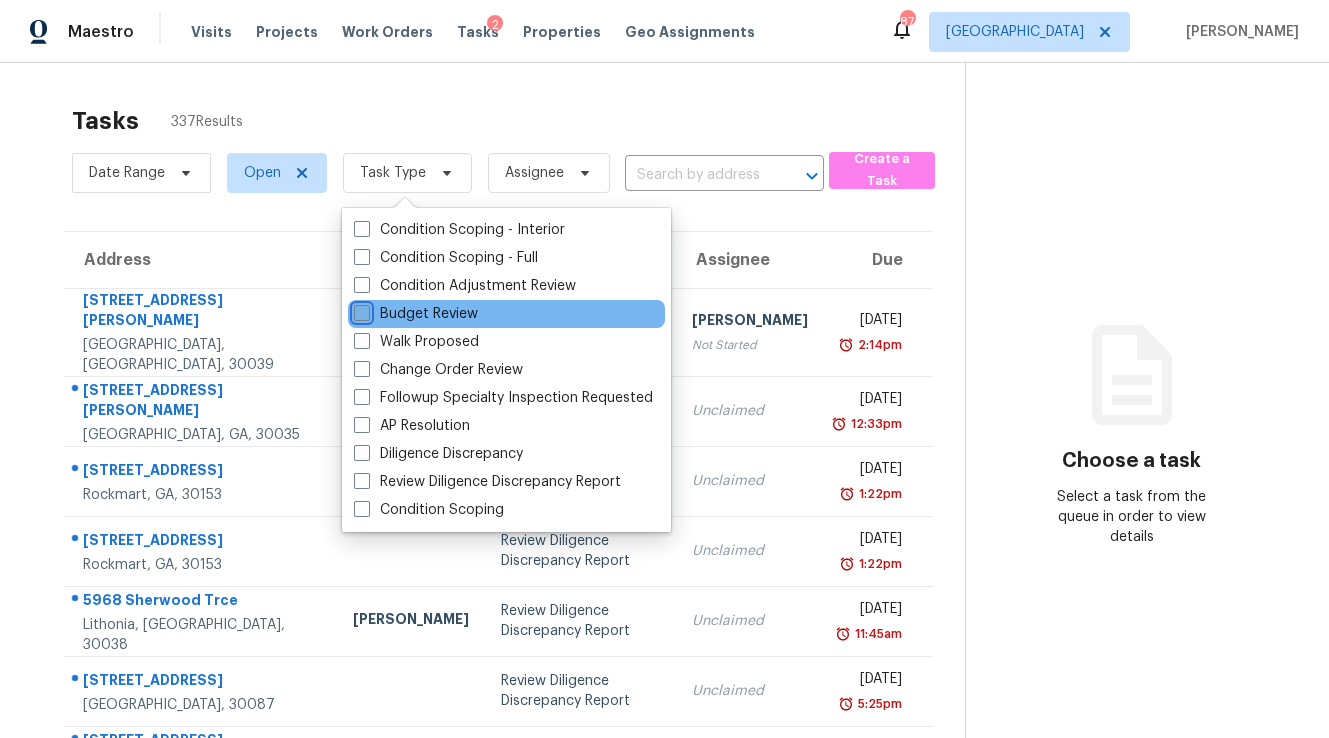 click on "Budget Review" at bounding box center (360, 310) 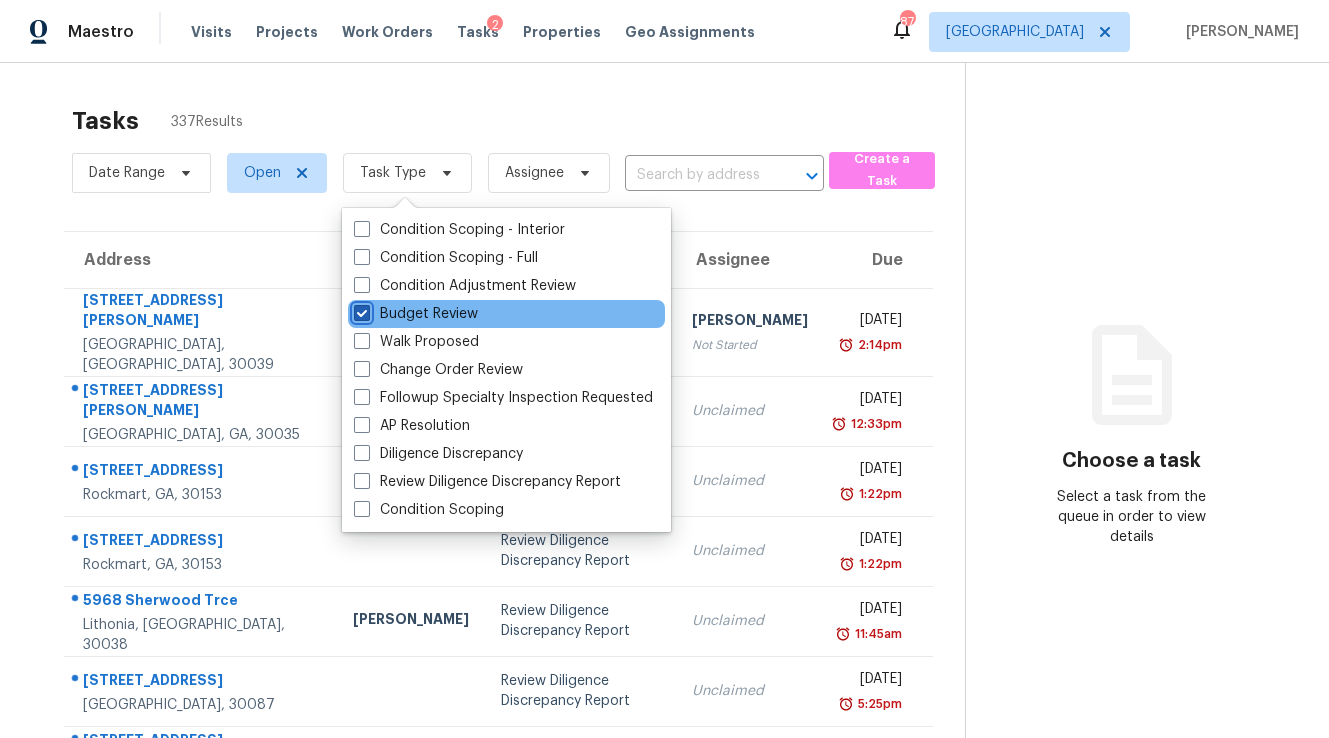 checkbox on "true" 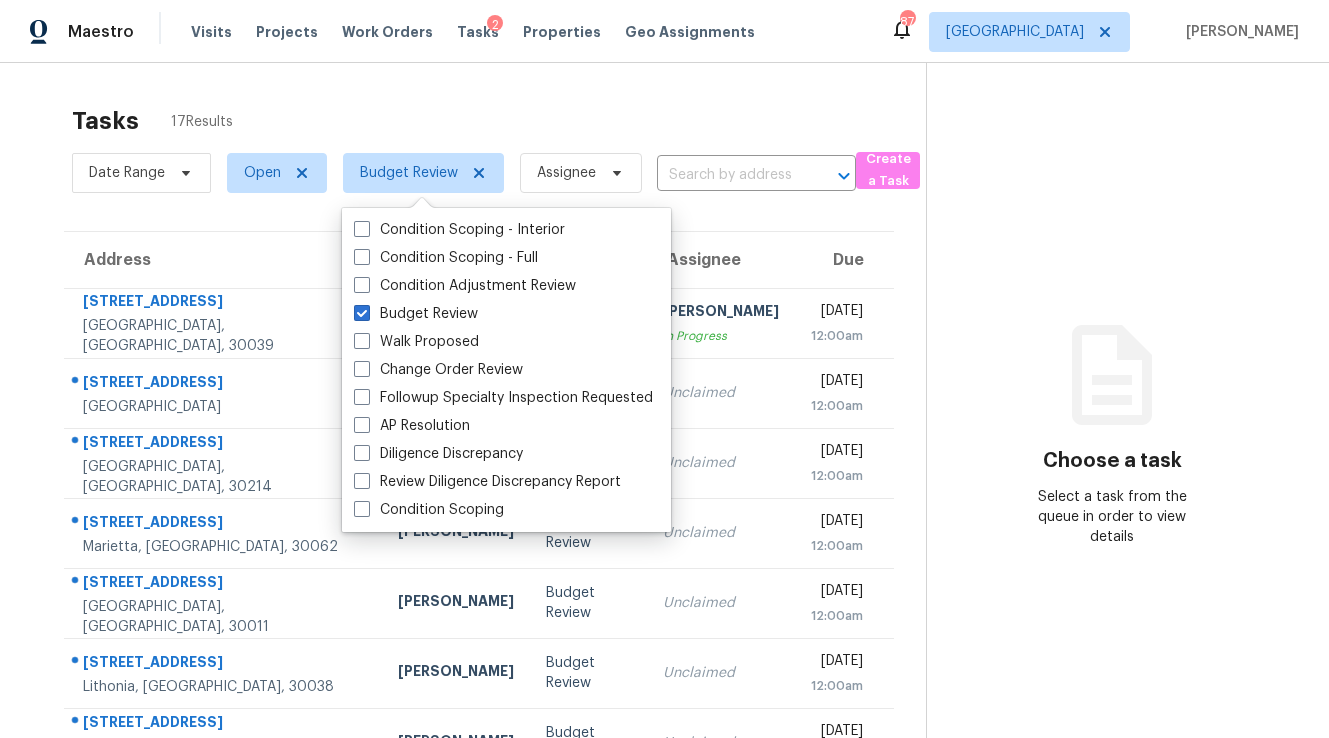 click on "Tasks 17  Results" at bounding box center [499, 121] 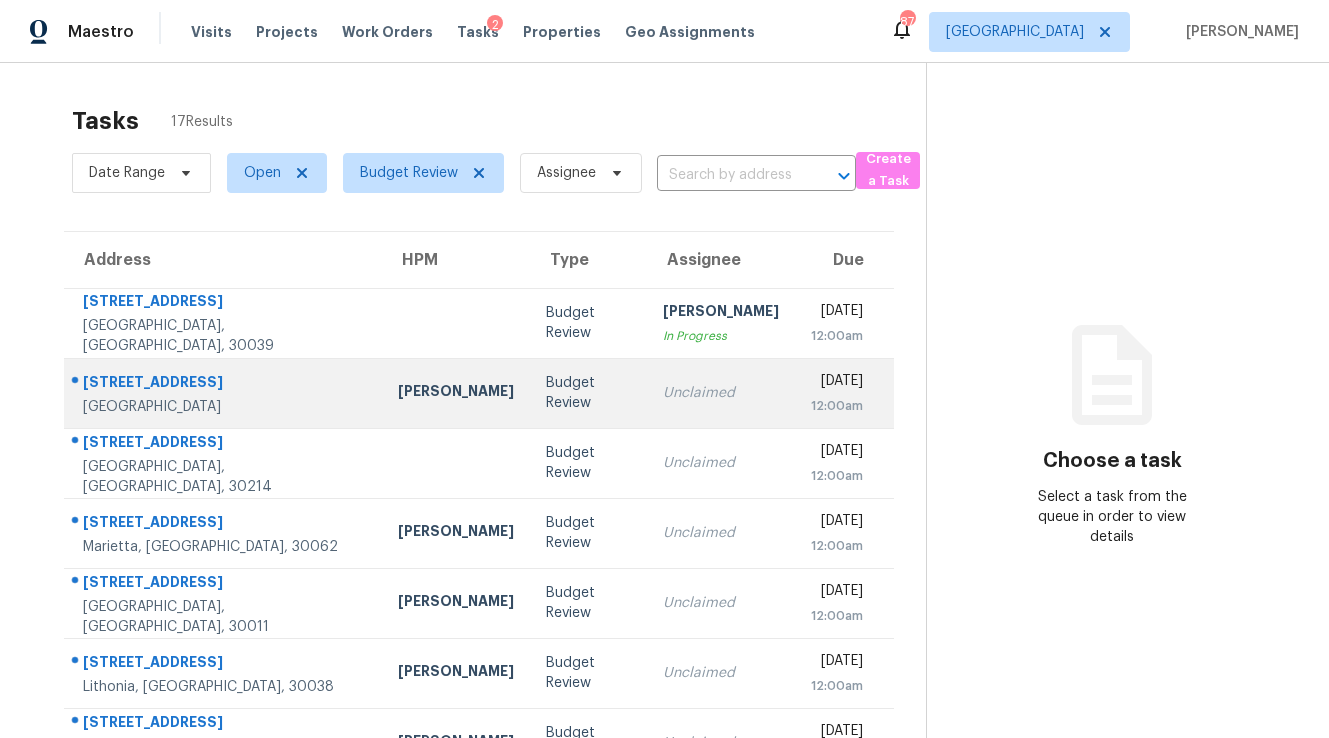 click on "Budget Review" at bounding box center (588, 393) 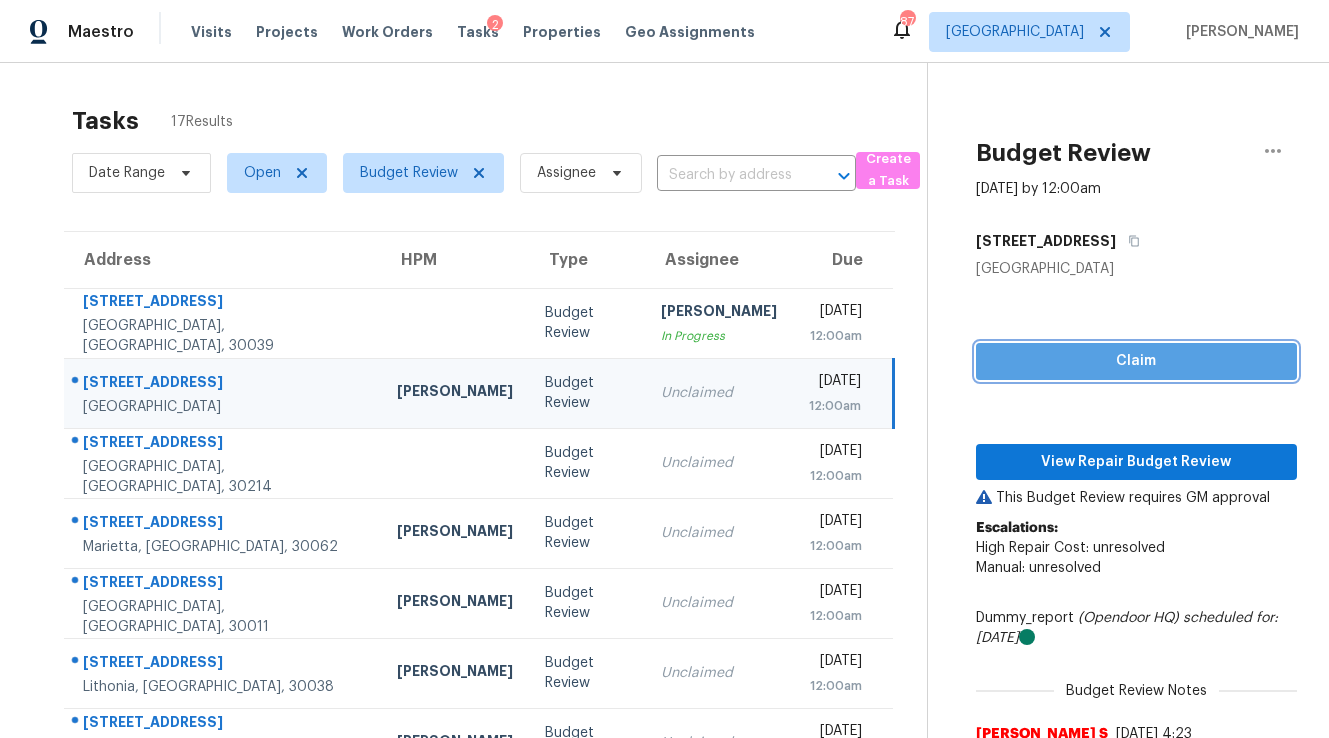 click on "Claim" at bounding box center (1136, 361) 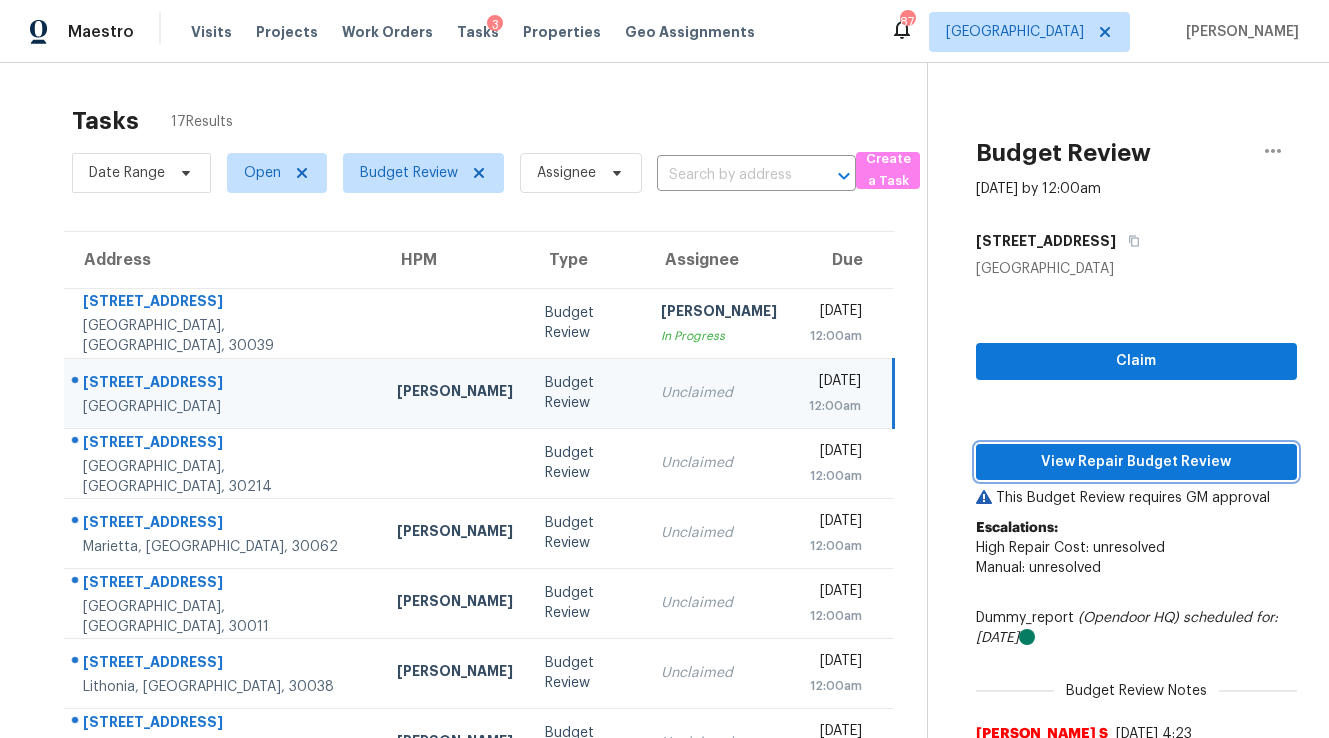 click on "View Repair Budget Review" at bounding box center (1136, 462) 